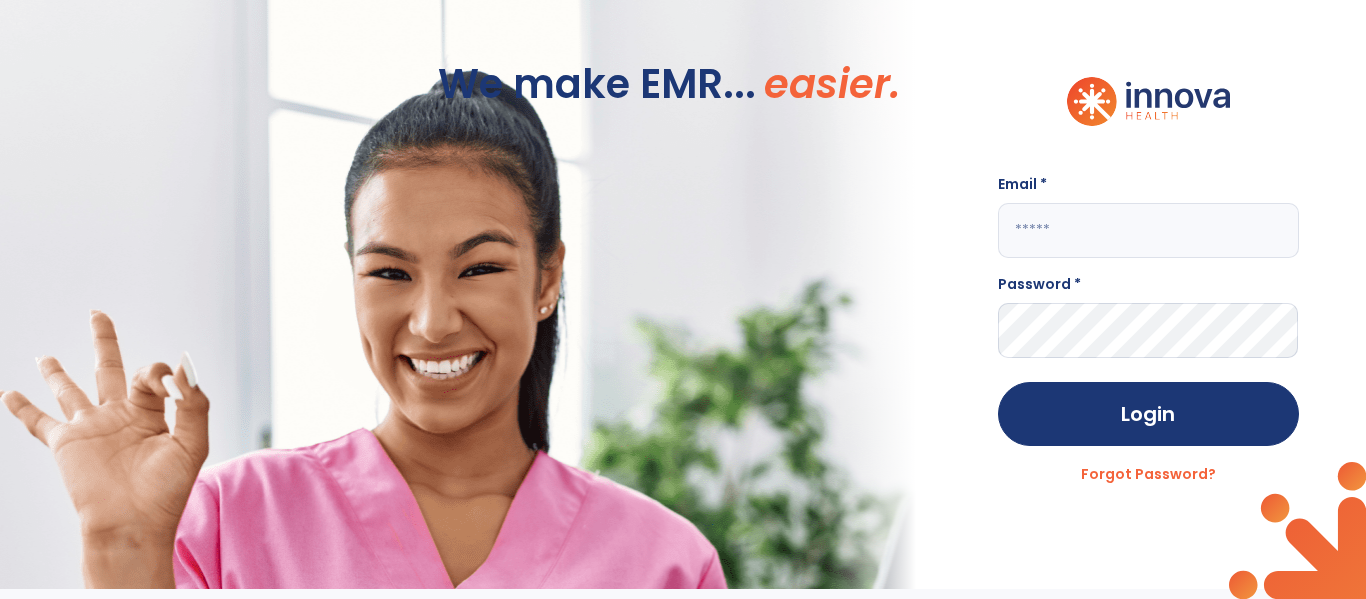 scroll, scrollTop: 0, scrollLeft: 0, axis: both 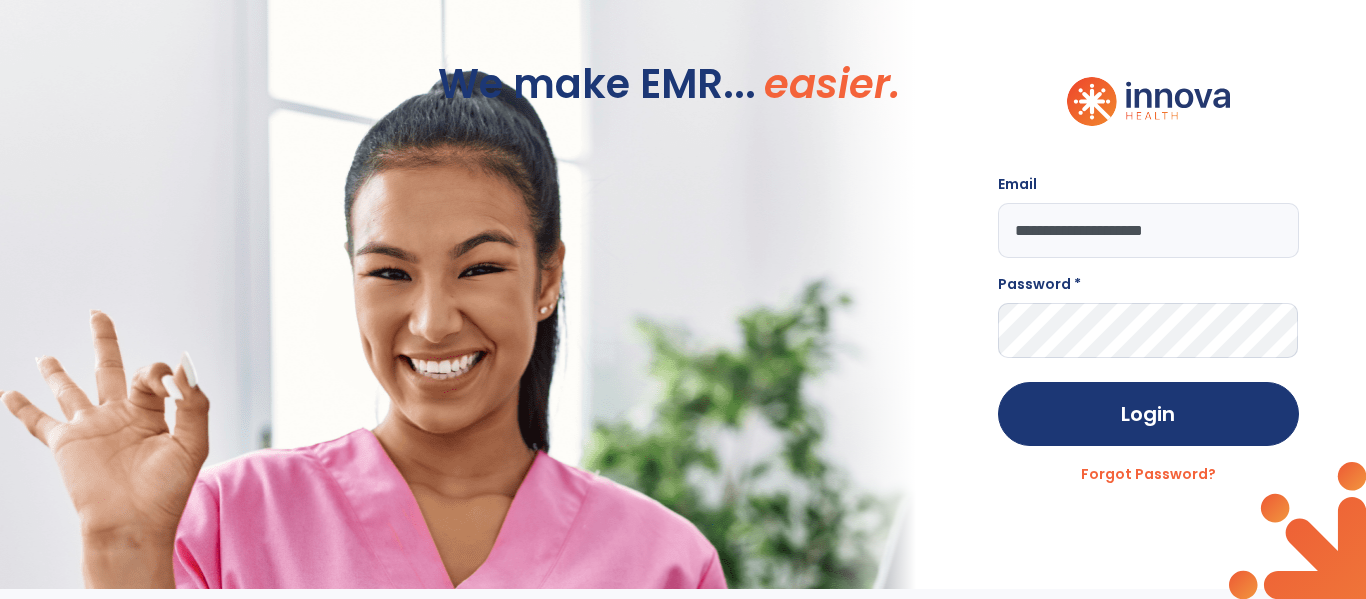 type on "**********" 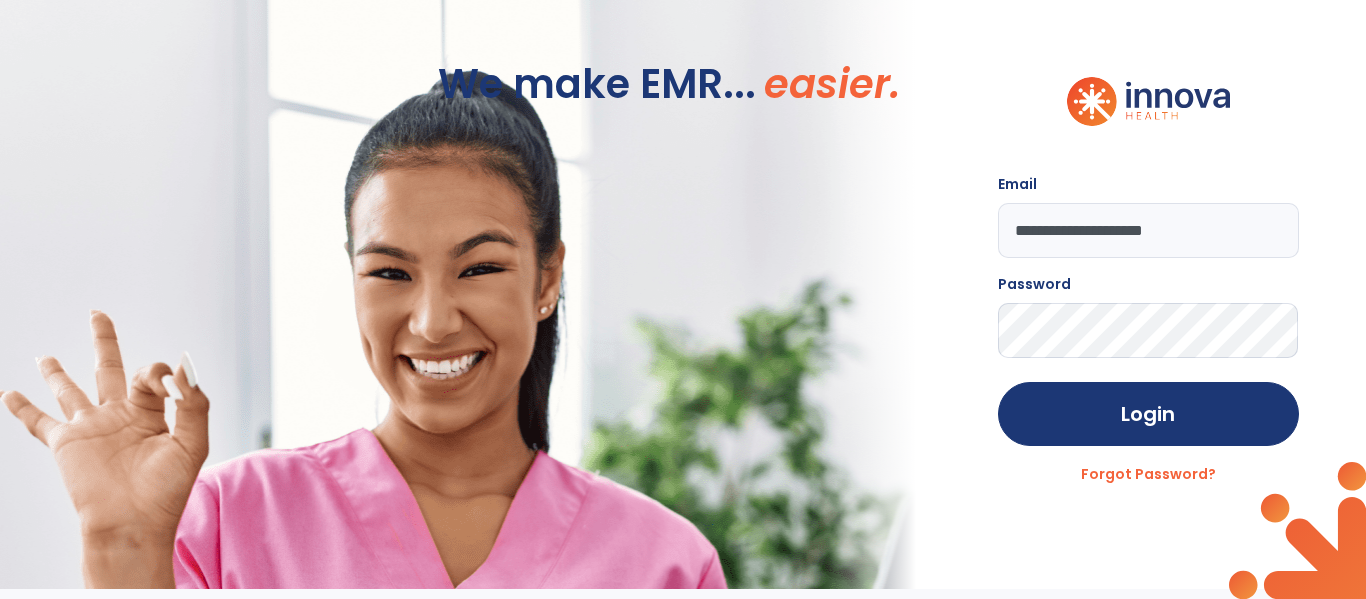 click on "Login" 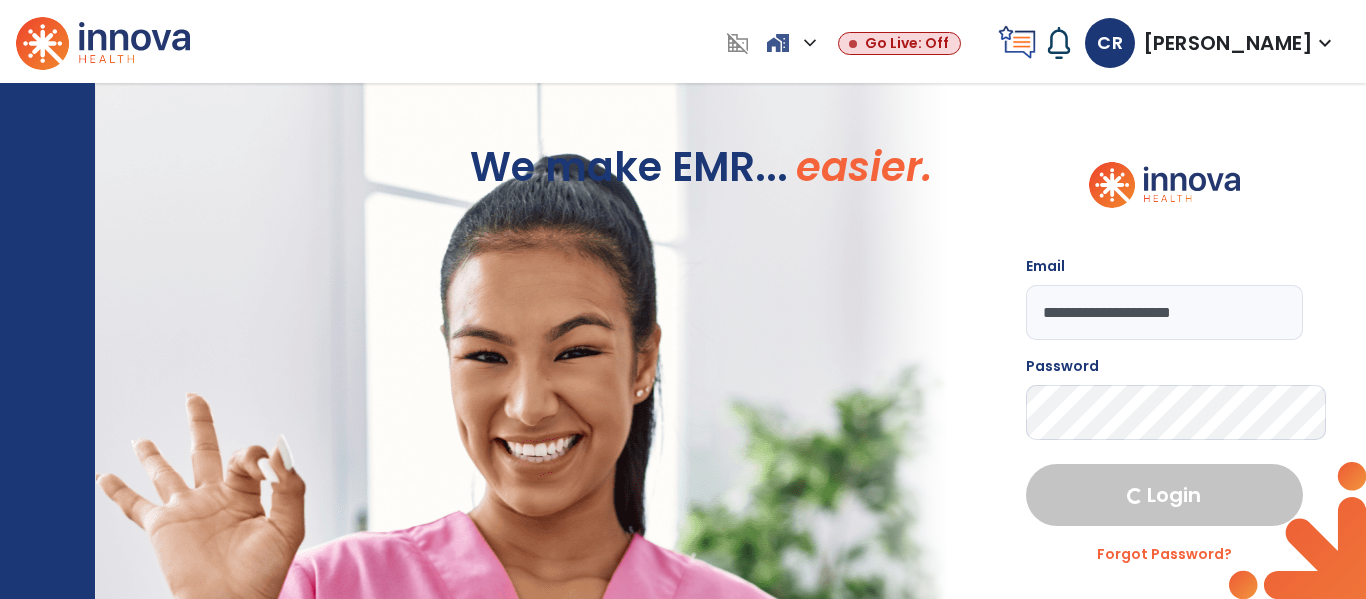 select on "****" 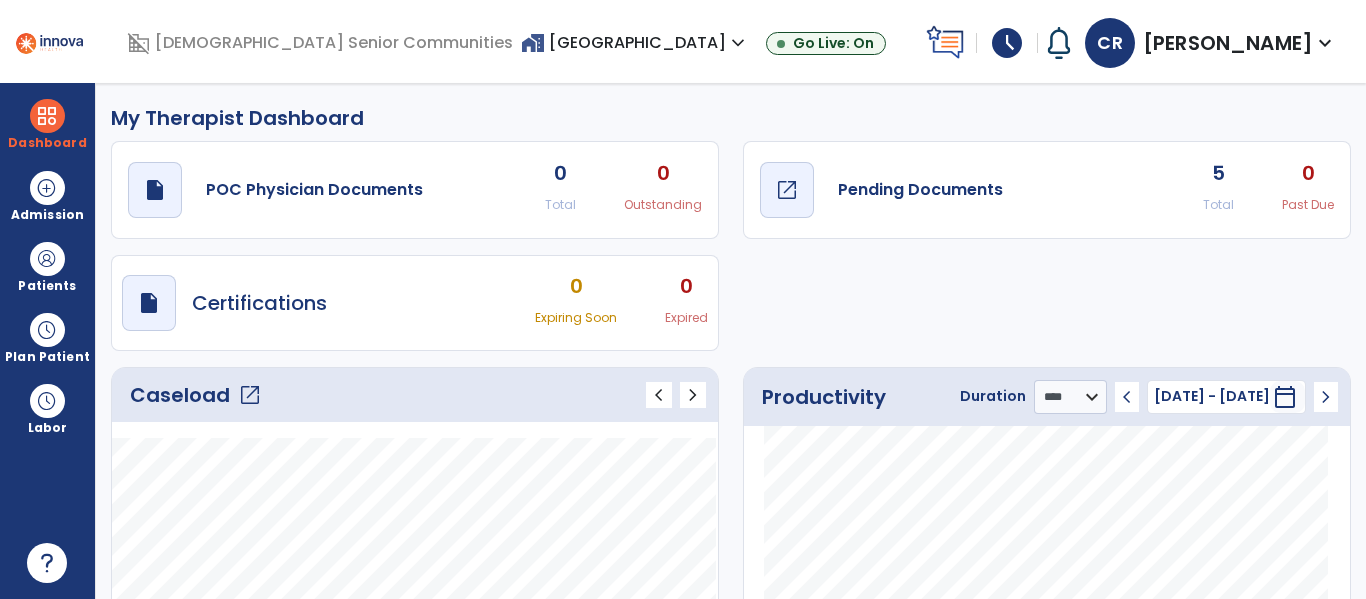 click on "Pending Documents" 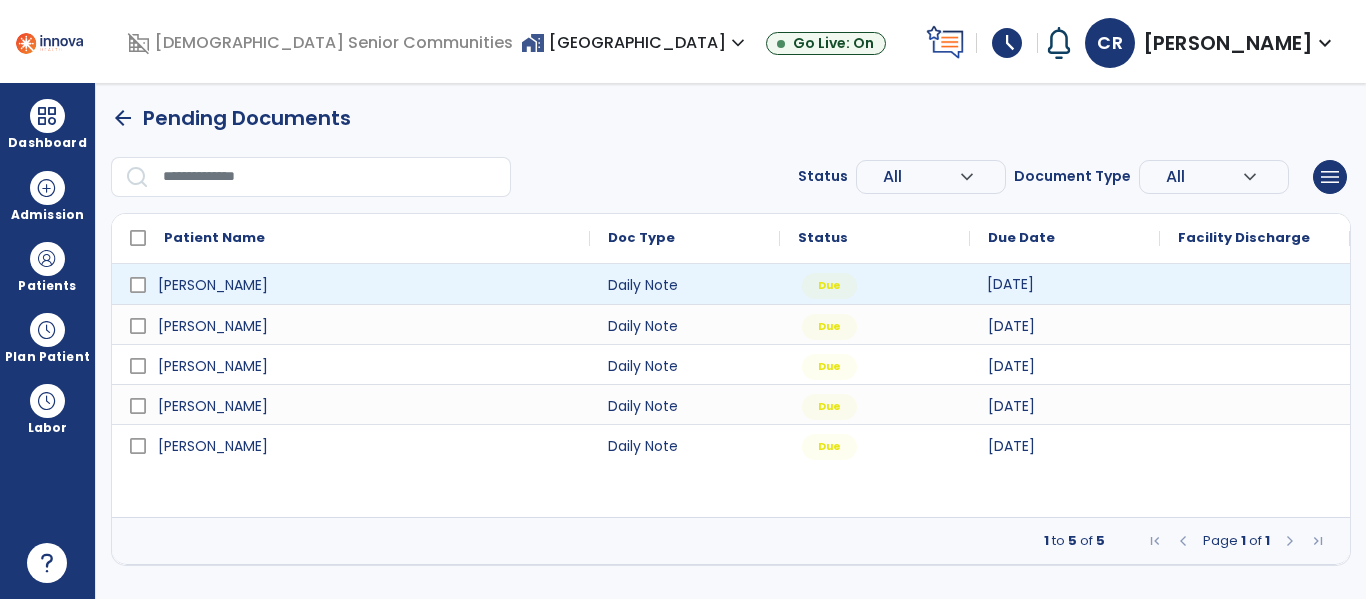 click on "[DATE]" at bounding box center (1010, 284) 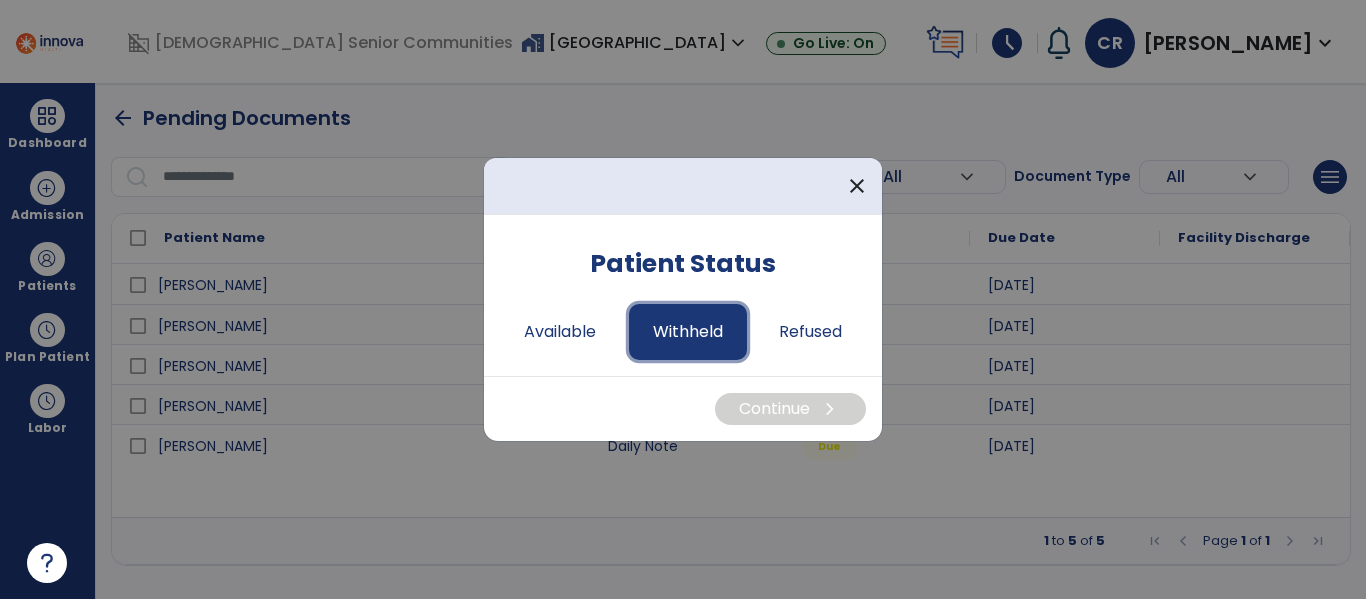 click on "Withheld" at bounding box center (688, 332) 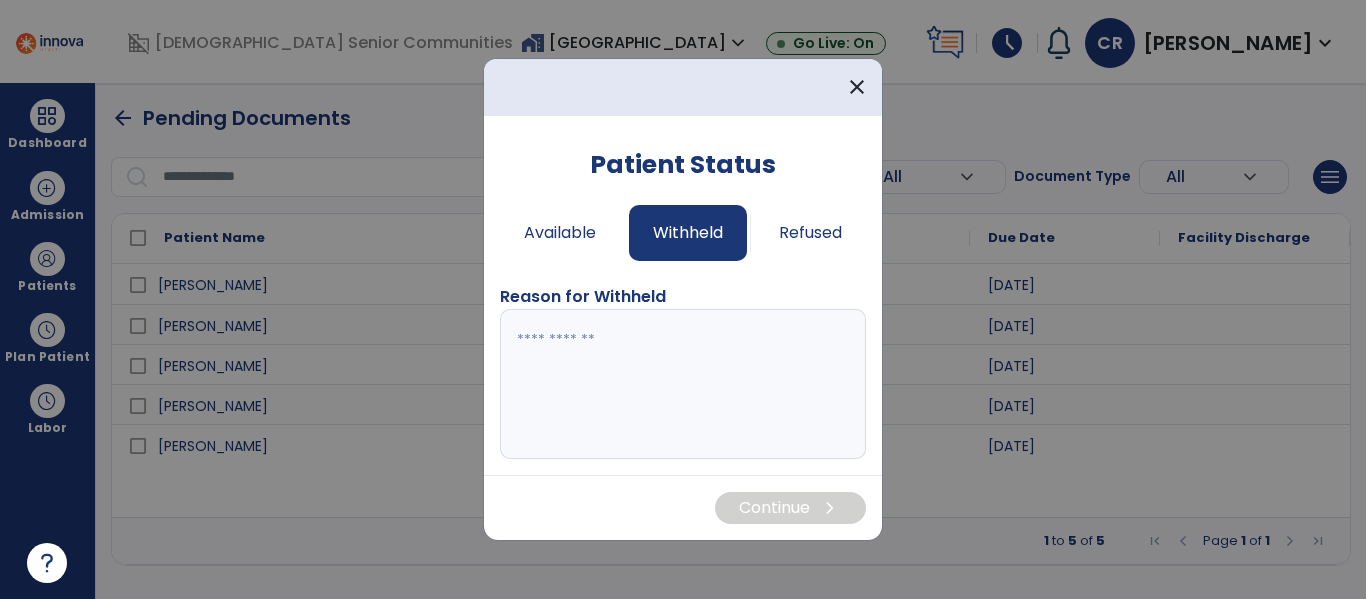 click at bounding box center [683, 384] 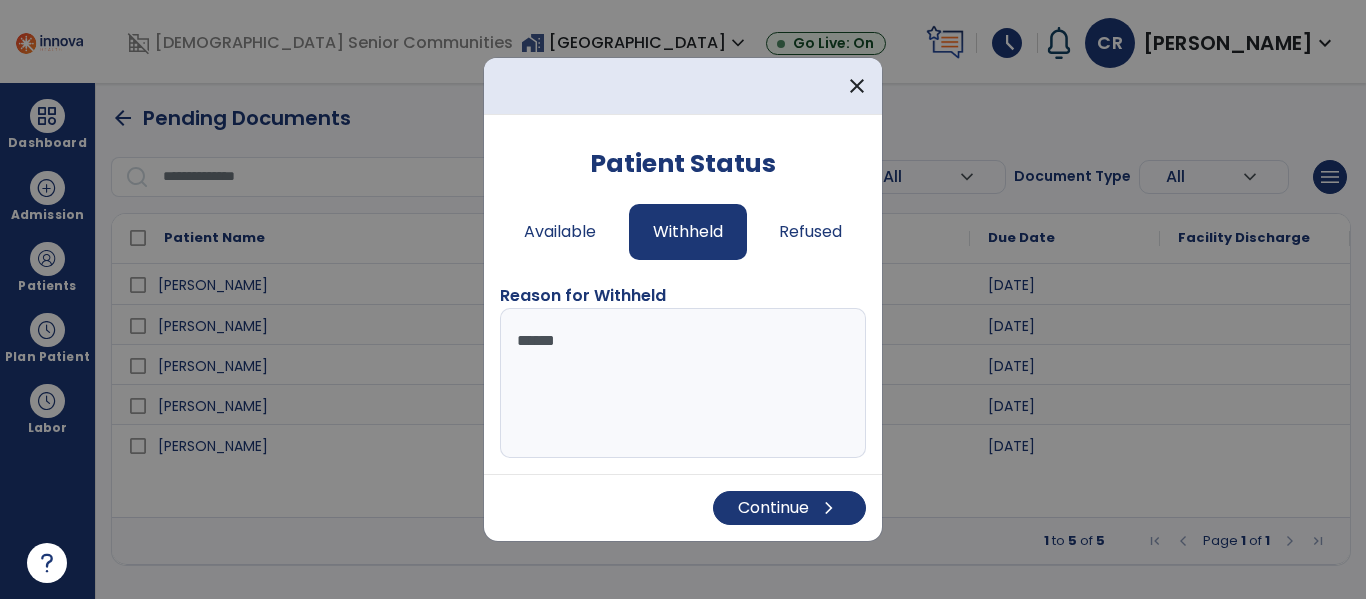 type on "*******" 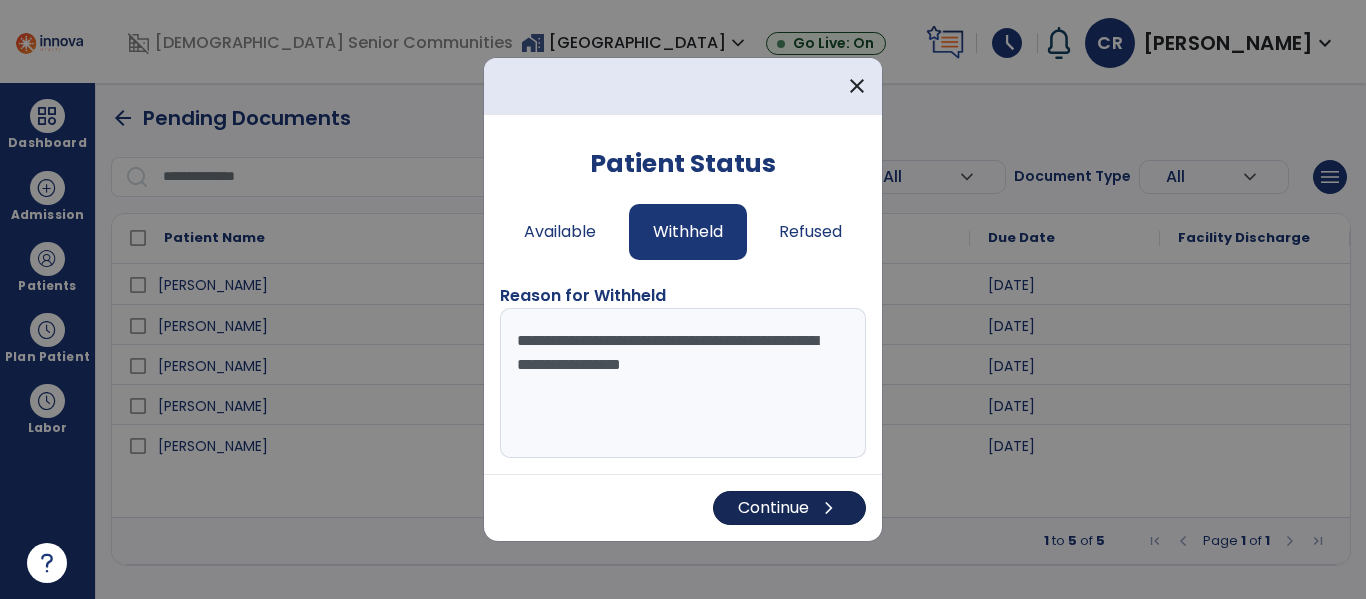type on "**********" 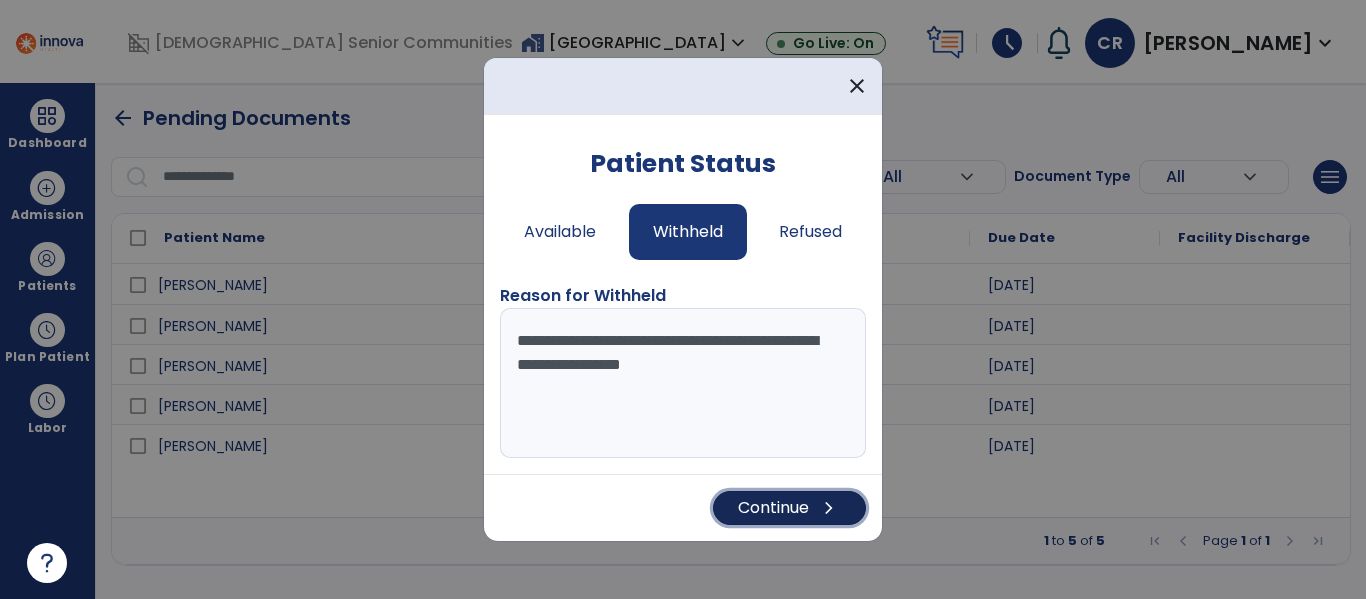 click on "Continue   chevron_right" at bounding box center [789, 508] 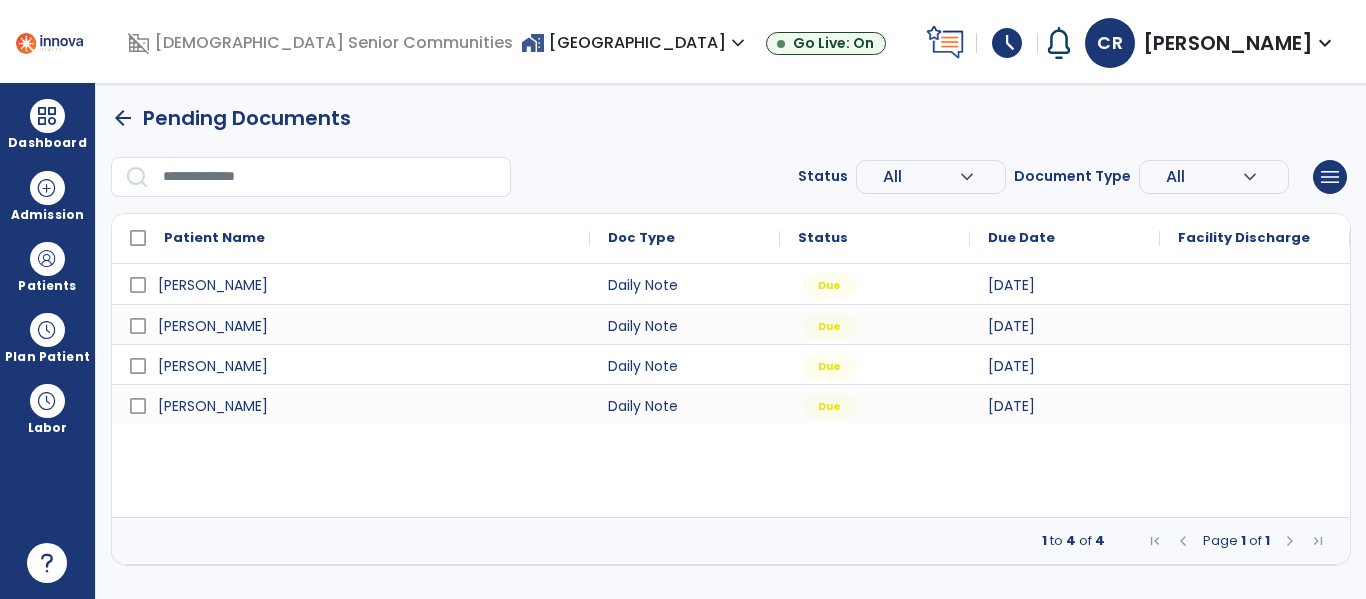 click on "[PERSON_NAME] Daily Note Due [DATE]
[PERSON_NAME] Daily Note Due [DATE]
[PERSON_NAME] Daily Note Due [DATE]
[PERSON_NAME] Daily Note Due [DATE]" at bounding box center (731, 390) 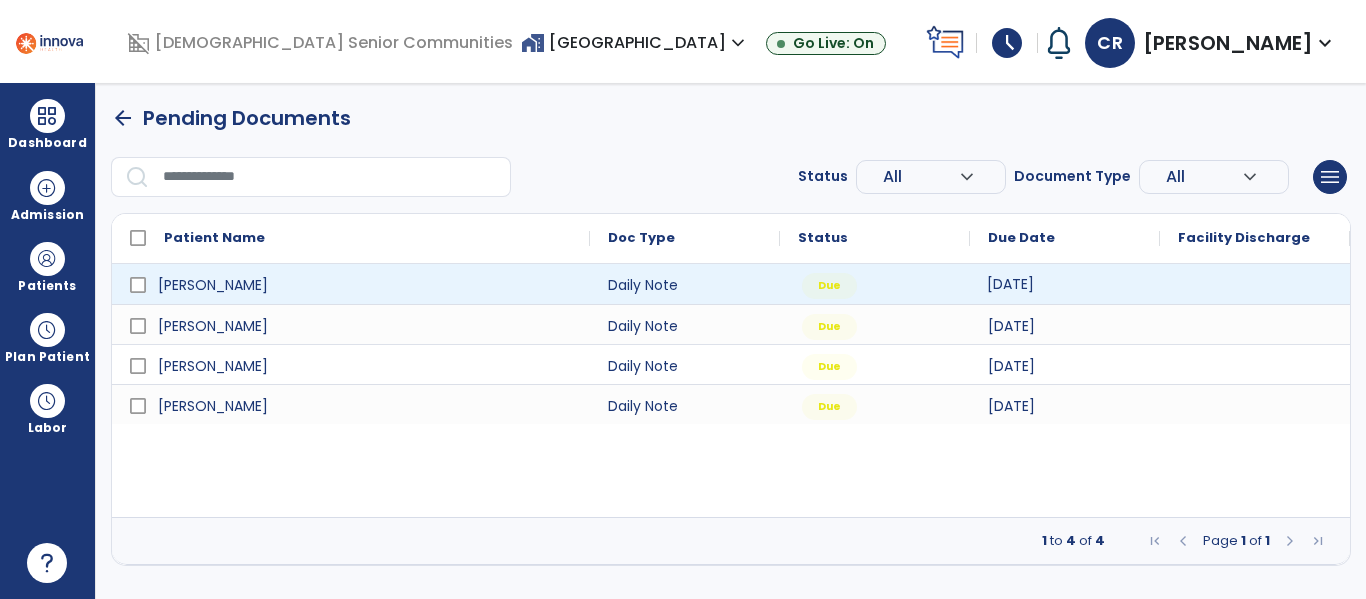 click on "[DATE]" at bounding box center (1010, 284) 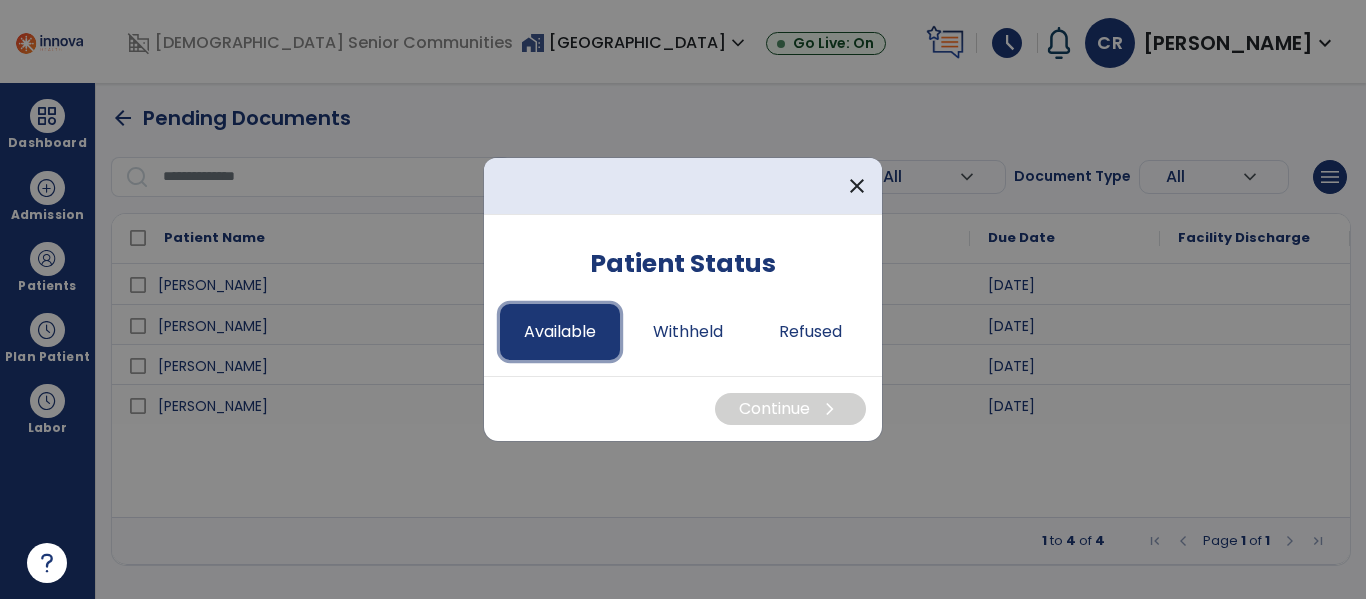 click on "Available" at bounding box center (560, 332) 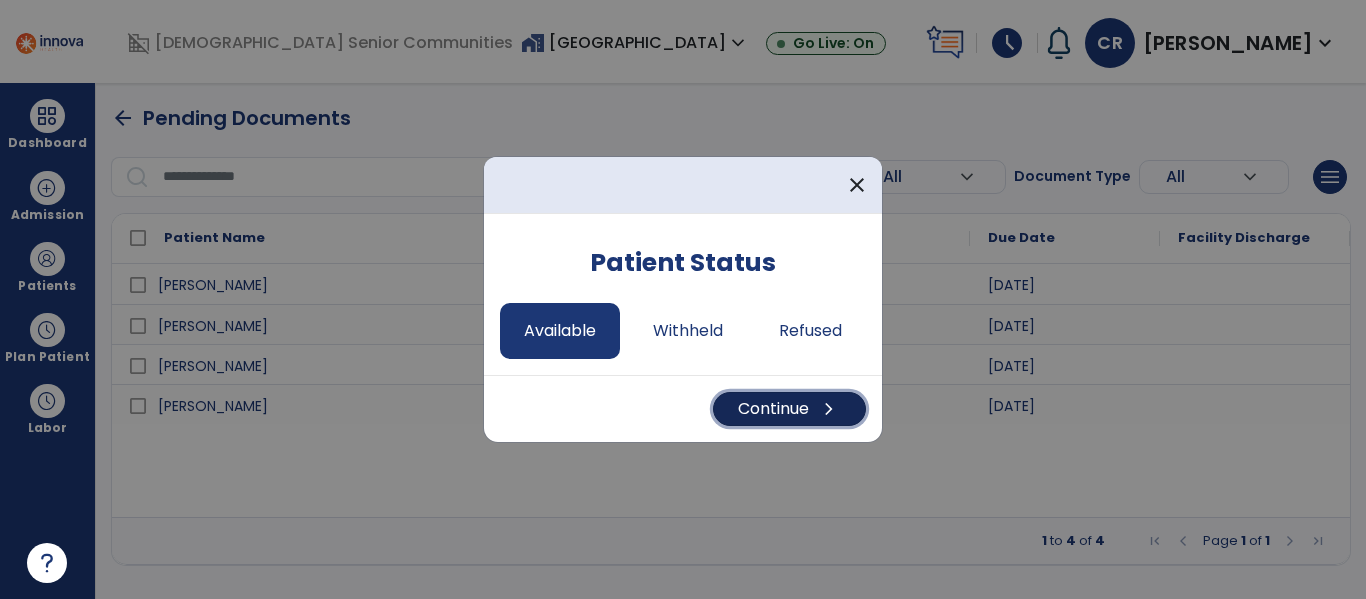 click on "Continue   chevron_right" at bounding box center [789, 409] 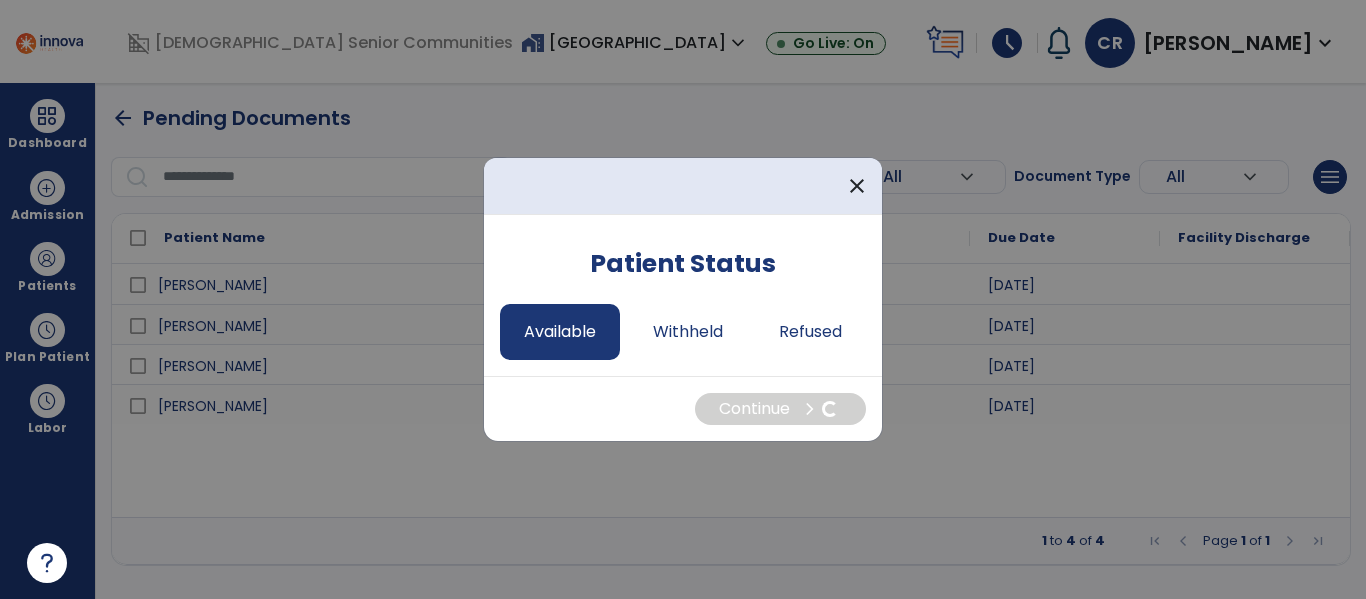 select on "*" 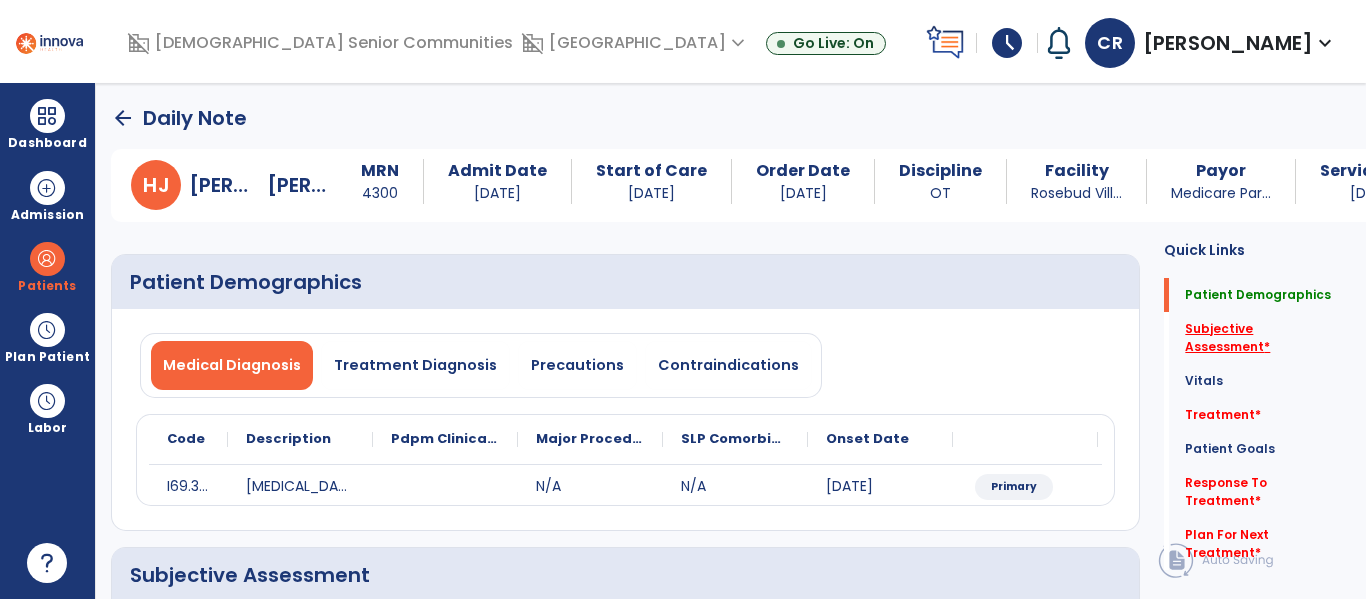 click on "Subjective Assessment   *" 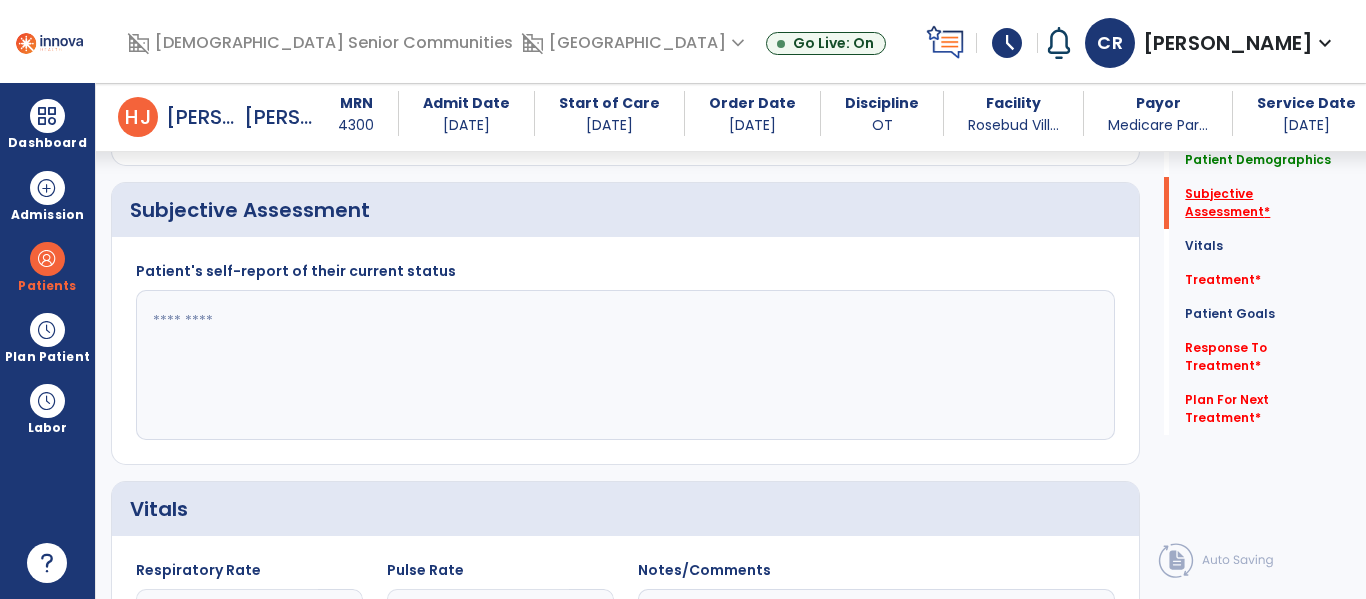 scroll, scrollTop: 347, scrollLeft: 0, axis: vertical 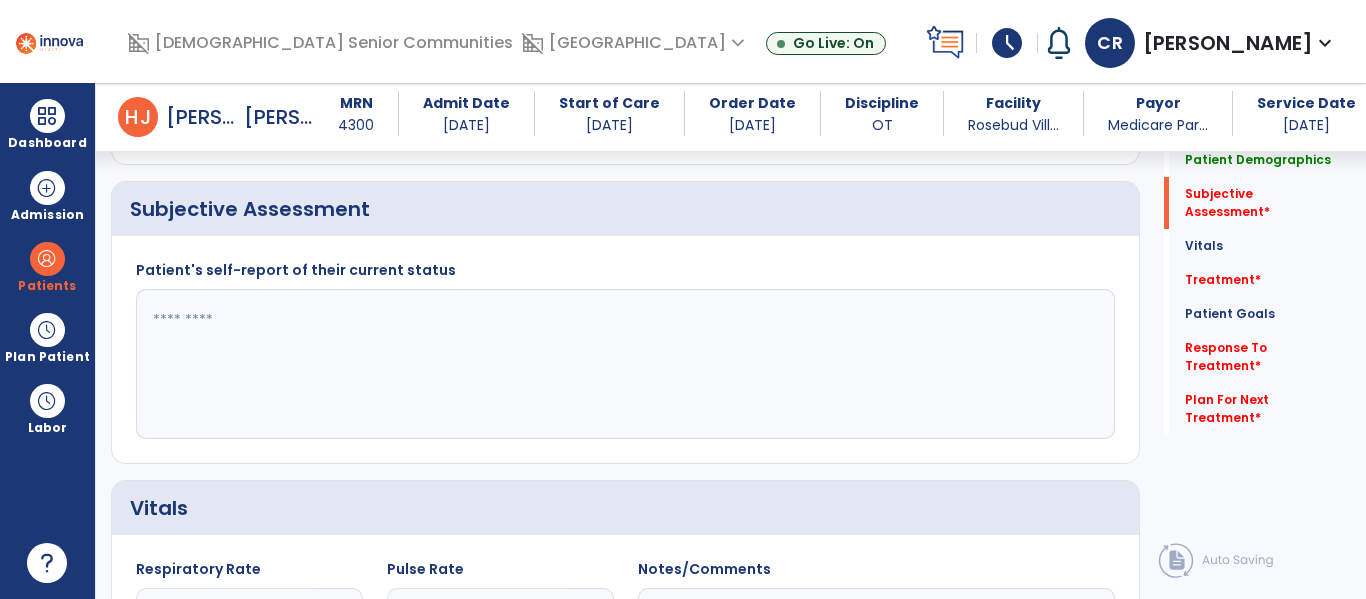 click 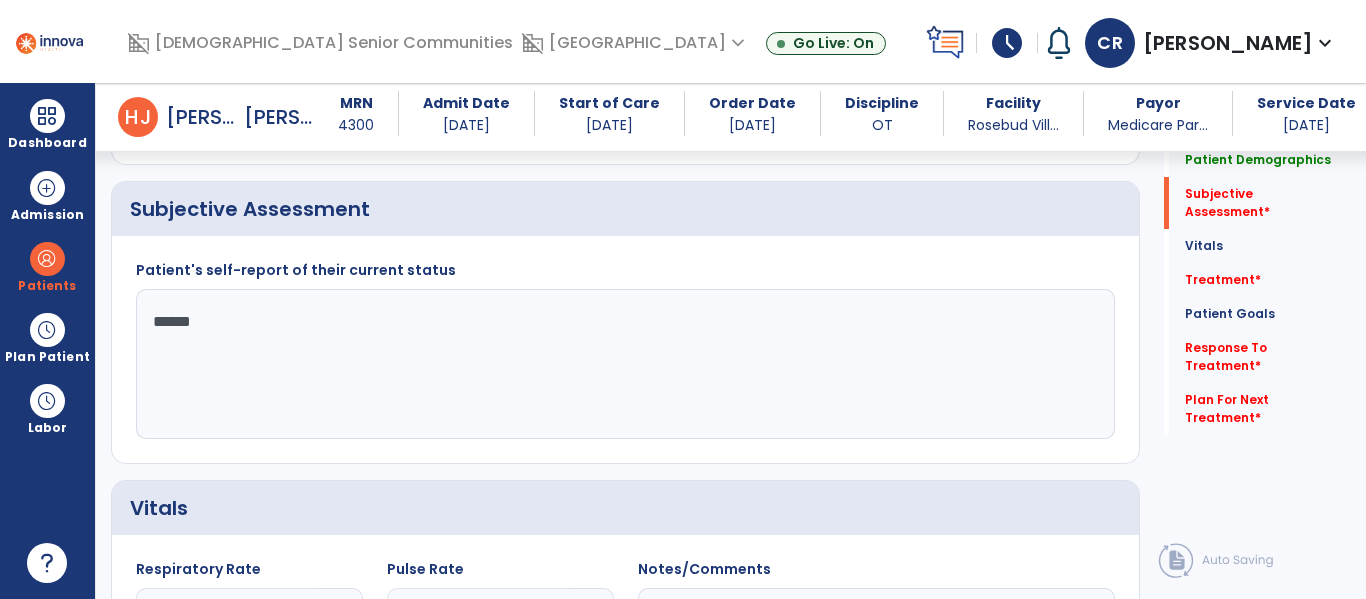 type on "*******" 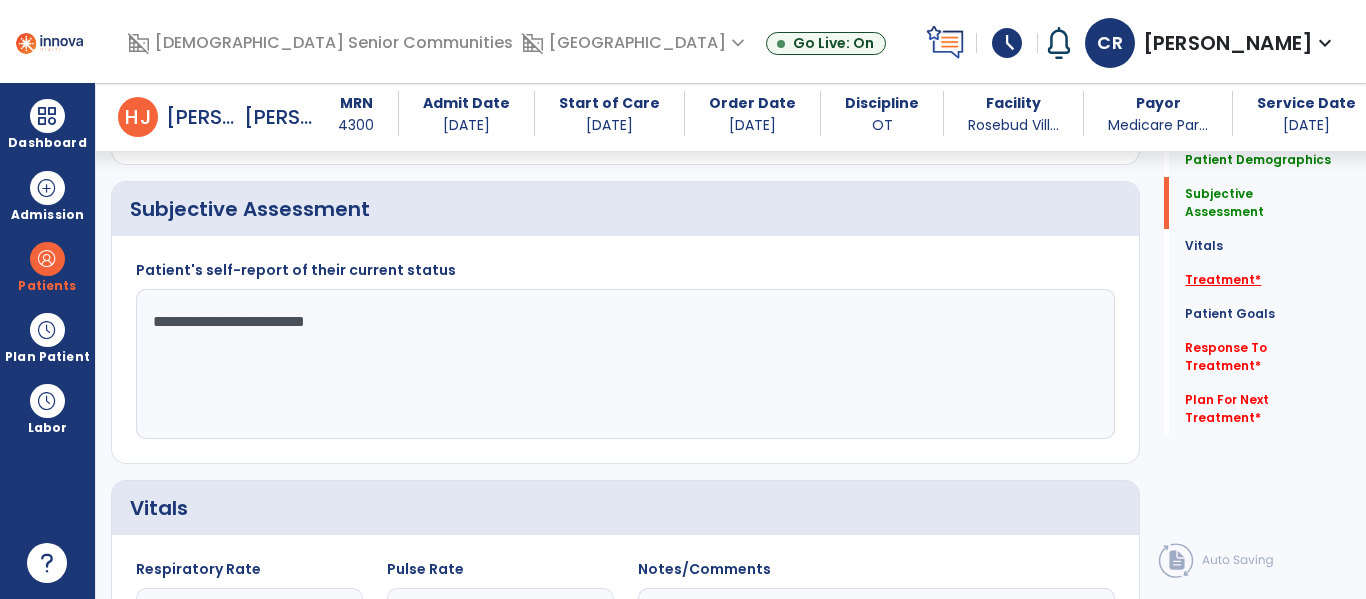 type on "**********" 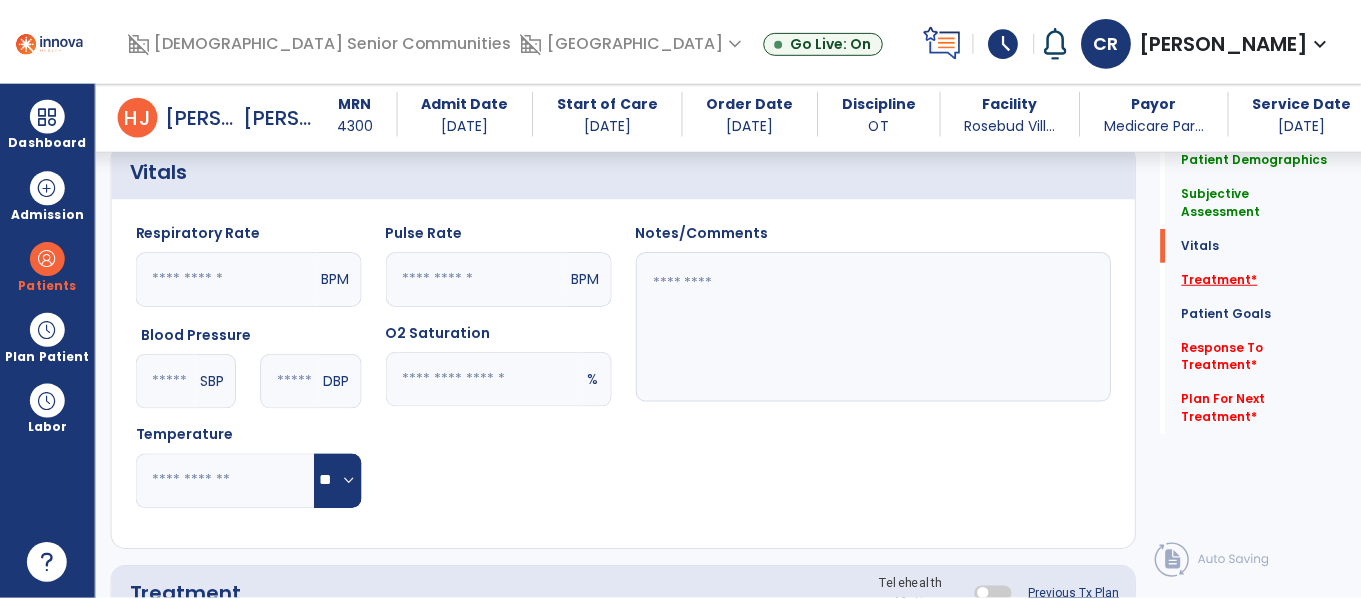 scroll, scrollTop: 1036, scrollLeft: 0, axis: vertical 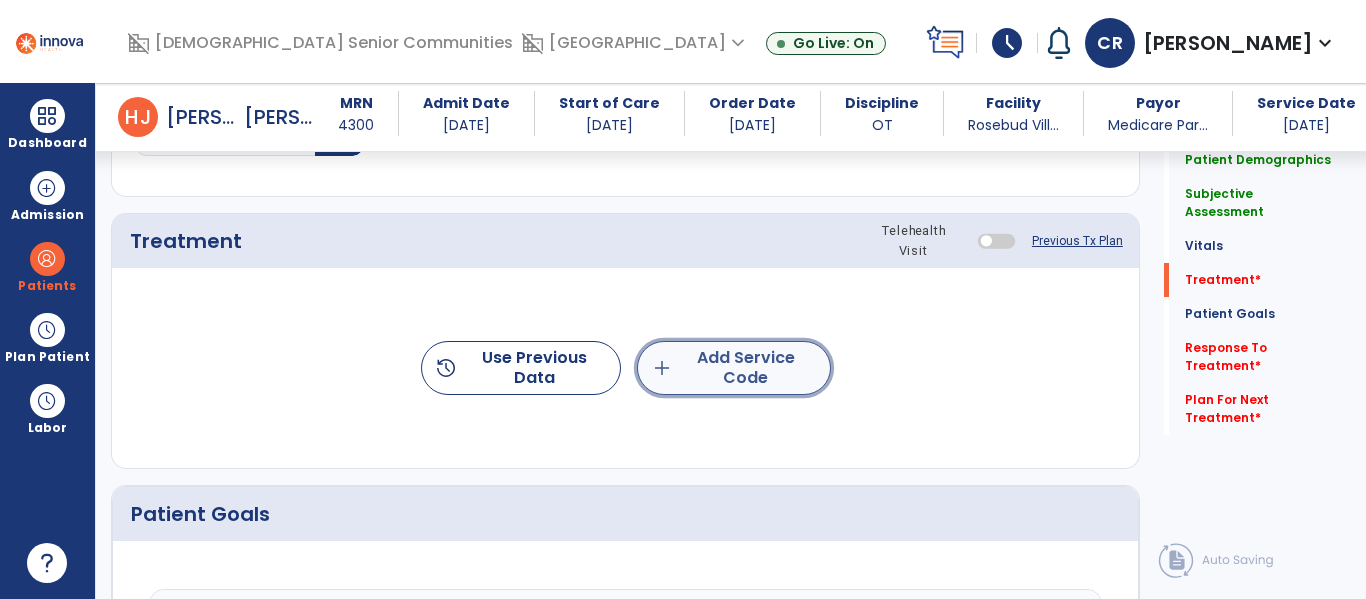 click on "add  Add Service Code" 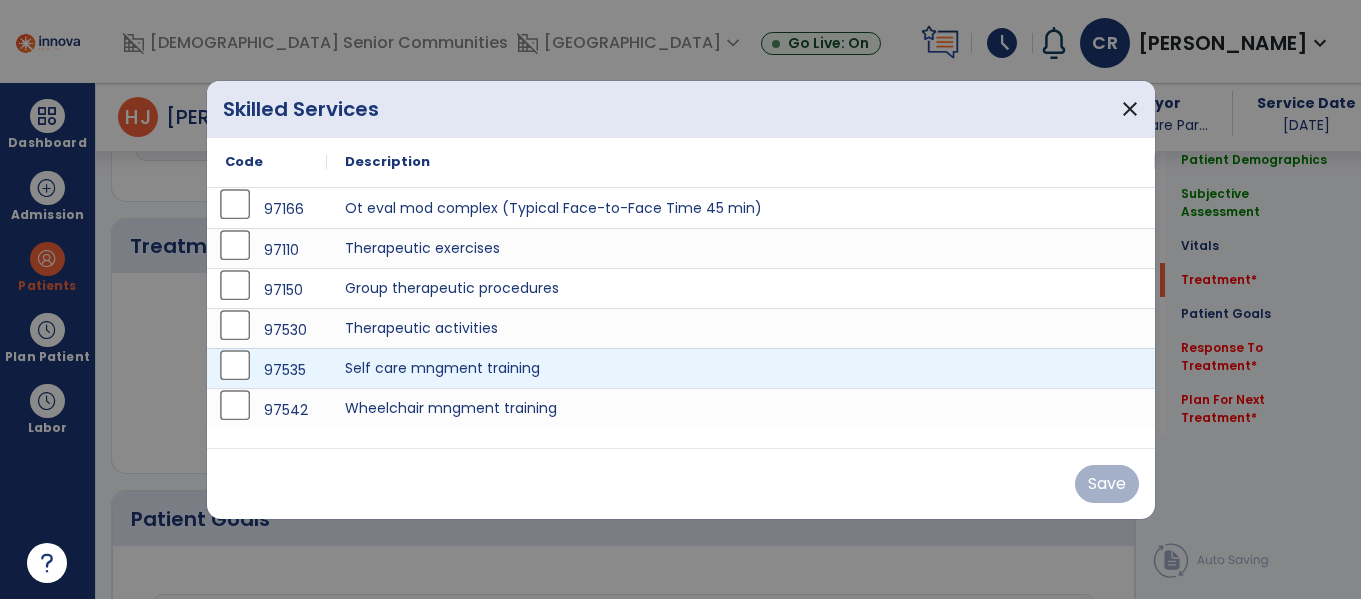 scroll, scrollTop: 1036, scrollLeft: 0, axis: vertical 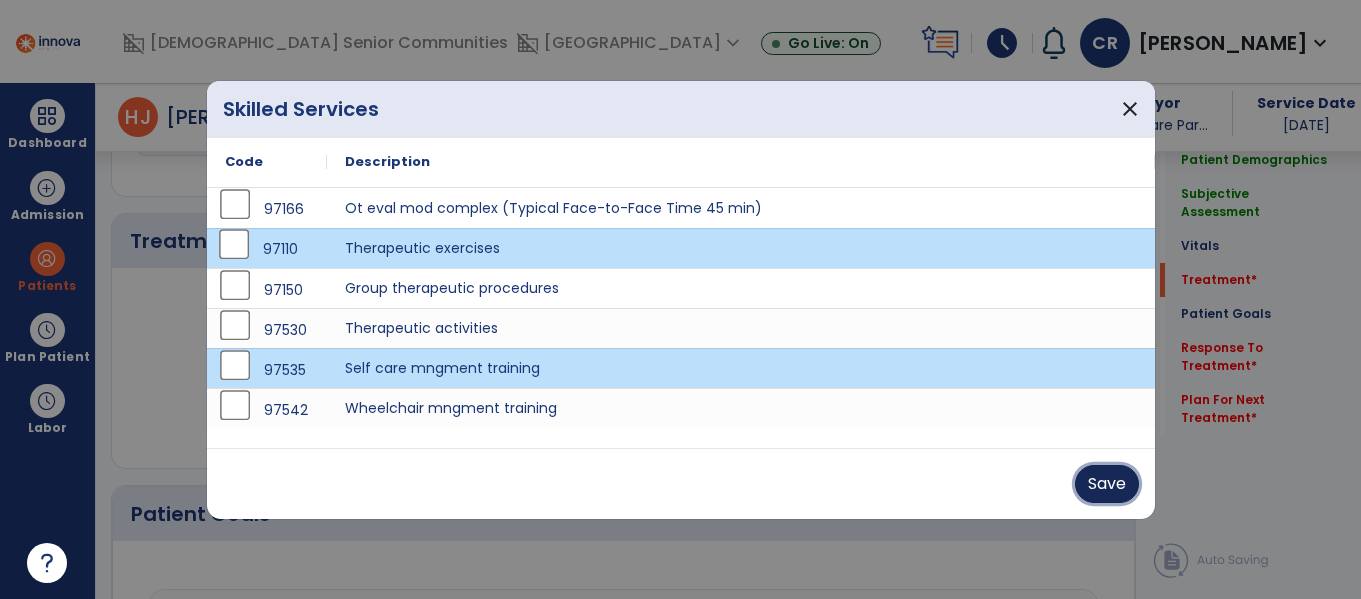 click on "Save" at bounding box center [1107, 484] 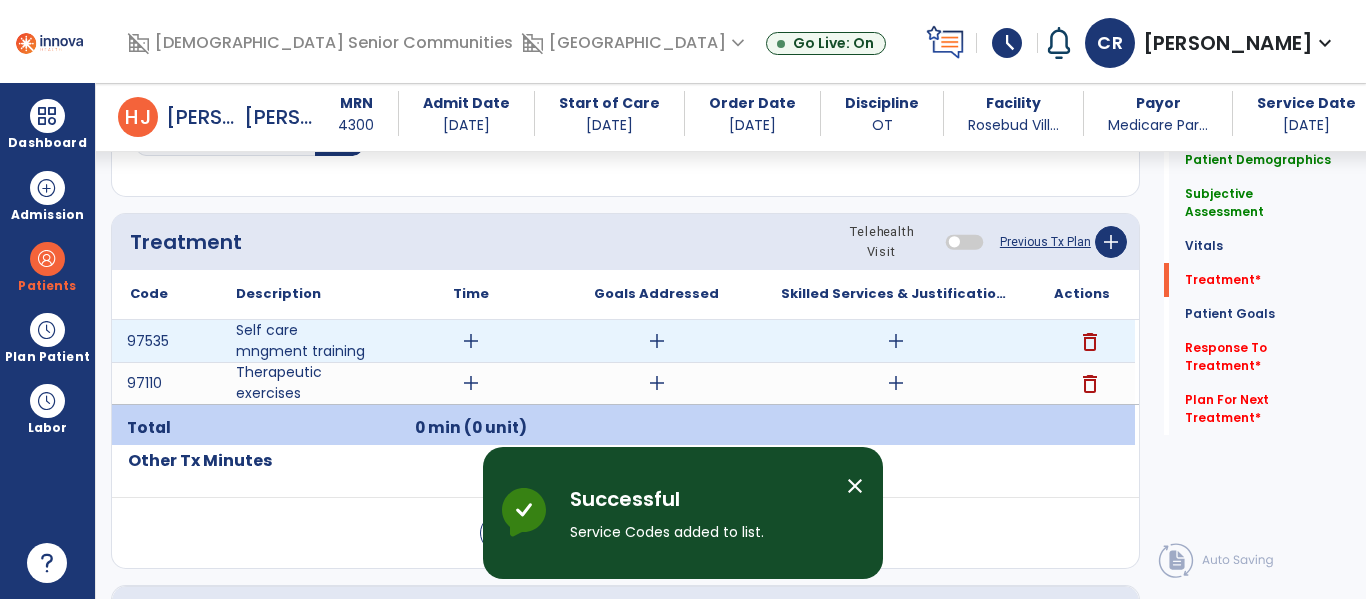 click on "add" at bounding box center (471, 341) 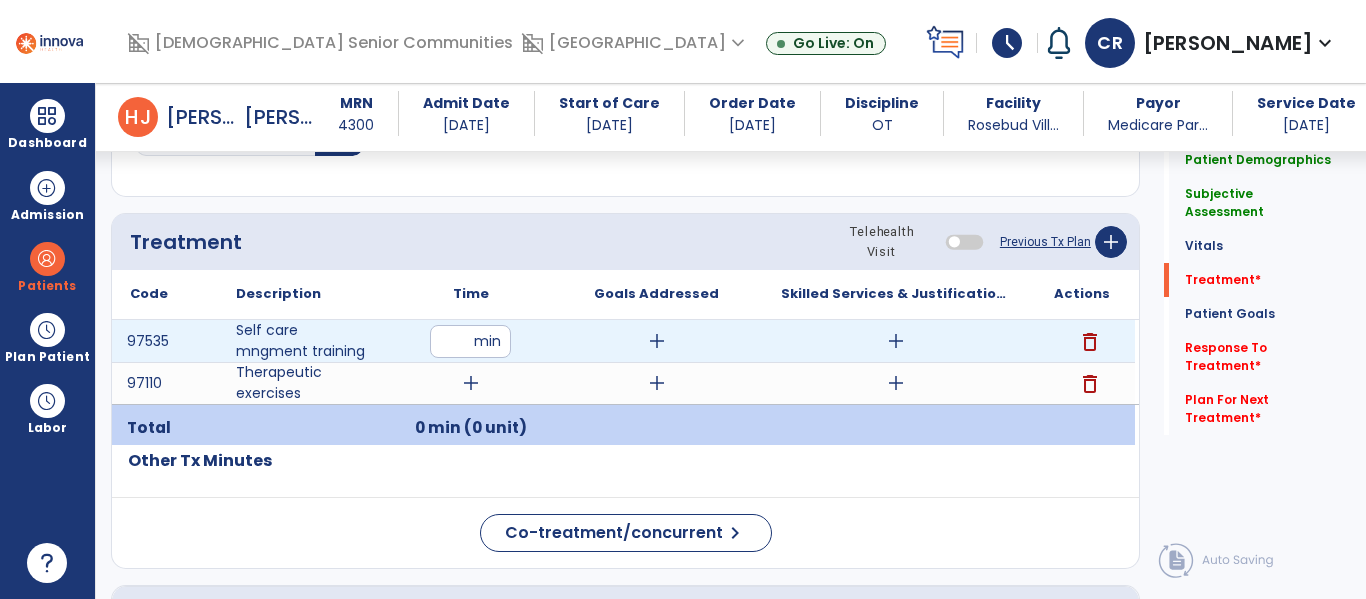 type on "**" 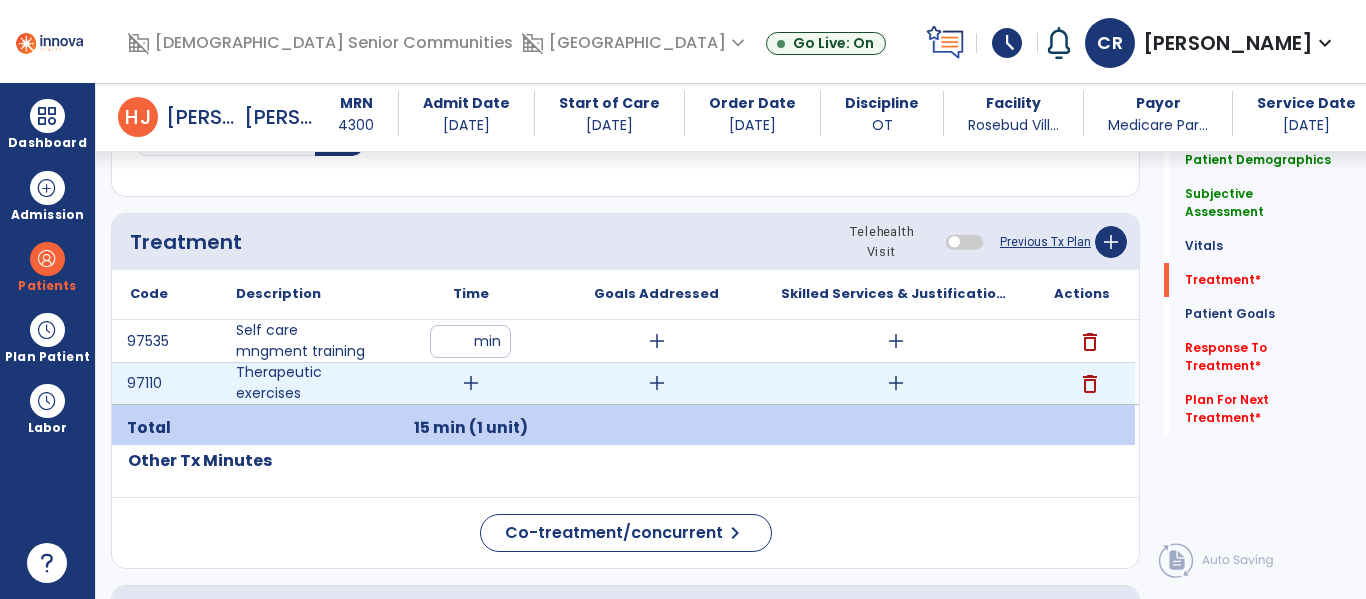 click on "add" at bounding box center [471, 383] 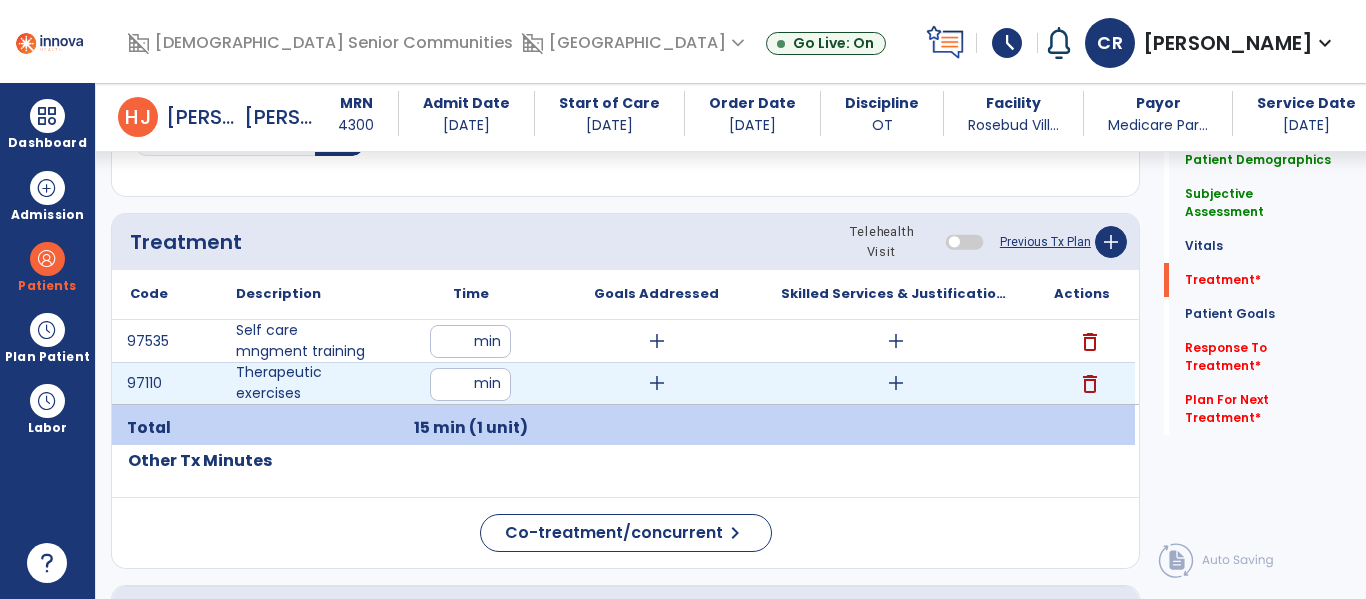 type on "**" 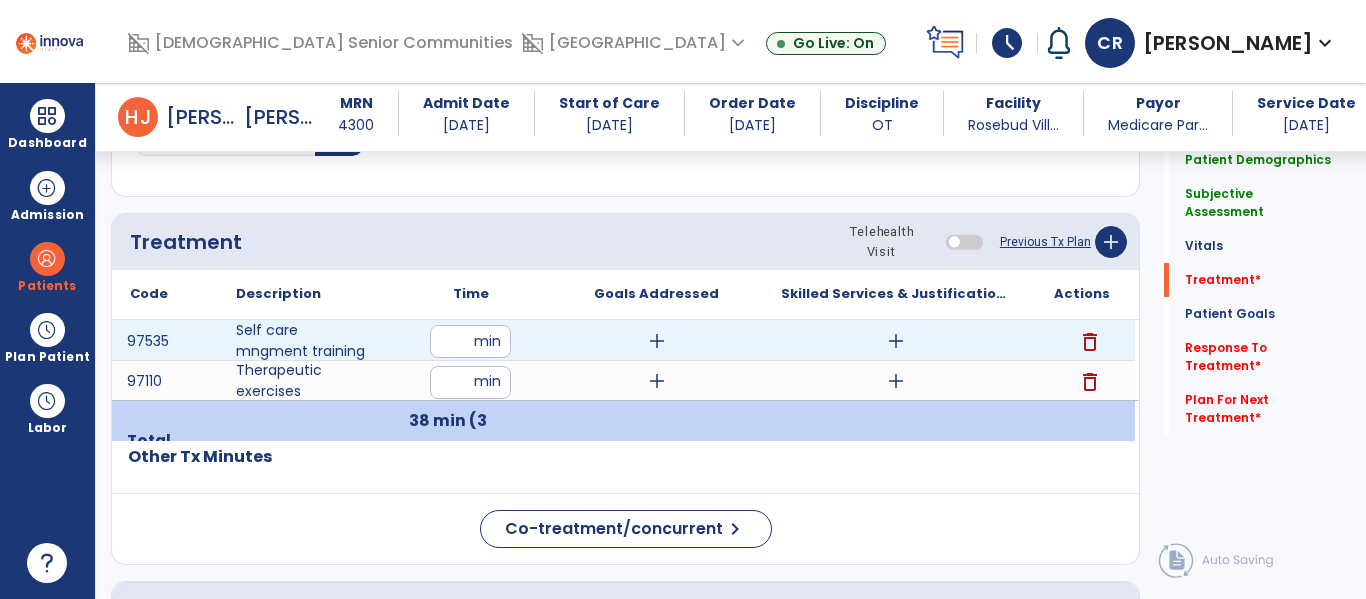 click on "add" at bounding box center (896, 341) 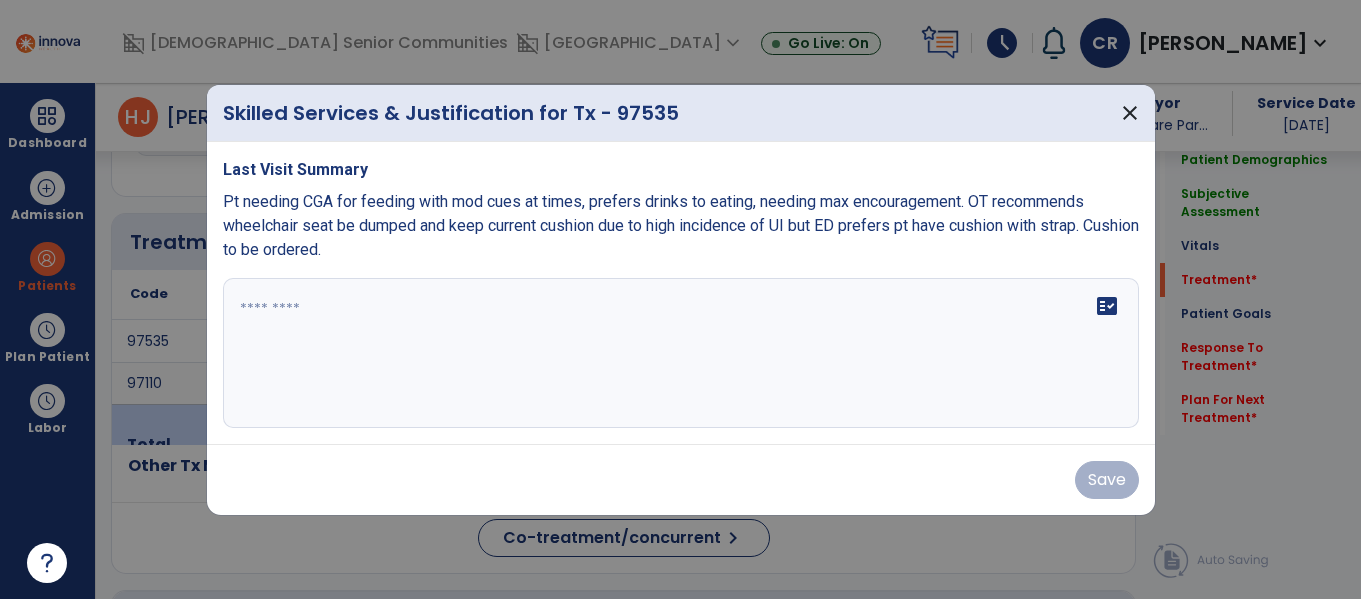 scroll, scrollTop: 1036, scrollLeft: 0, axis: vertical 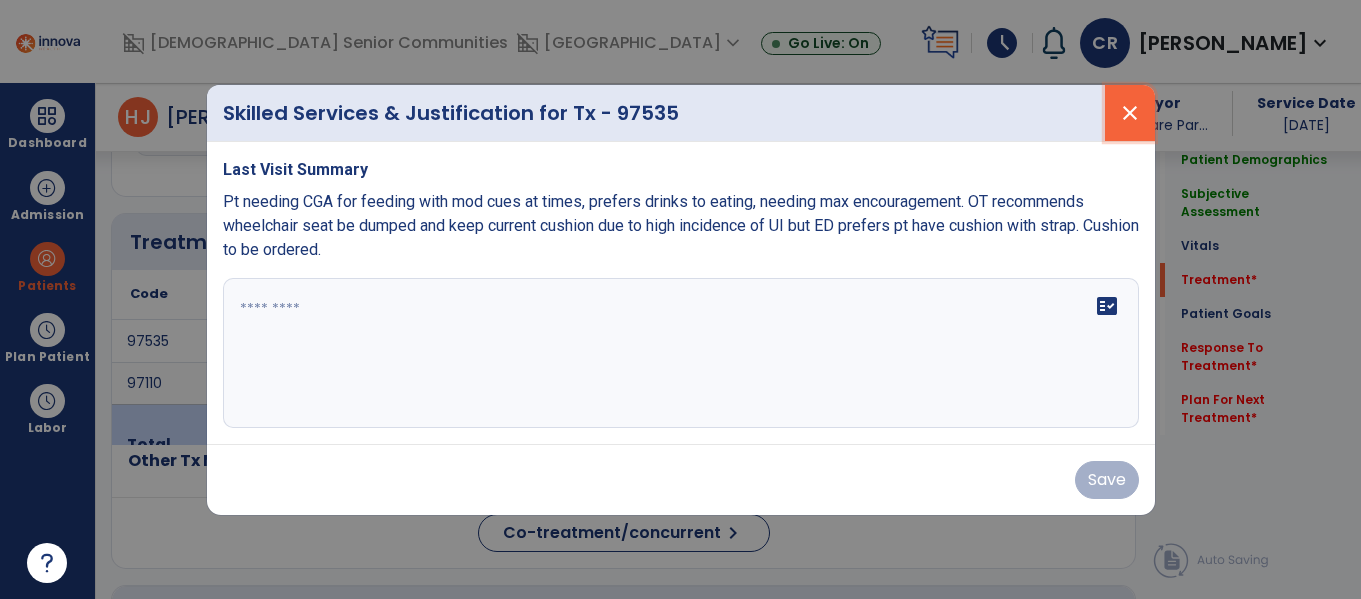 click on "close" at bounding box center (1130, 113) 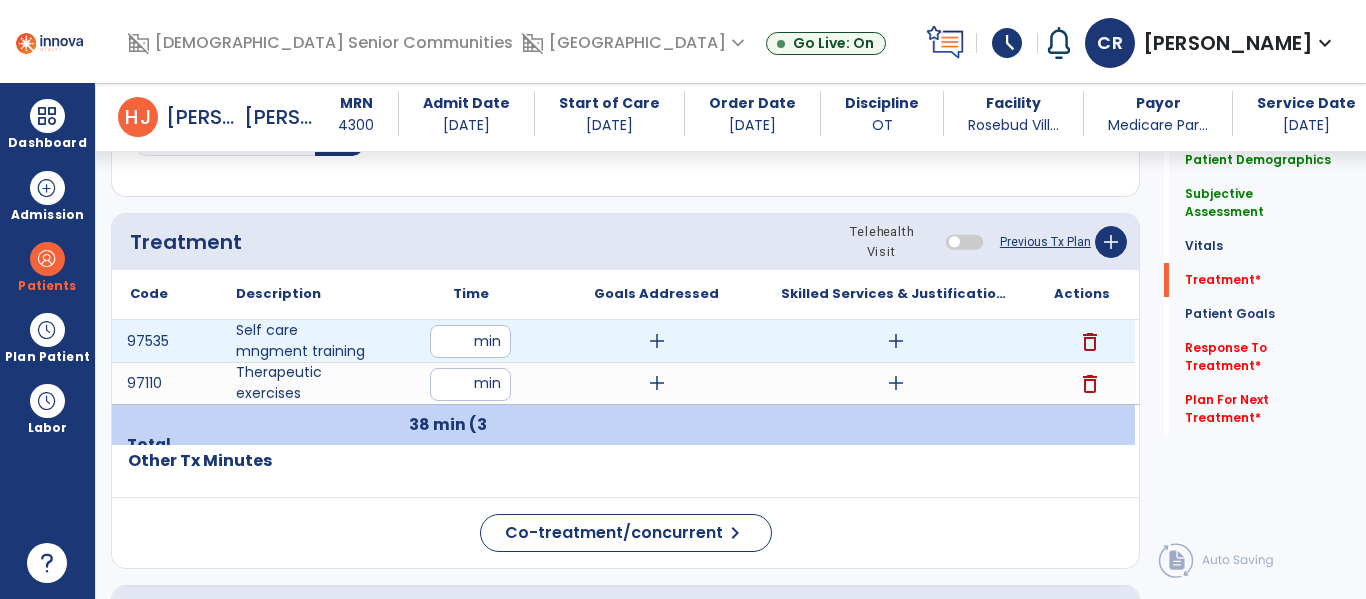 click on "add" at bounding box center [896, 341] 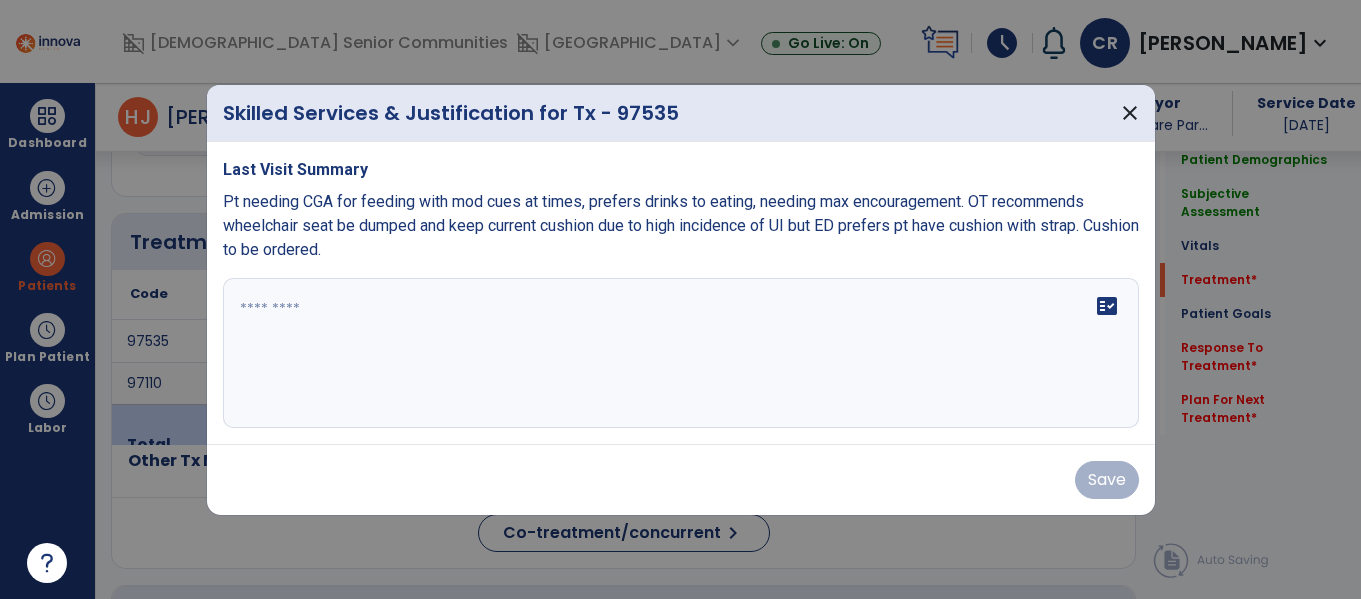 scroll, scrollTop: 1036, scrollLeft: 0, axis: vertical 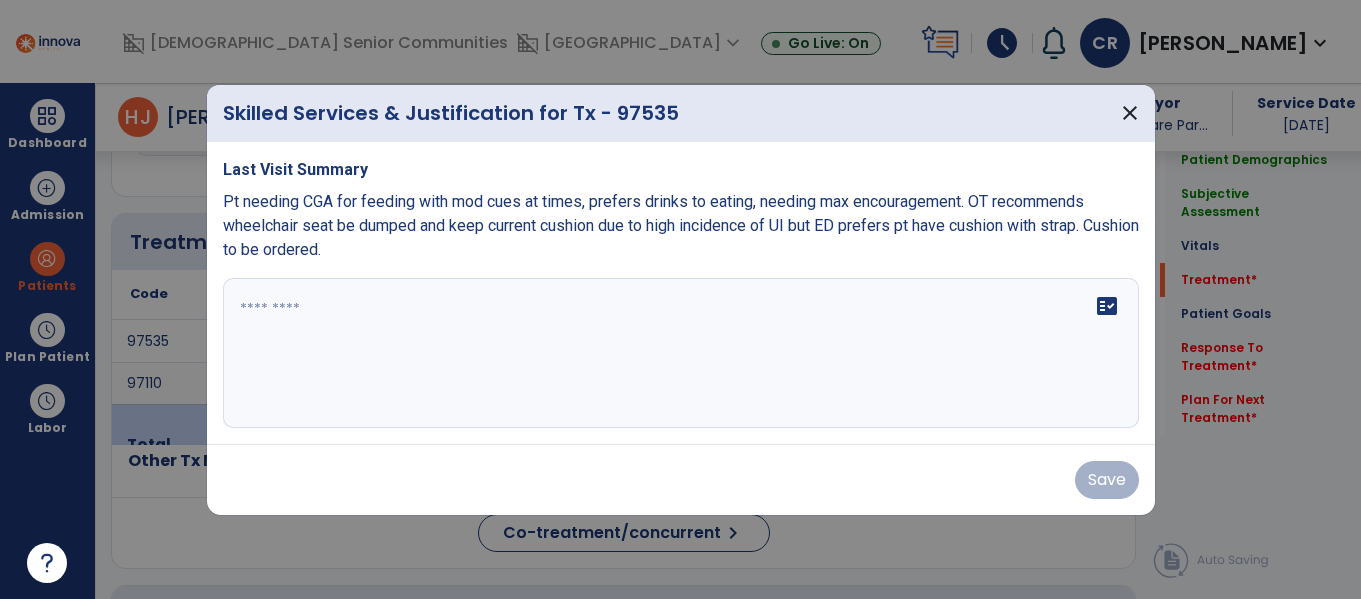 click at bounding box center [681, 353] 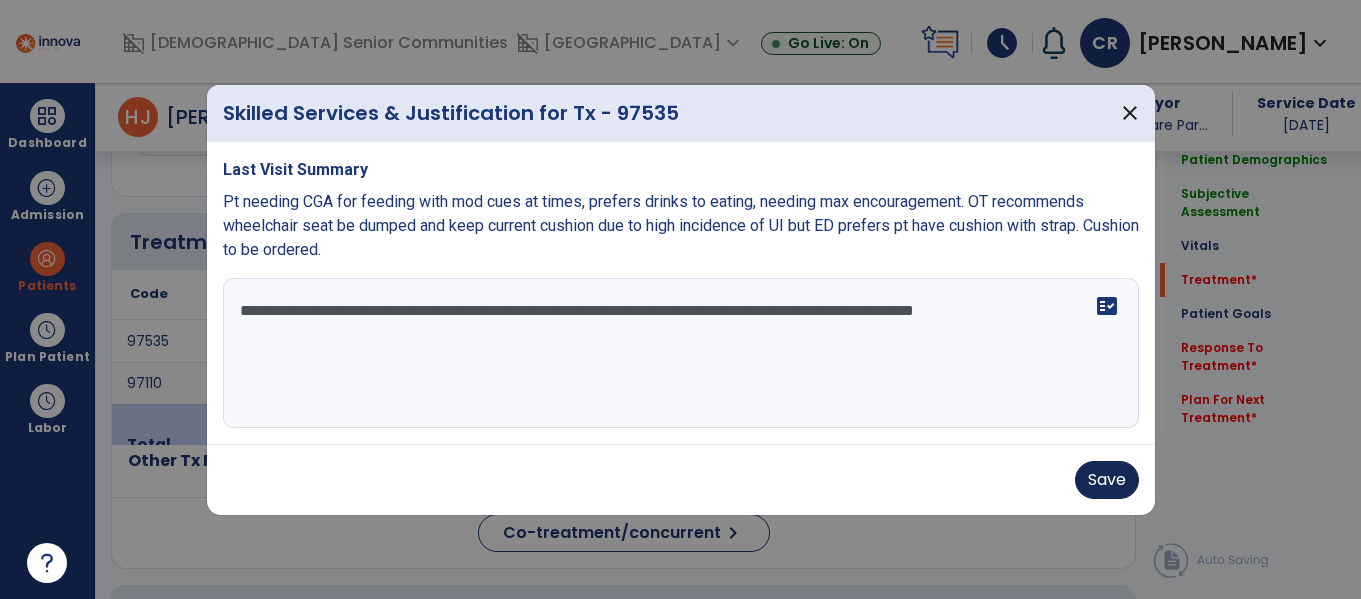 type on "**********" 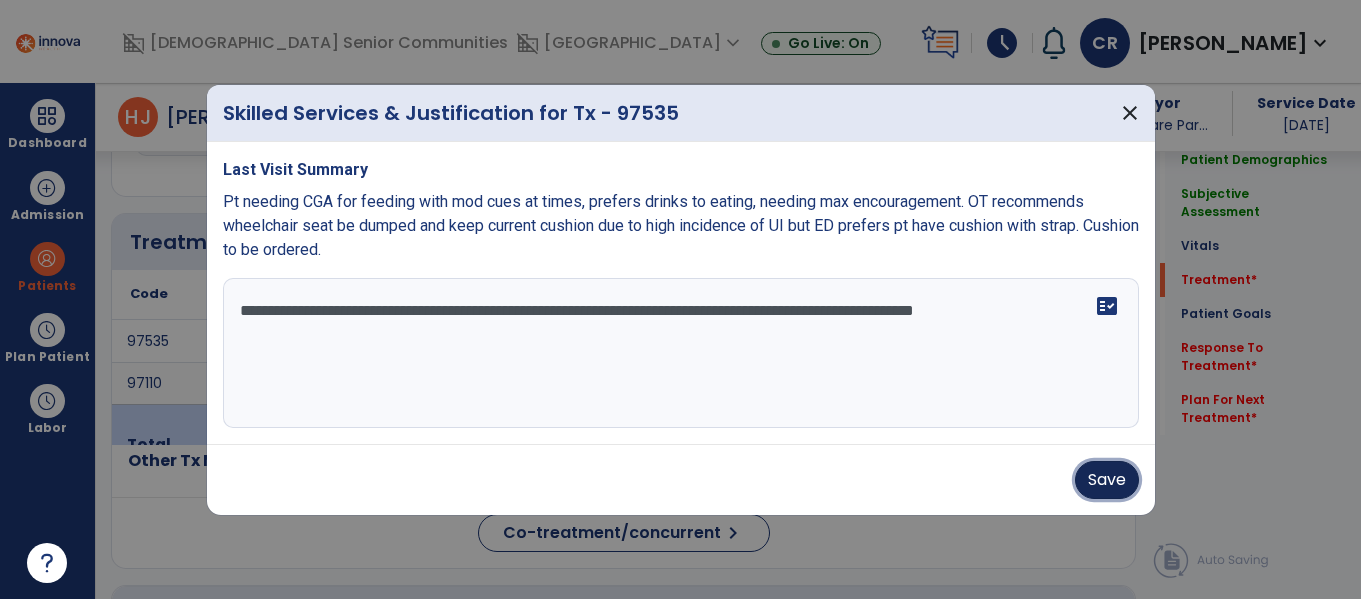 click on "Save" at bounding box center (1107, 480) 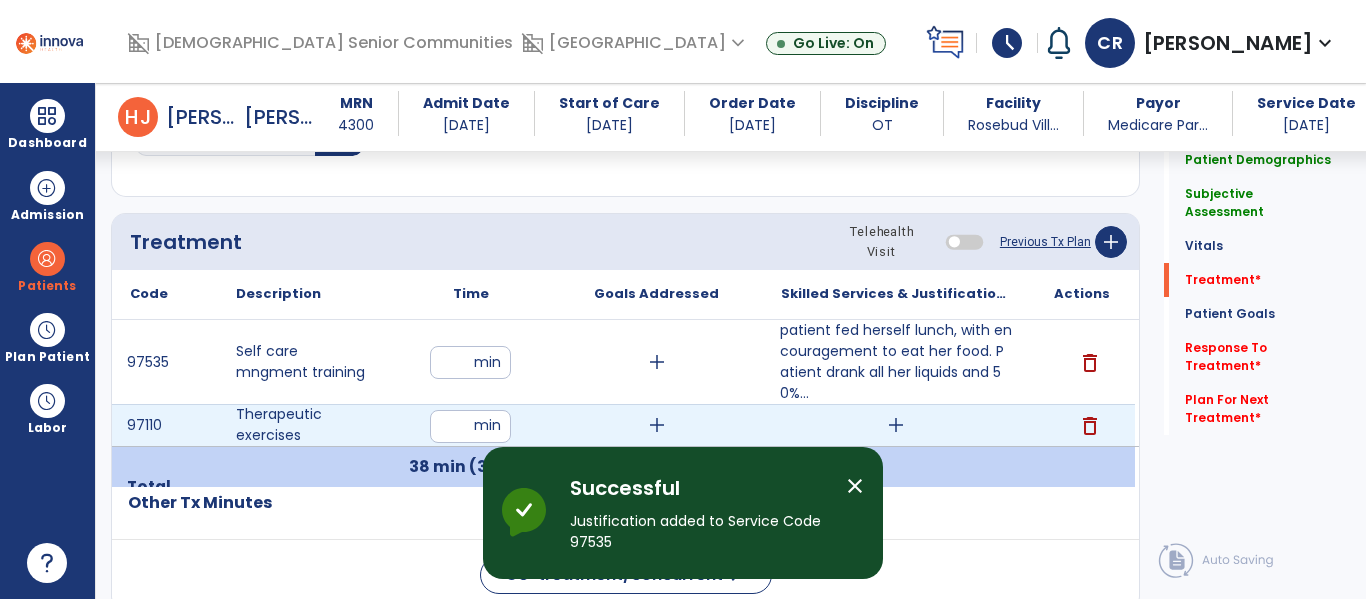 click on "add" at bounding box center [896, 425] 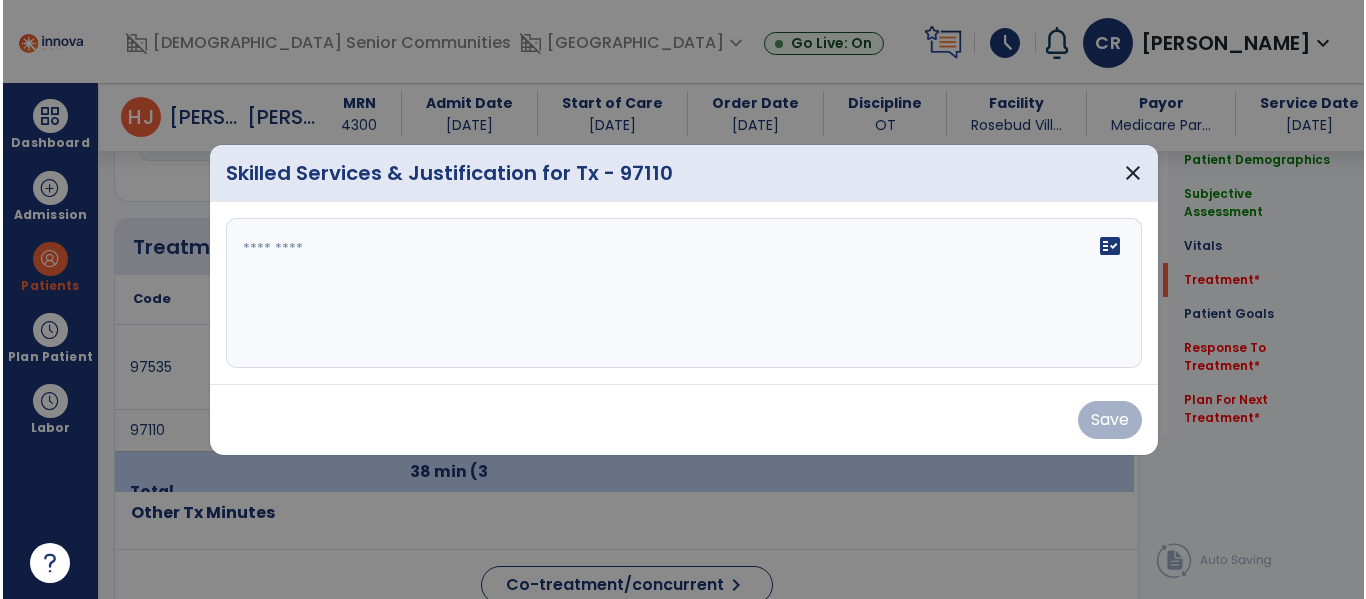 scroll, scrollTop: 1036, scrollLeft: 0, axis: vertical 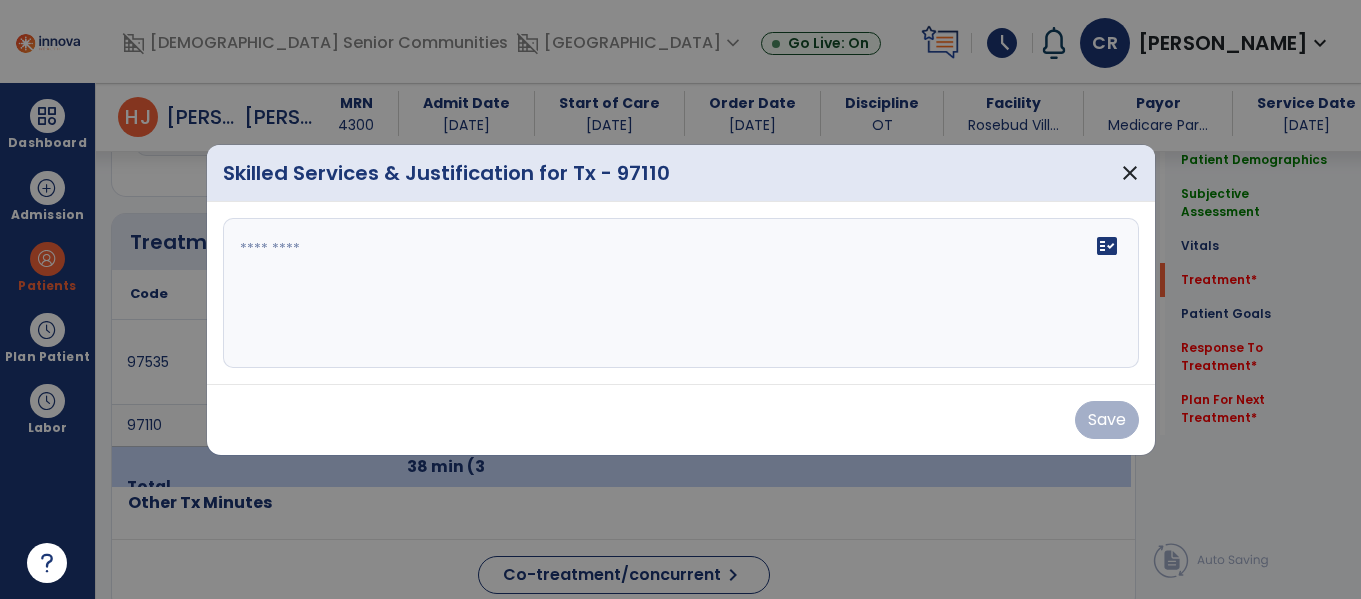 click on "fact_check" at bounding box center [681, 293] 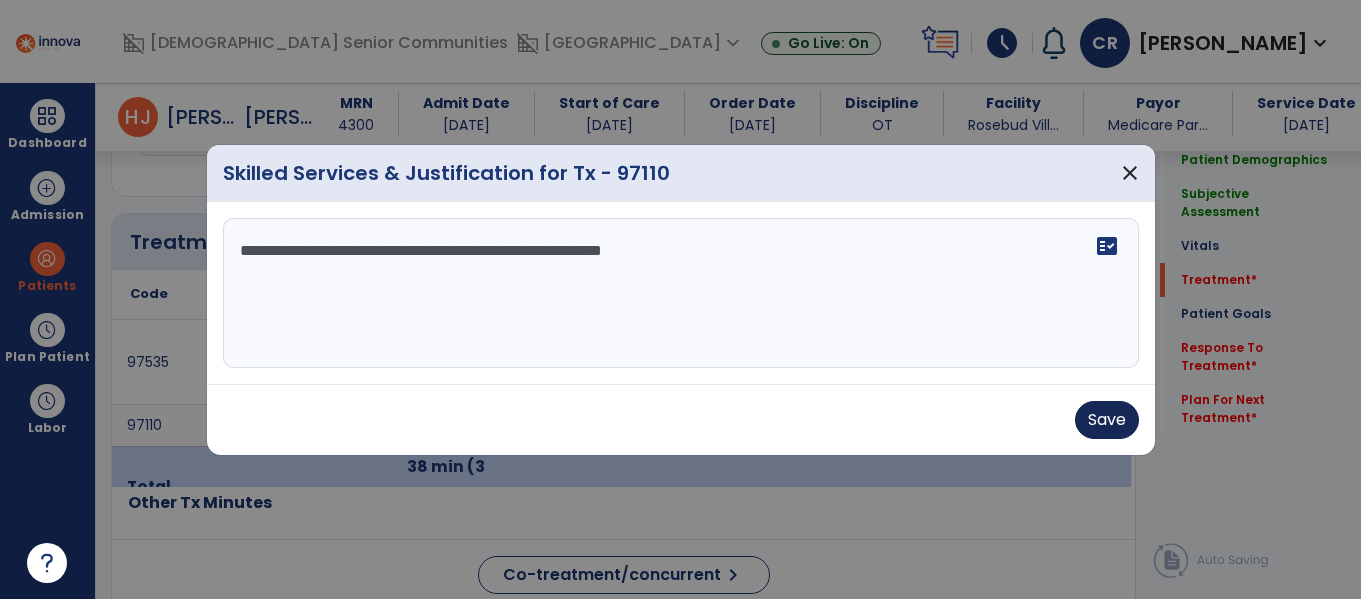 type on "**********" 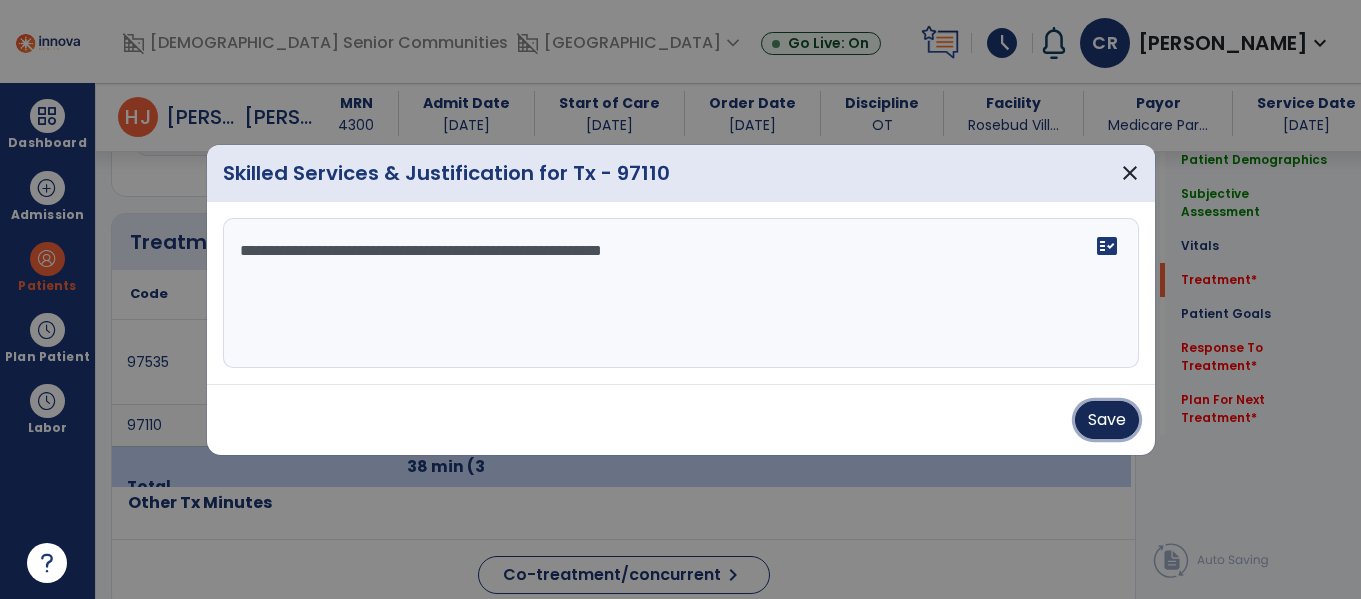 click on "Save" at bounding box center (1107, 420) 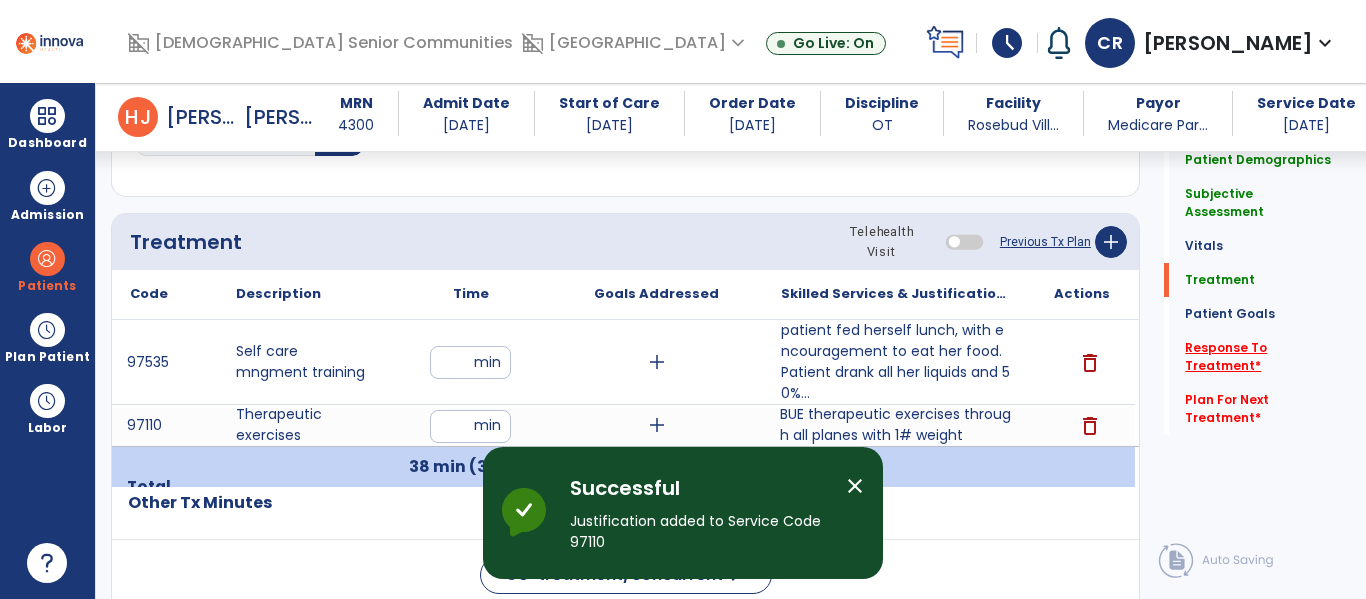 click on "Response To Treatment   *" 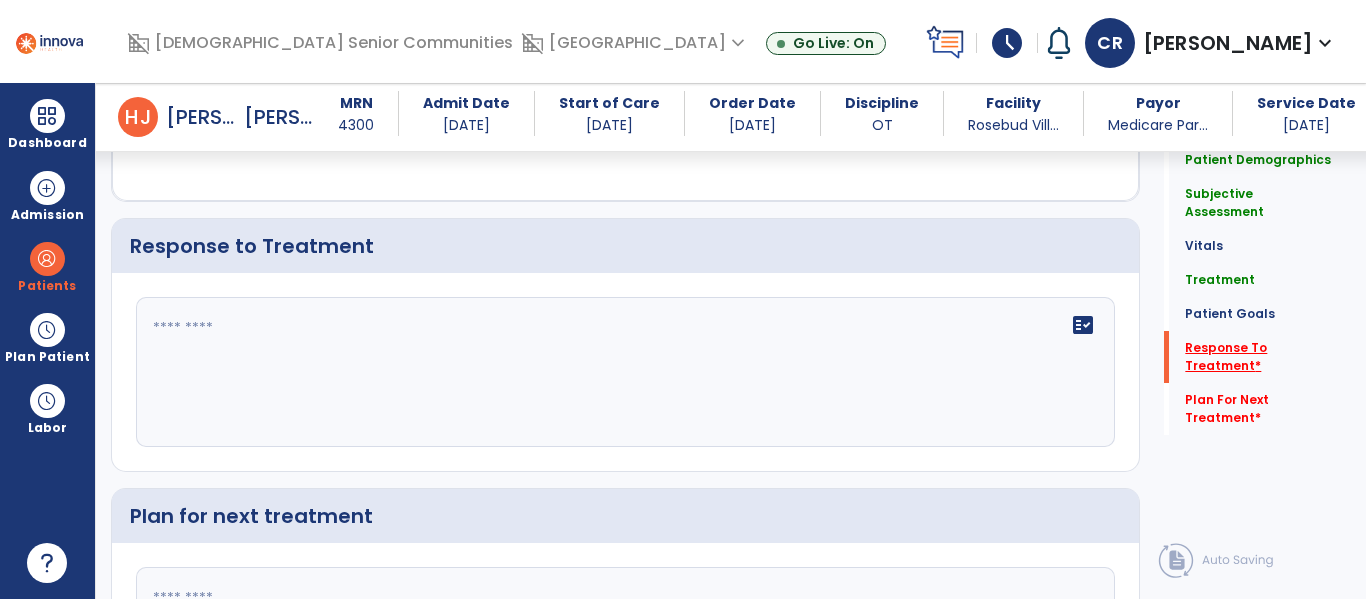 scroll, scrollTop: 2353, scrollLeft: 0, axis: vertical 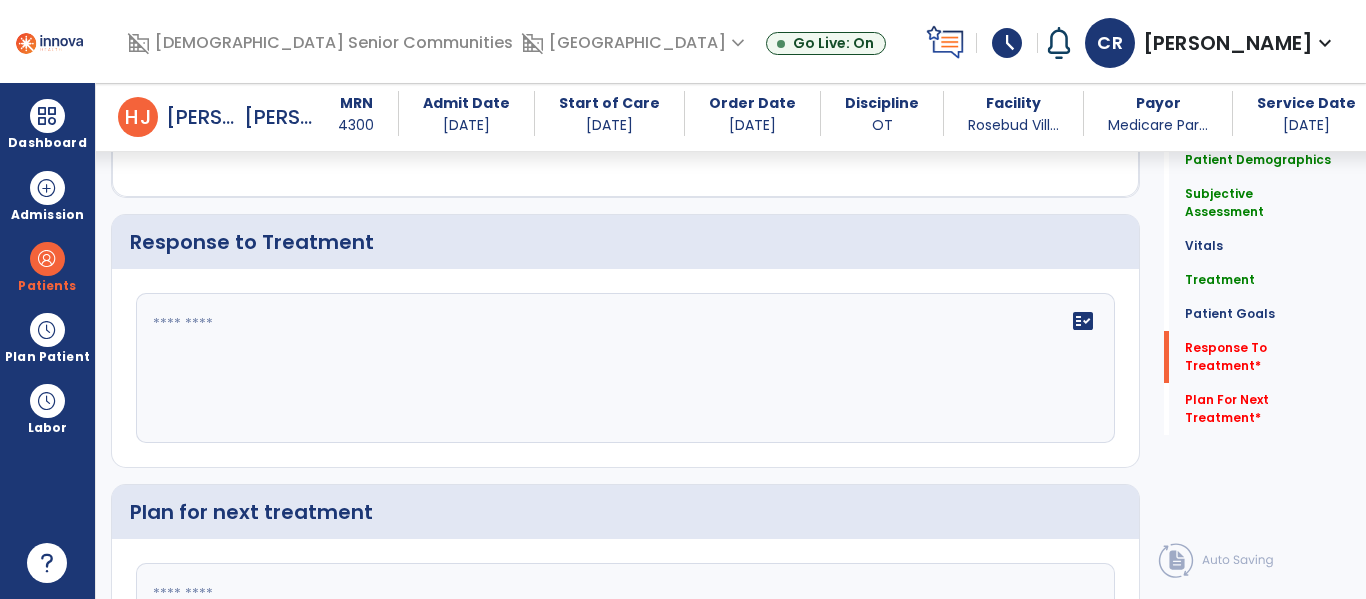 click on "fact_check" 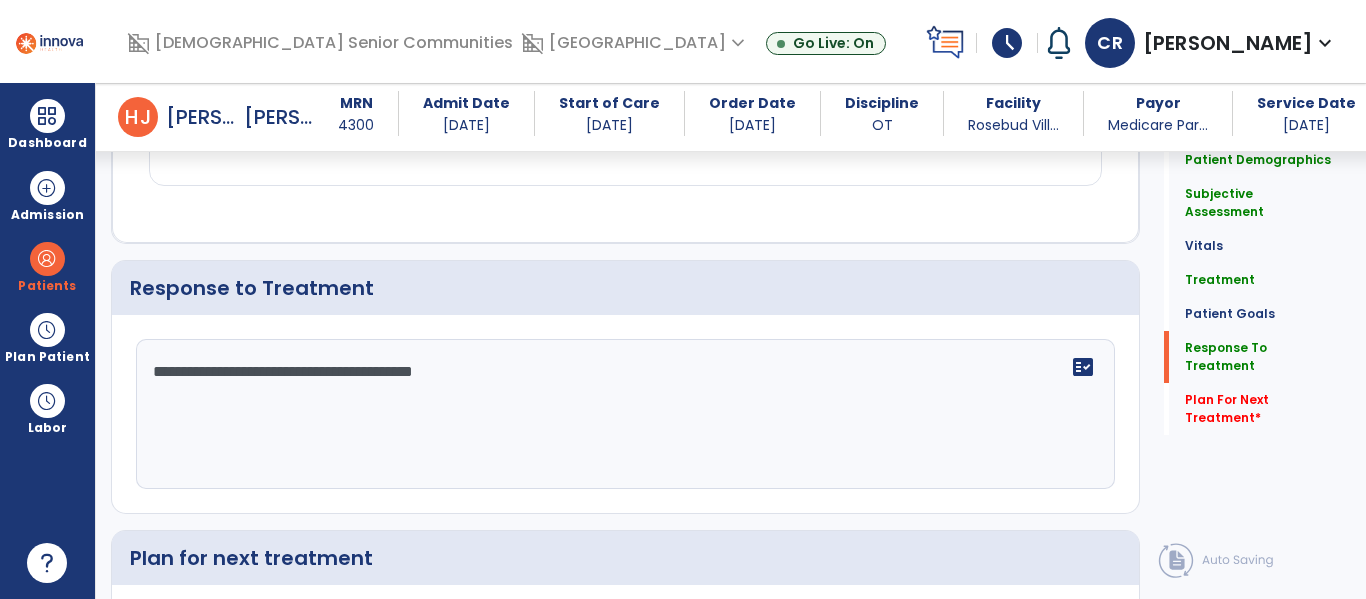 scroll, scrollTop: 2353, scrollLeft: 0, axis: vertical 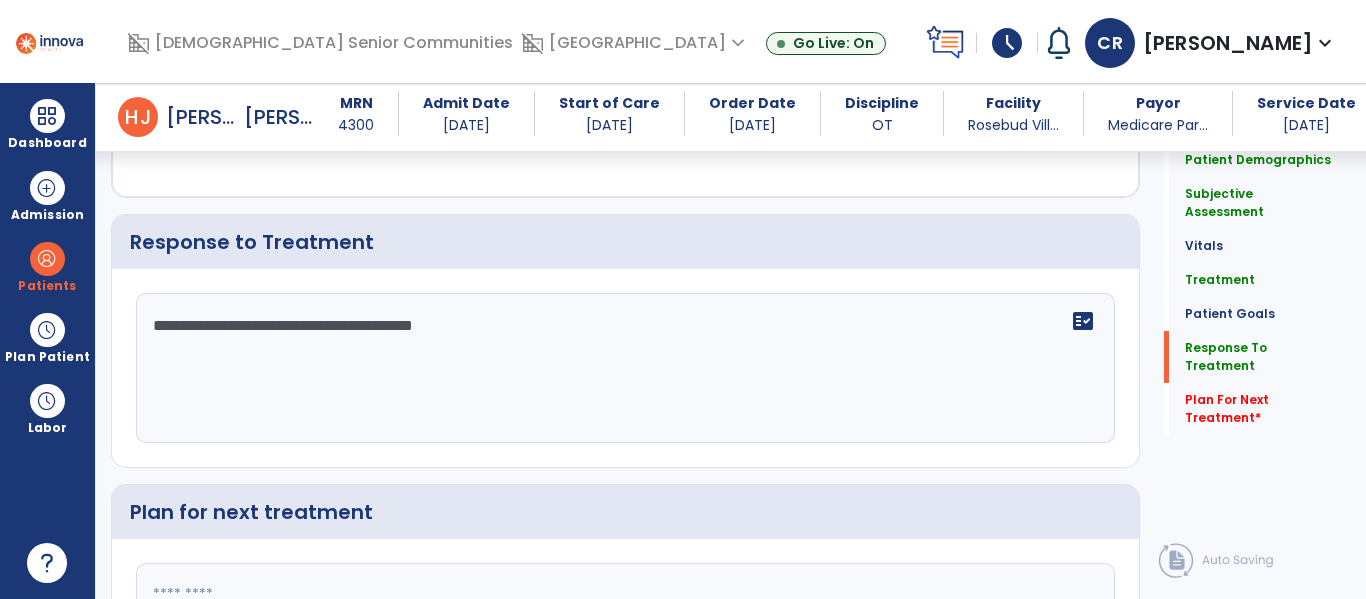 type on "**********" 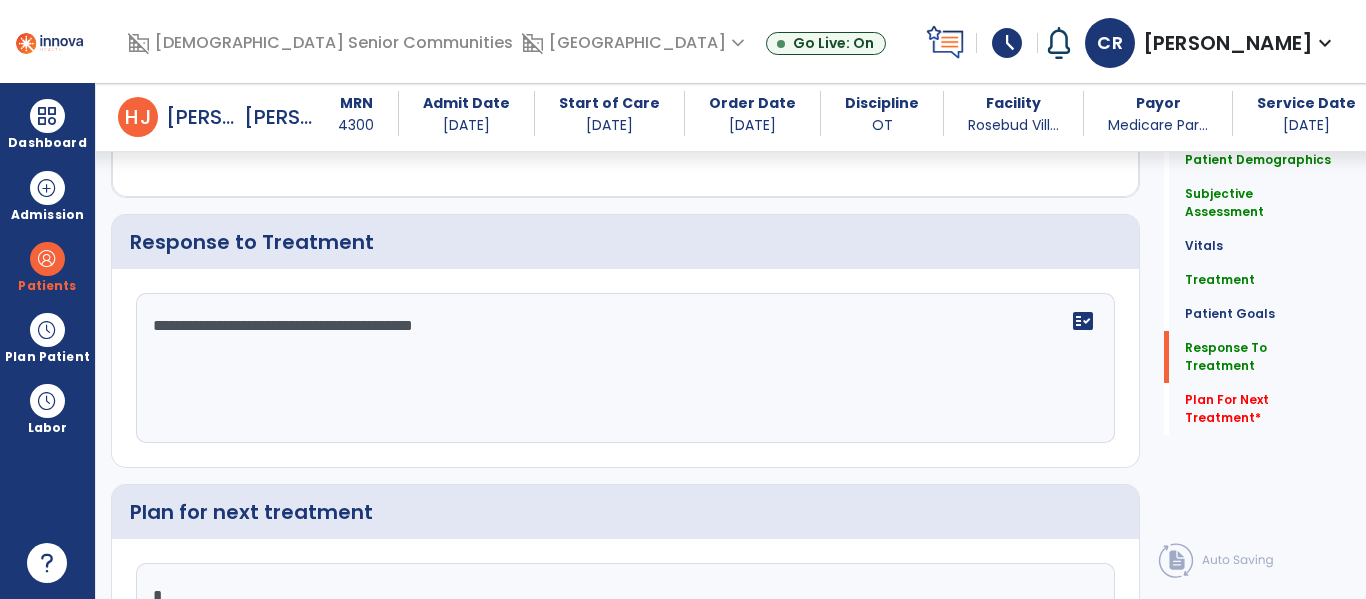 scroll, scrollTop: 2361, scrollLeft: 0, axis: vertical 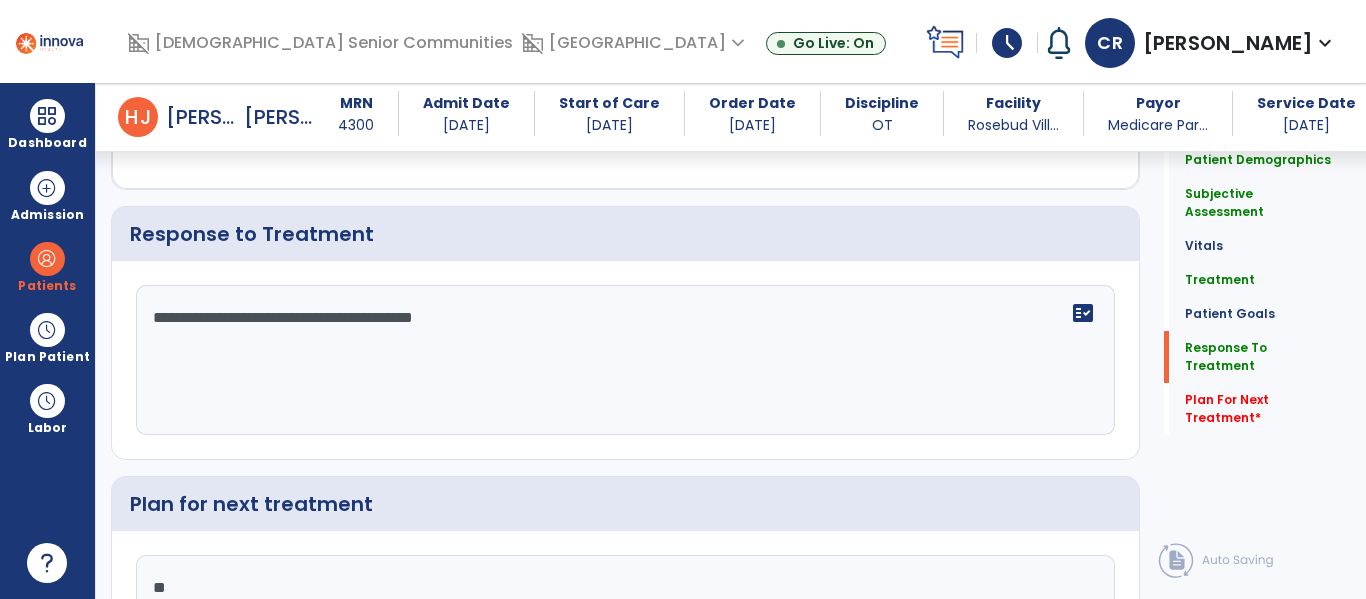type on "***" 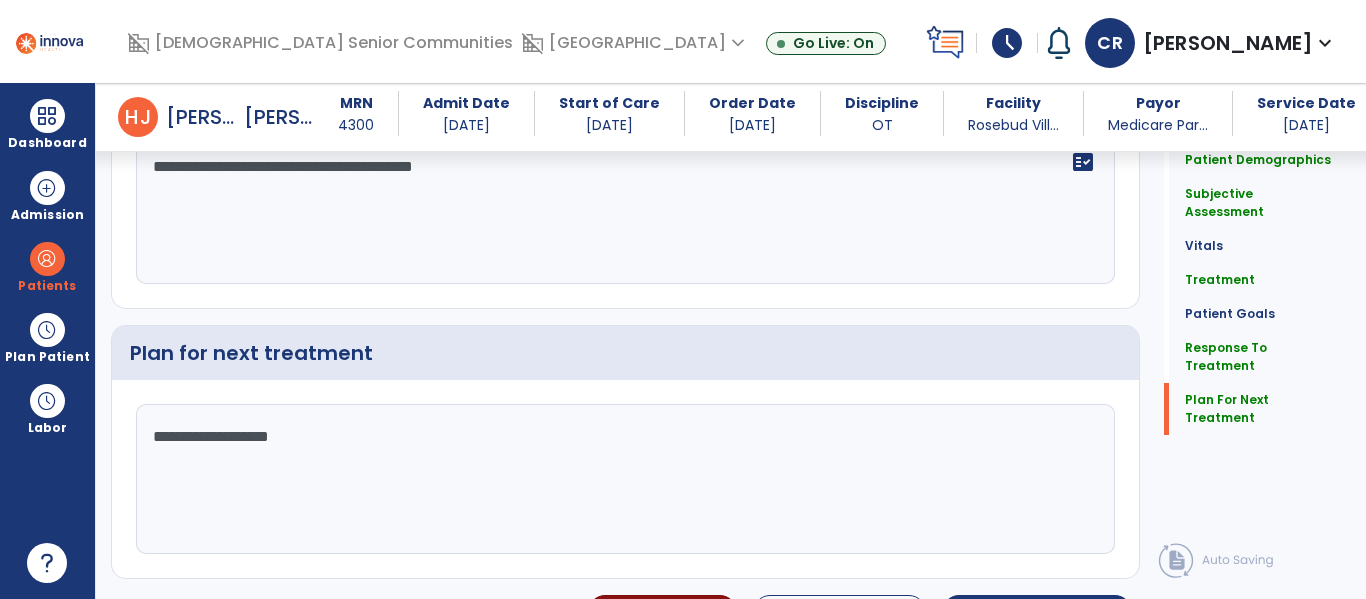 scroll, scrollTop: 2558, scrollLeft: 0, axis: vertical 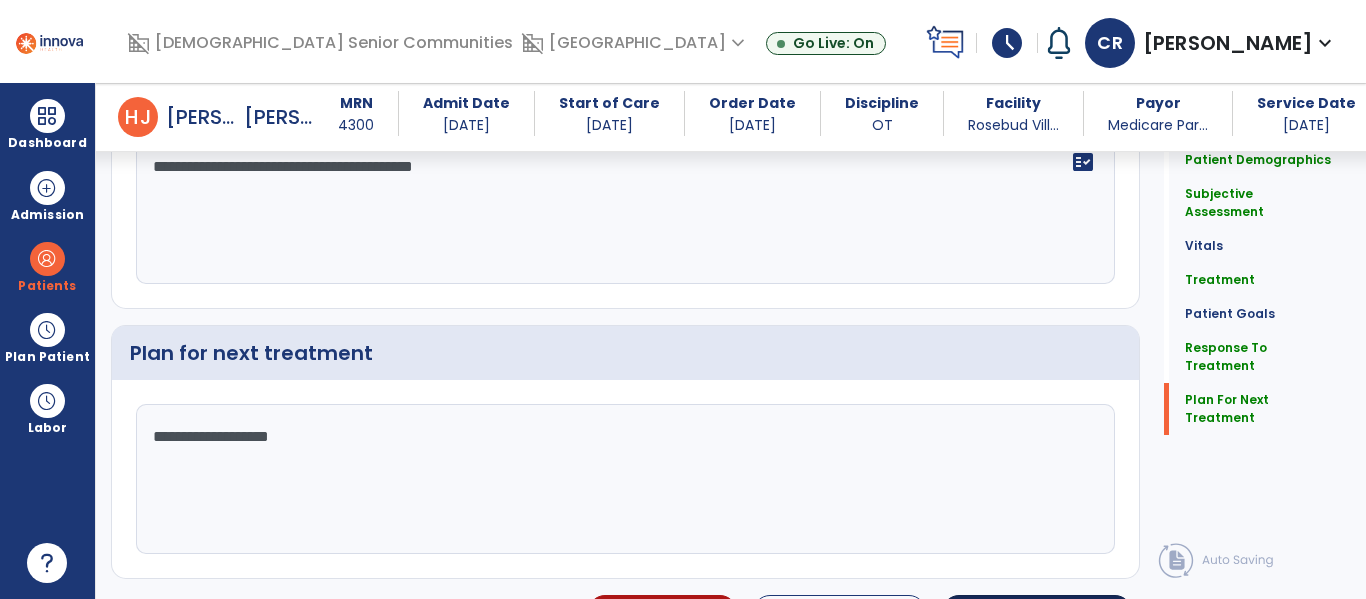 type on "**********" 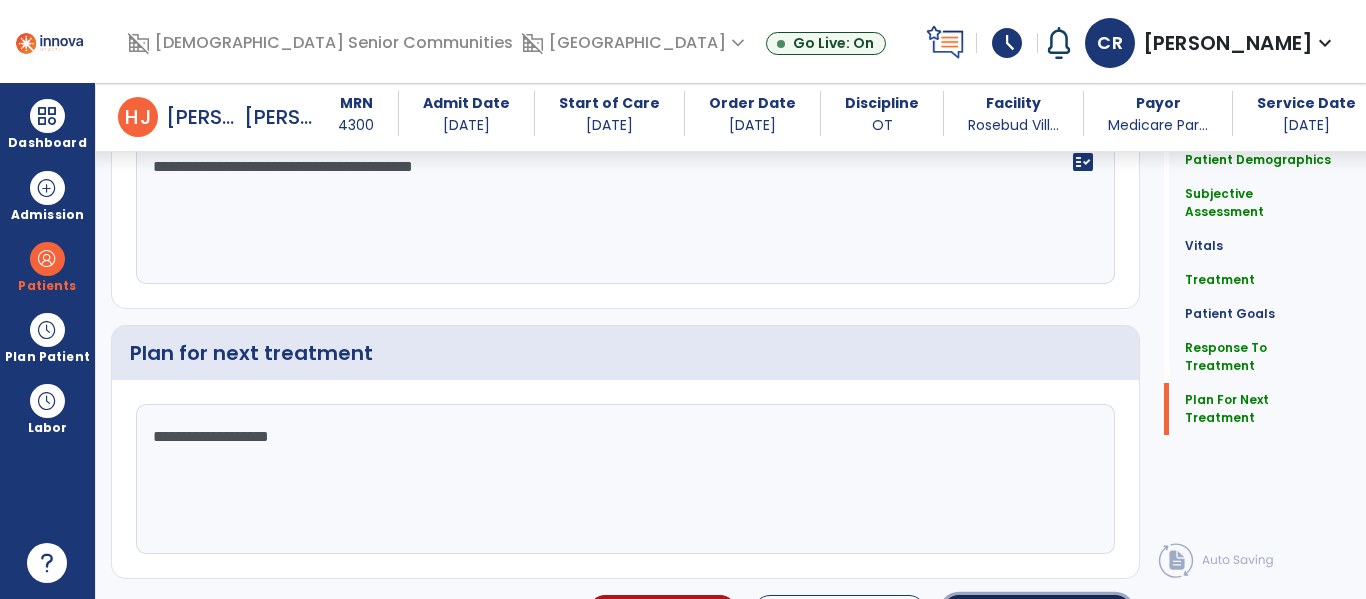 click on "Sign Doc" 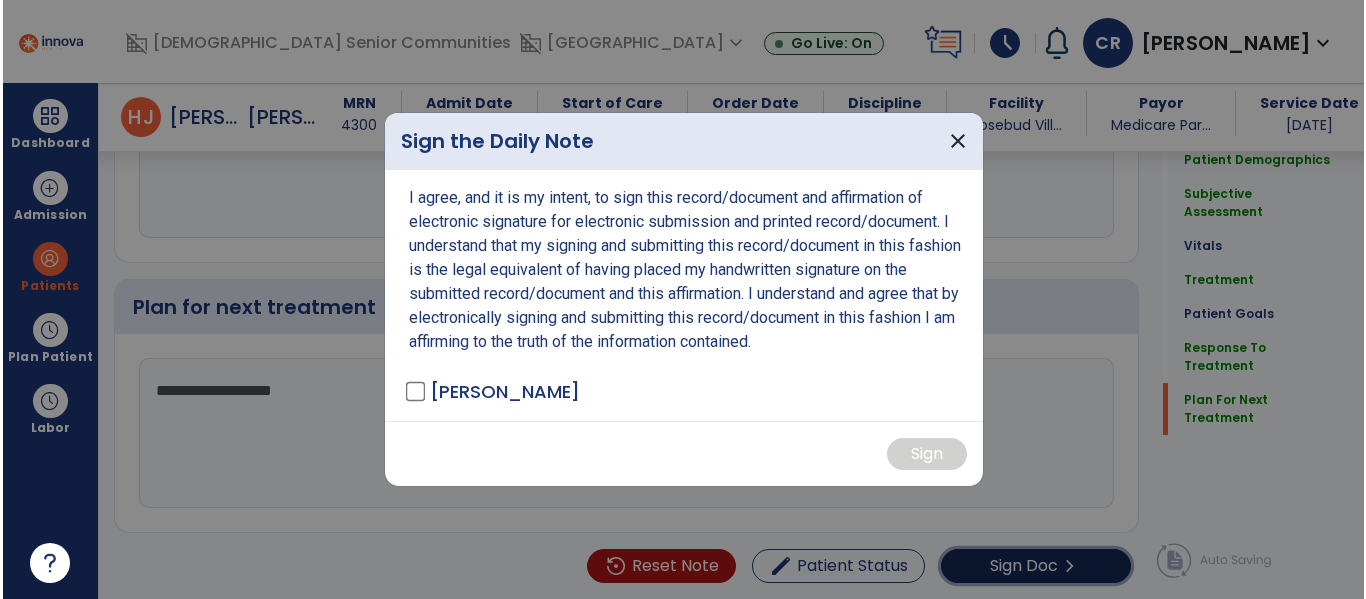 scroll, scrollTop: 2558, scrollLeft: 0, axis: vertical 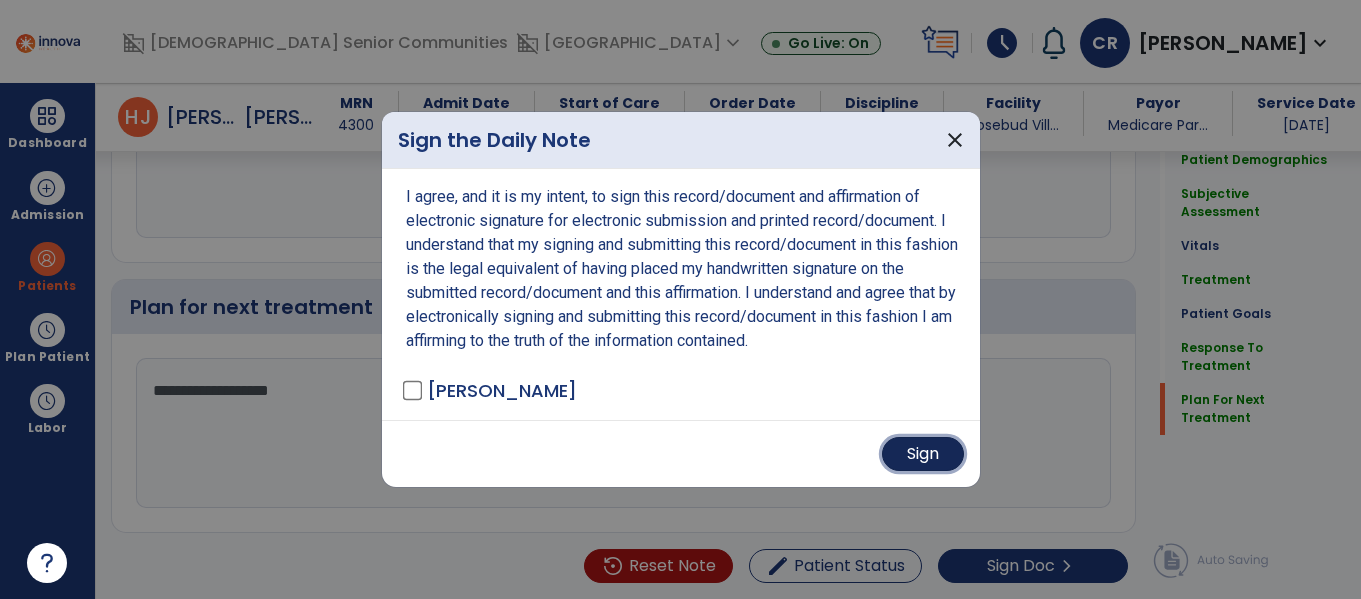 click on "Sign" at bounding box center [923, 454] 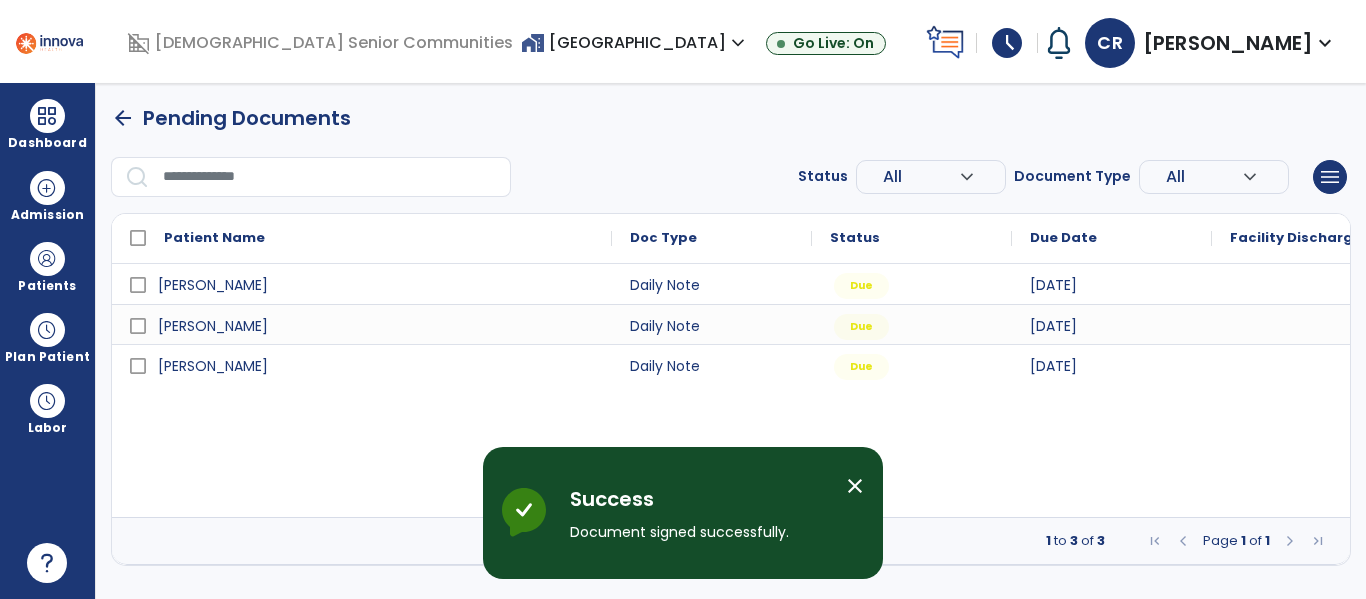 scroll, scrollTop: 0, scrollLeft: 0, axis: both 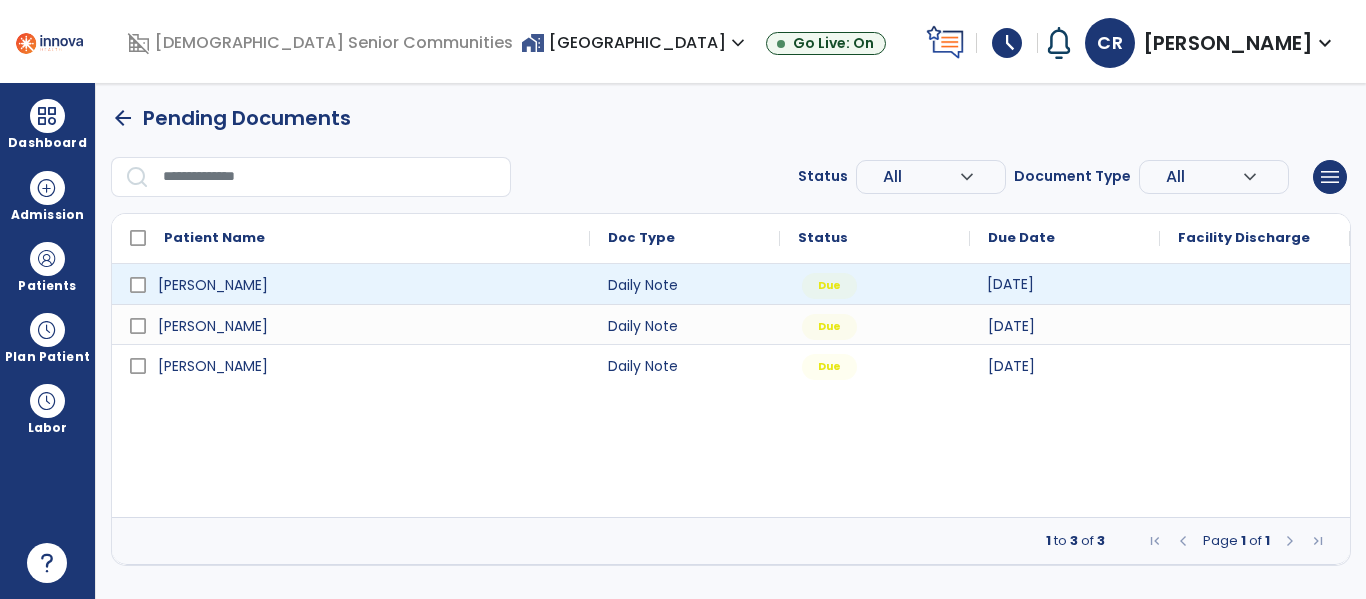 click on "[DATE]" at bounding box center [1010, 284] 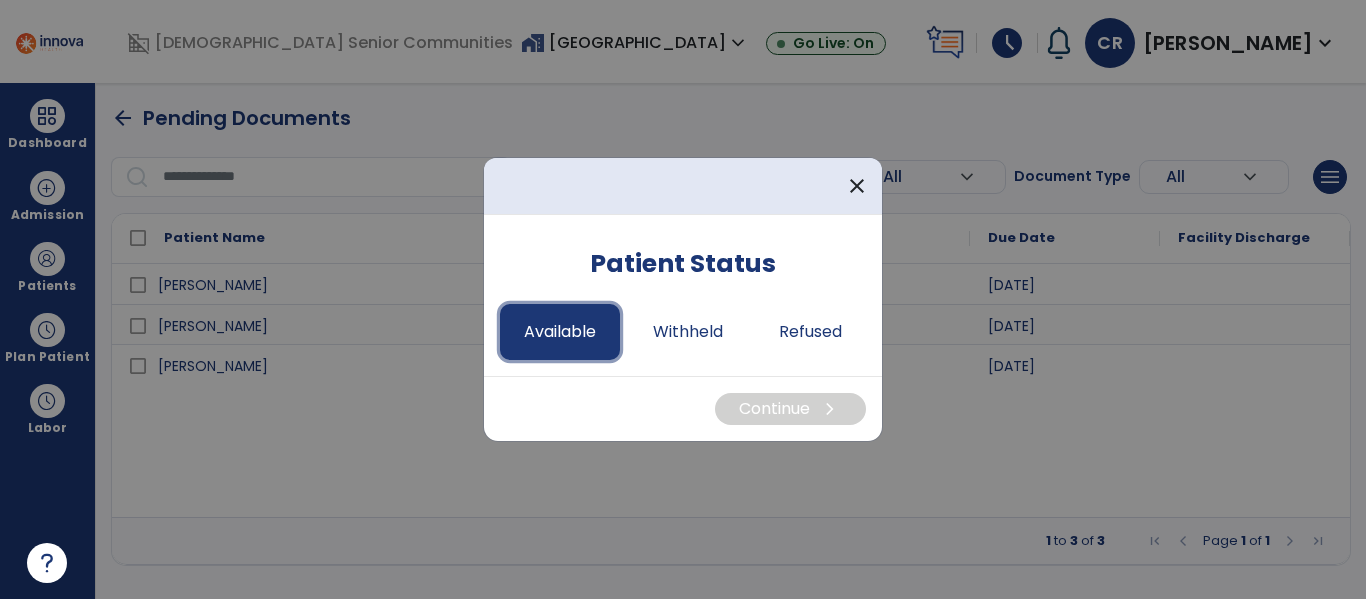 click on "Available" at bounding box center [560, 332] 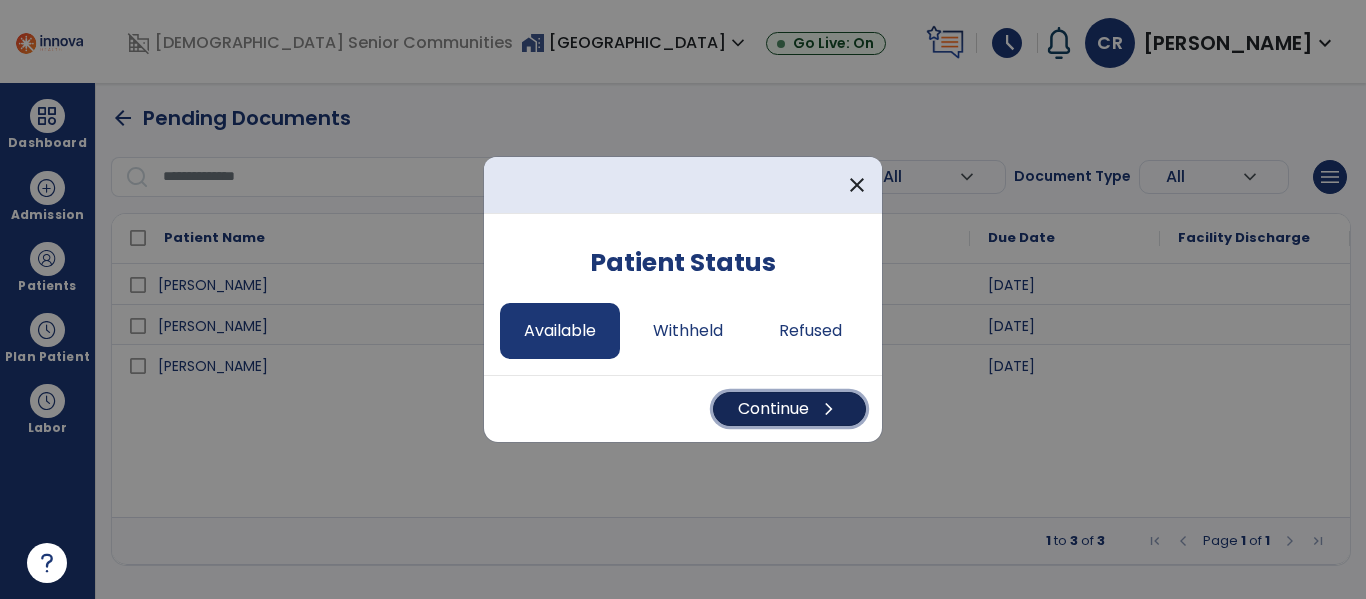 click on "Continue   chevron_right" at bounding box center [789, 409] 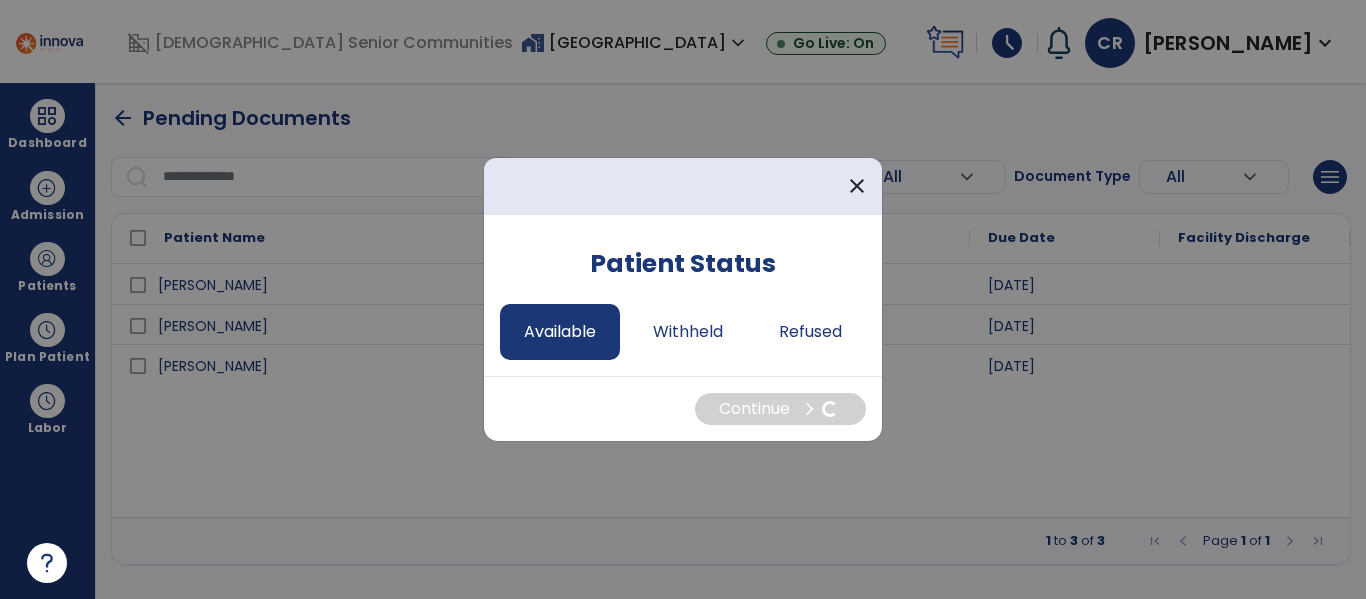 select on "*" 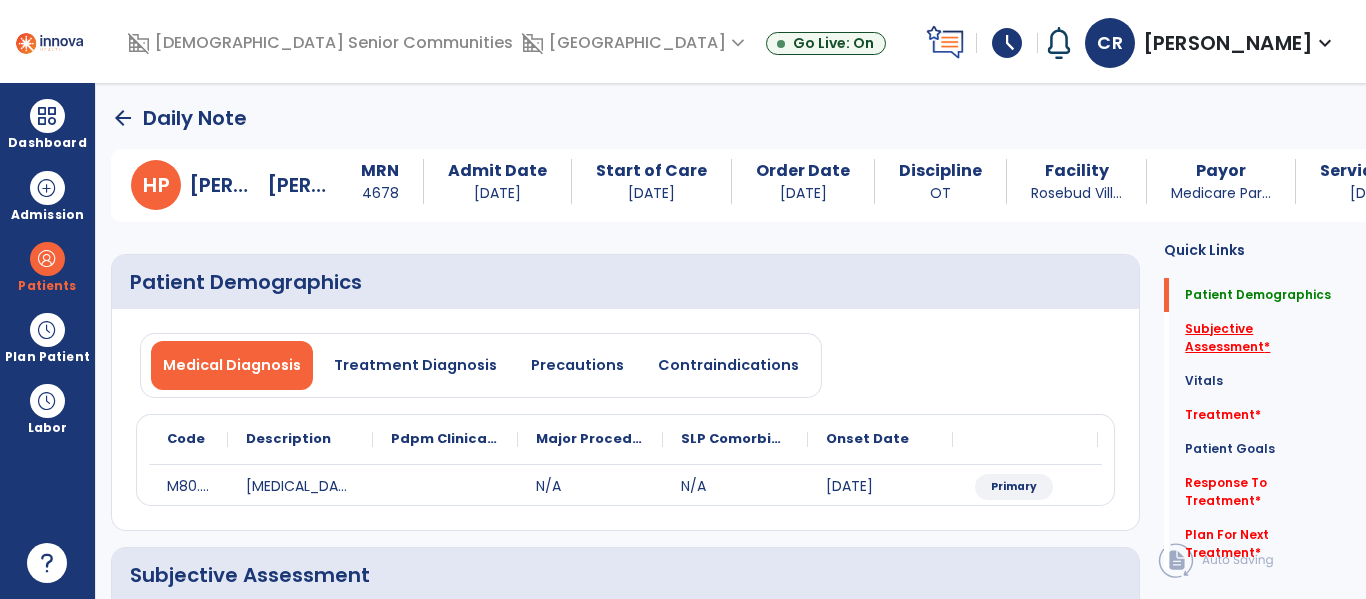 click on "Subjective Assessment   *" 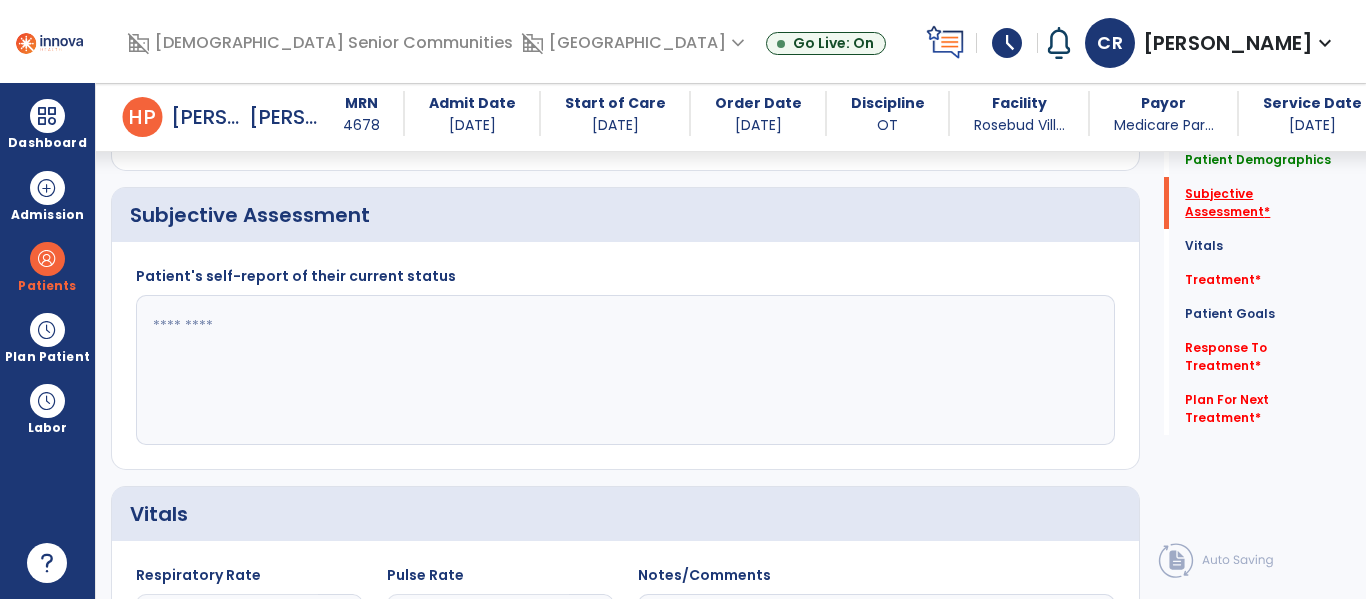 scroll, scrollTop: 347, scrollLeft: 0, axis: vertical 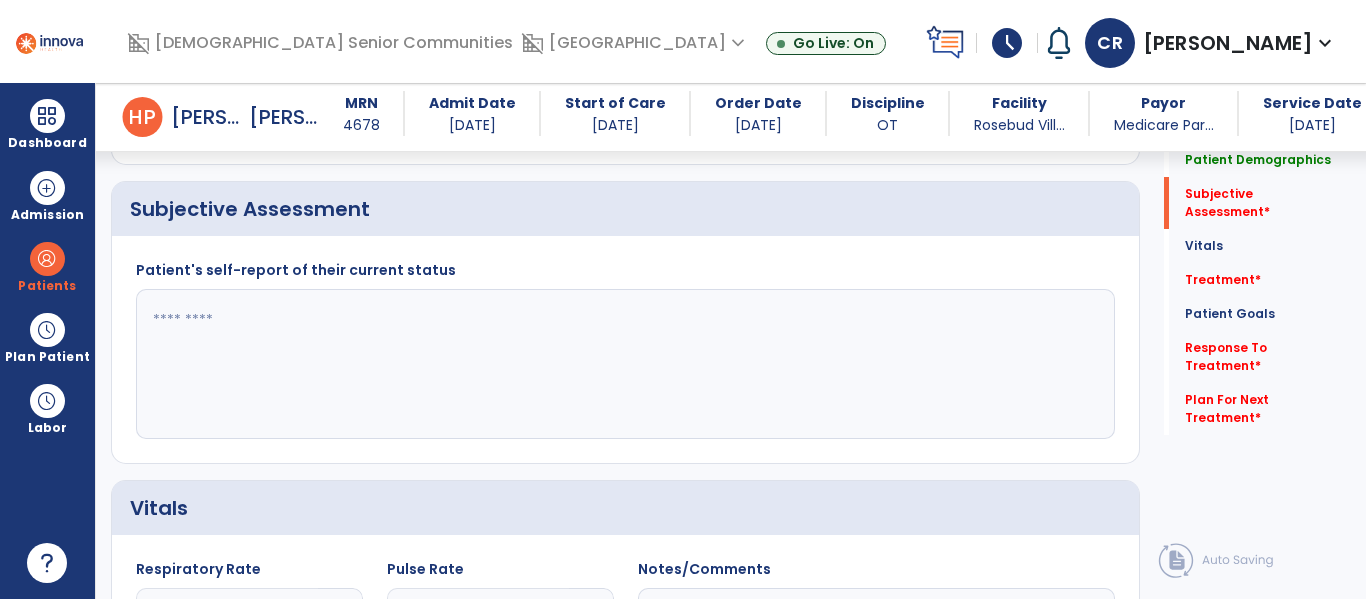 click 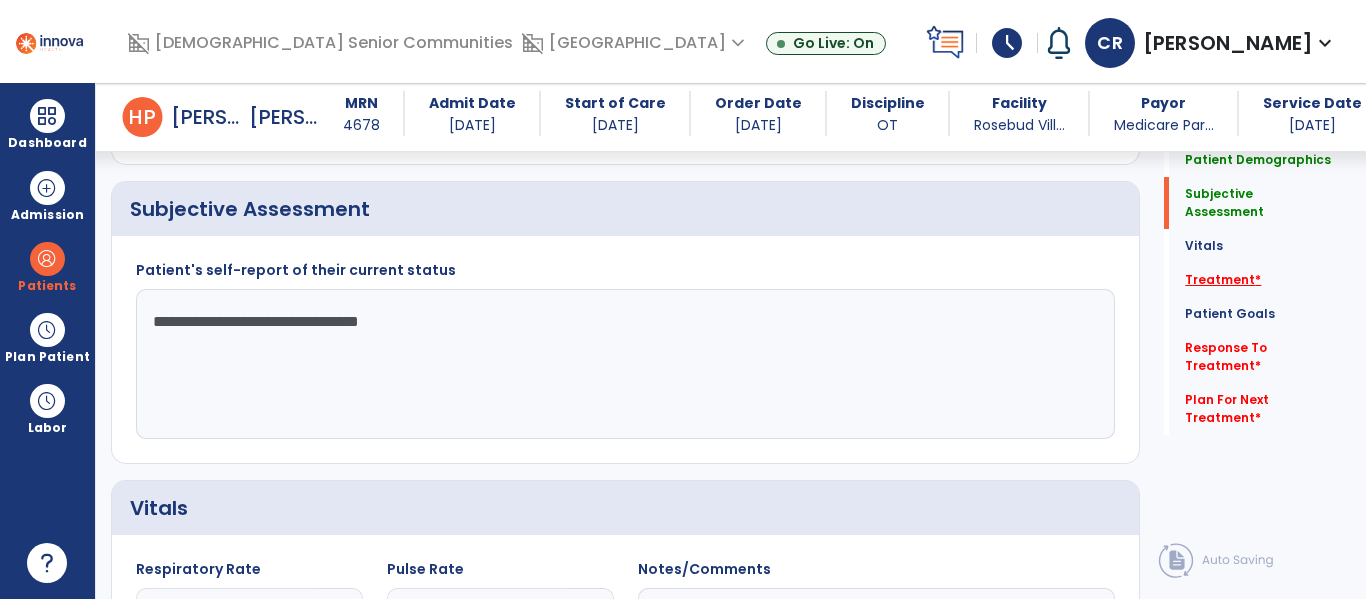type on "**********" 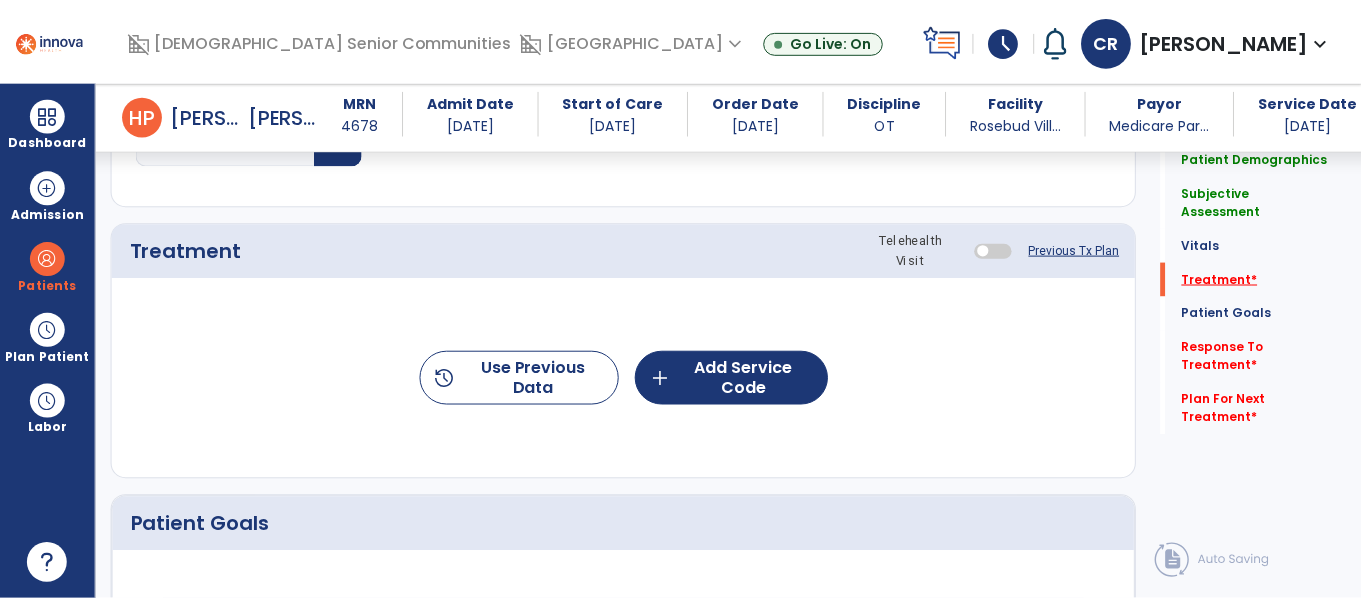 scroll, scrollTop: 1036, scrollLeft: 0, axis: vertical 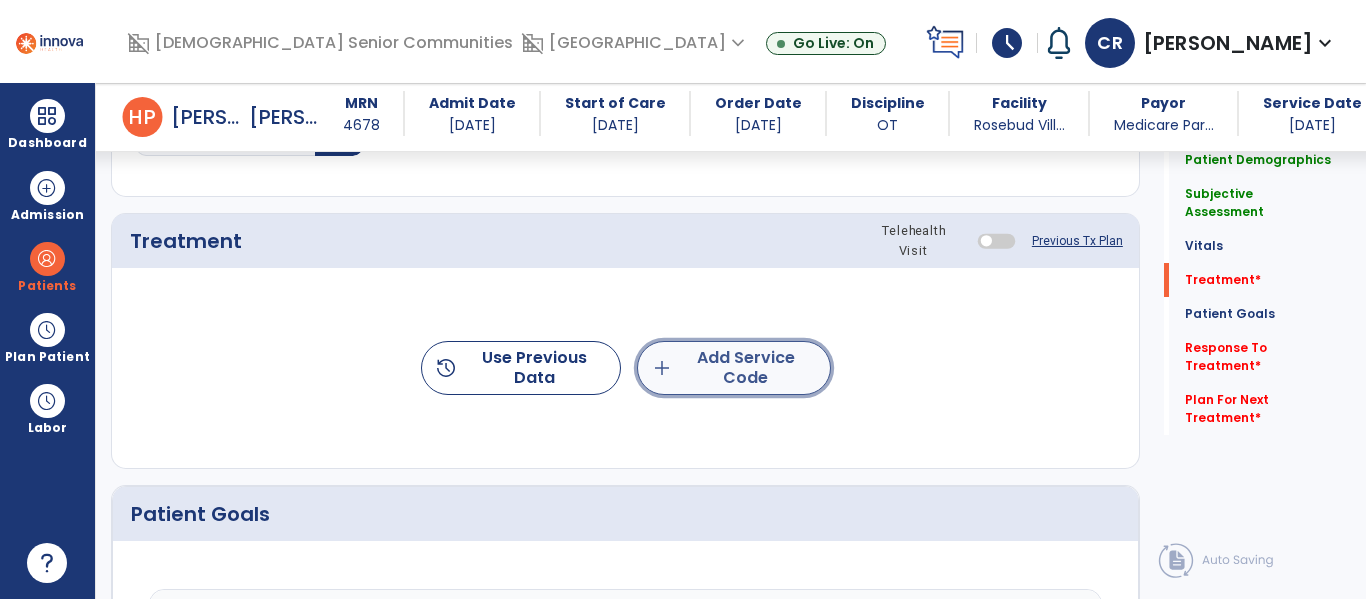 click on "add  Add Service Code" 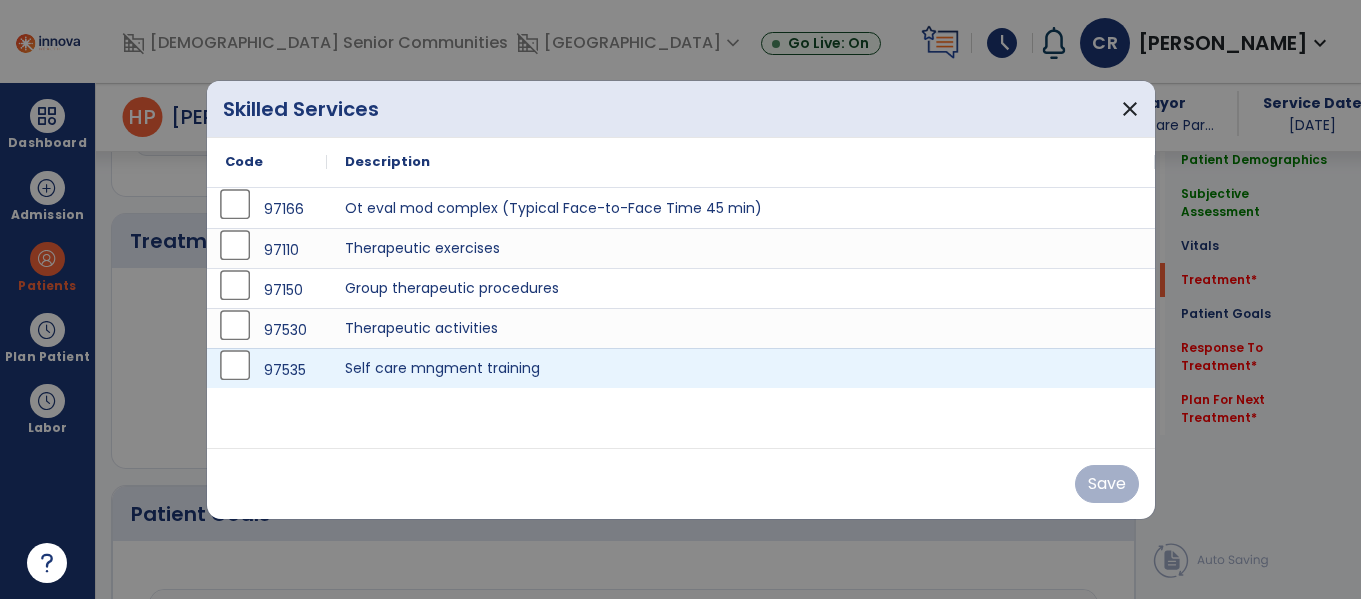 scroll, scrollTop: 1036, scrollLeft: 0, axis: vertical 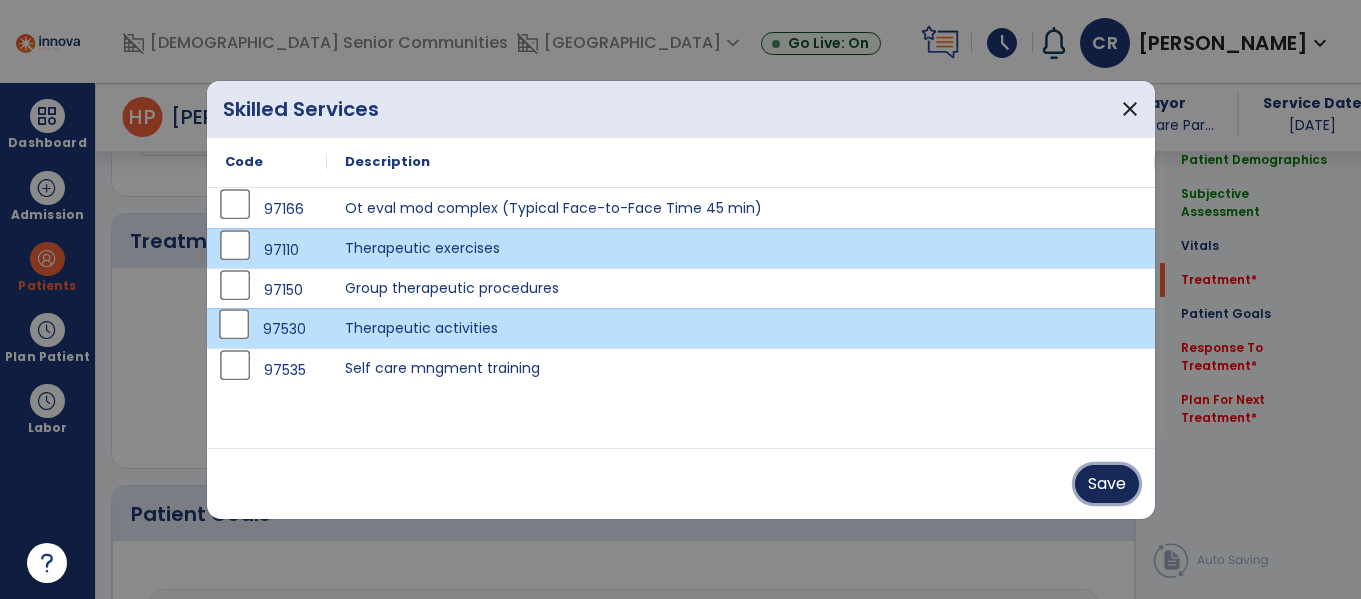 click on "Save" at bounding box center [1107, 484] 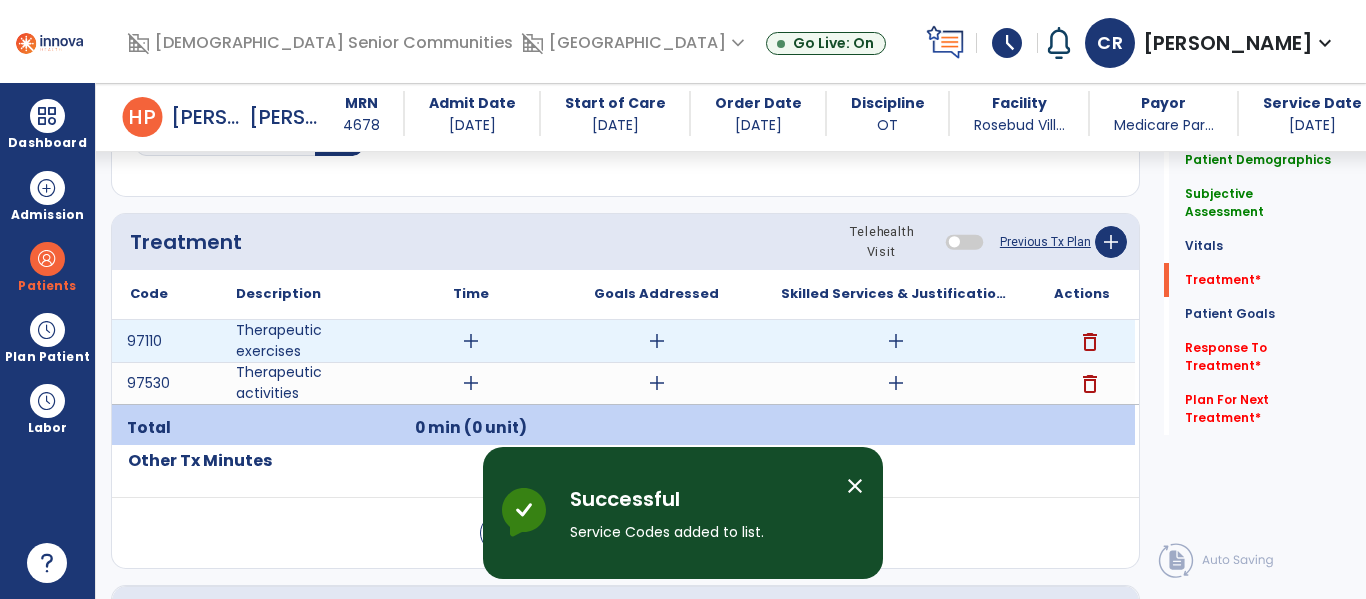 click on "add" at bounding box center (471, 341) 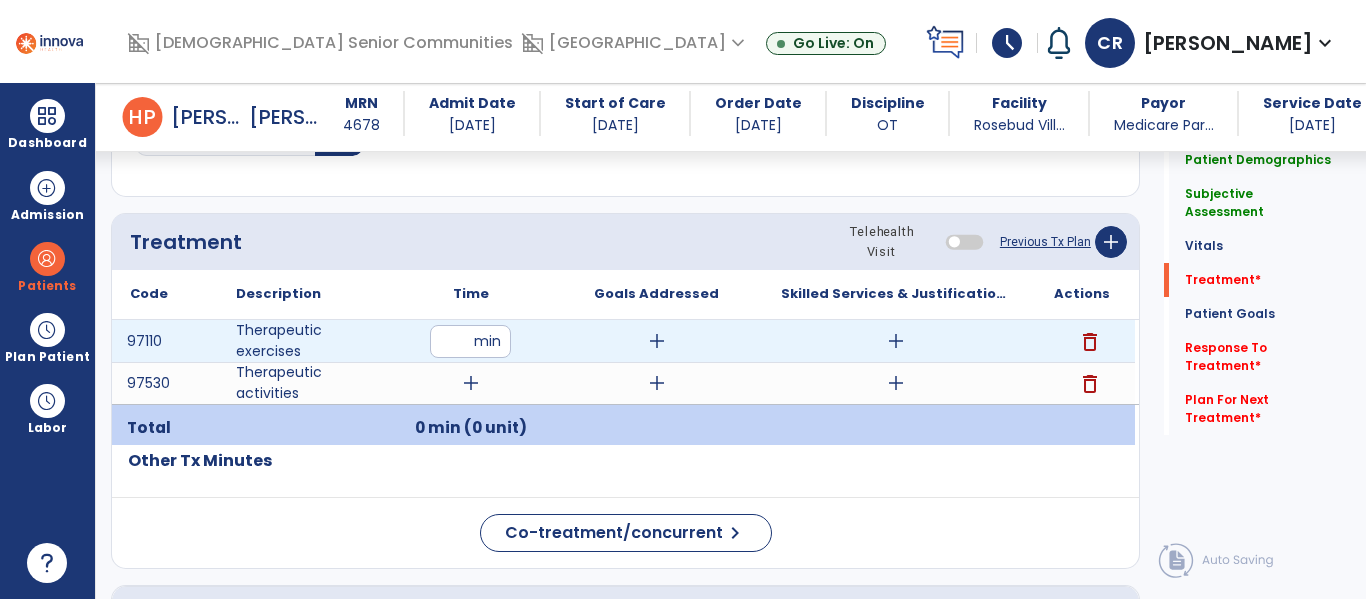 type on "**" 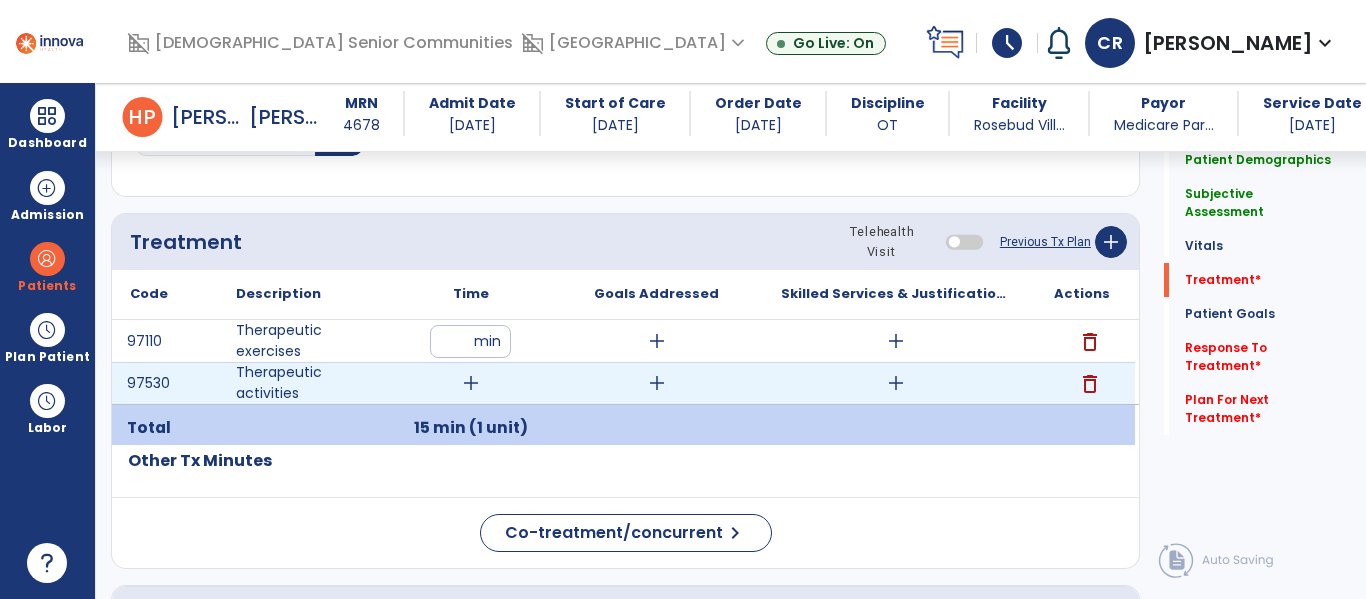 click on "add" at bounding box center [471, 383] 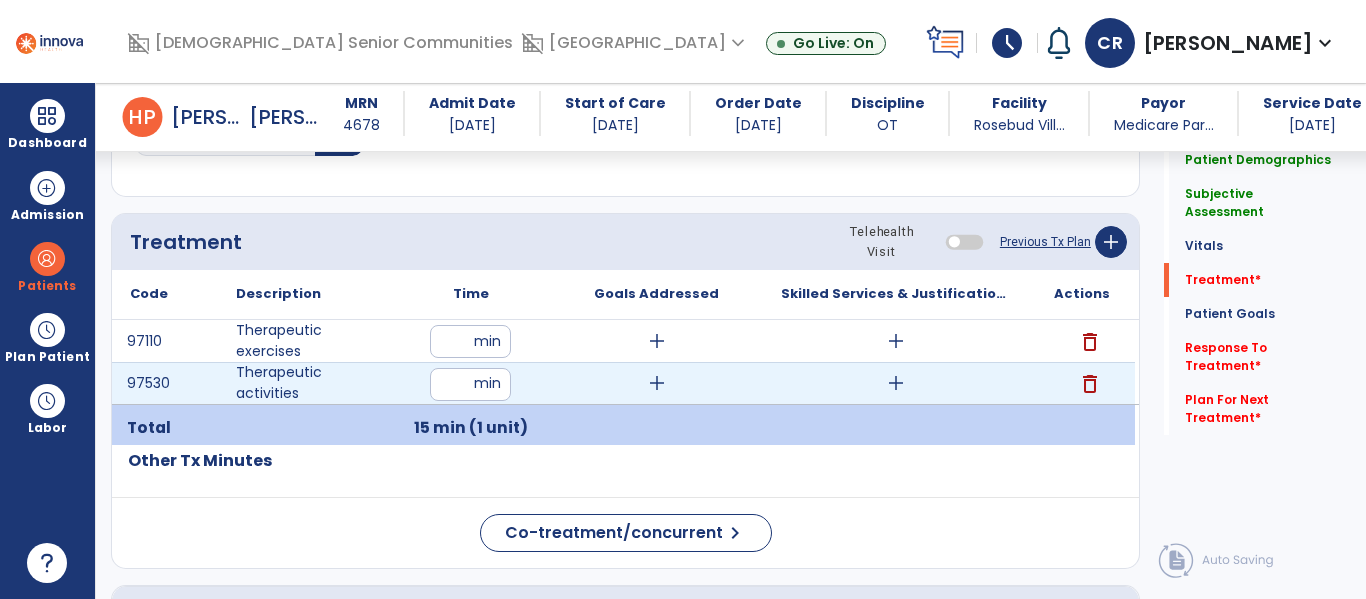 type on "**" 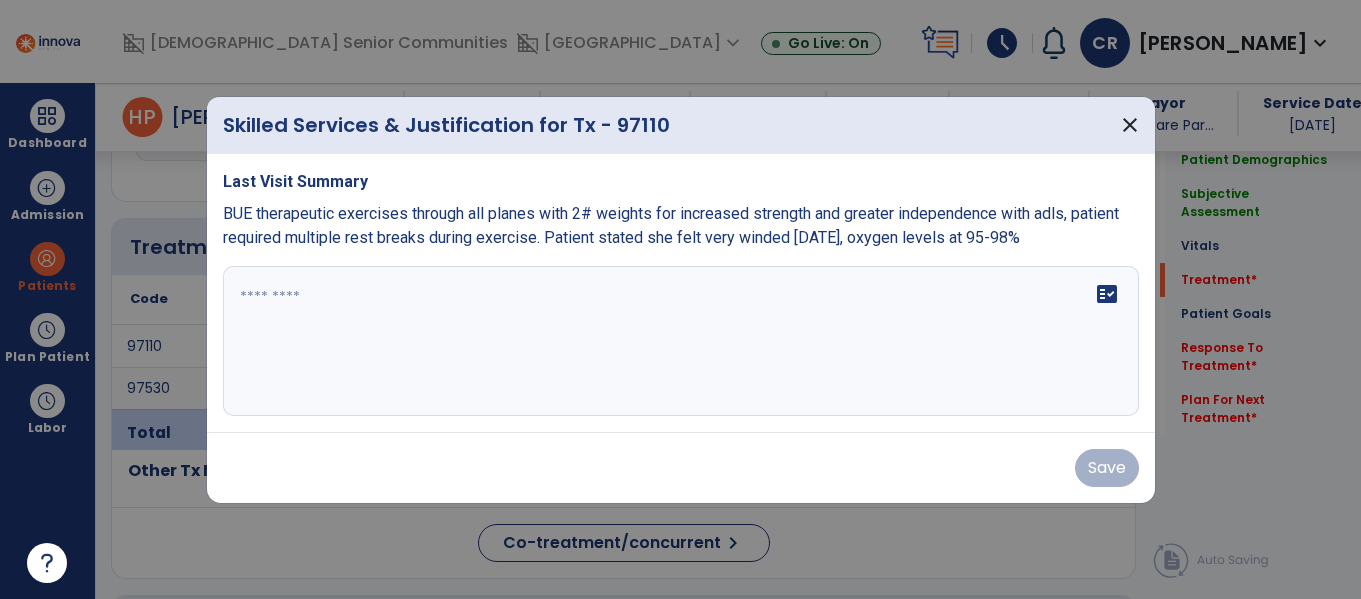 scroll, scrollTop: 1036, scrollLeft: 0, axis: vertical 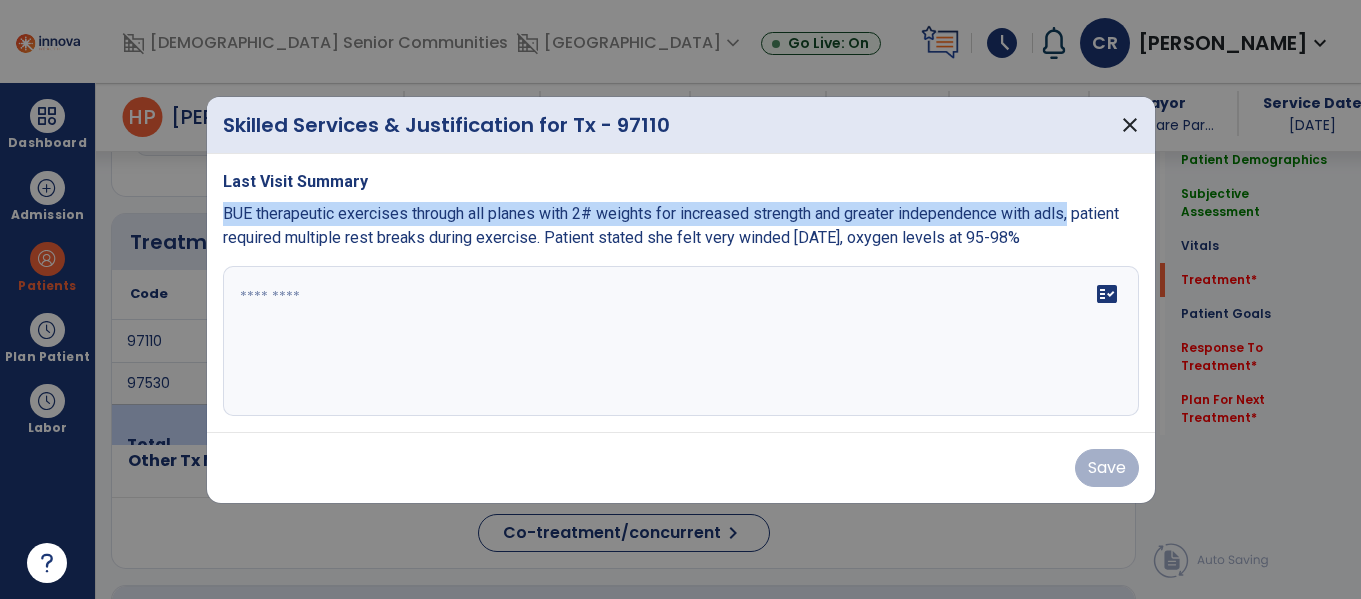 drag, startPoint x: 1074, startPoint y: 214, endPoint x: 206, endPoint y: 202, distance: 868.08295 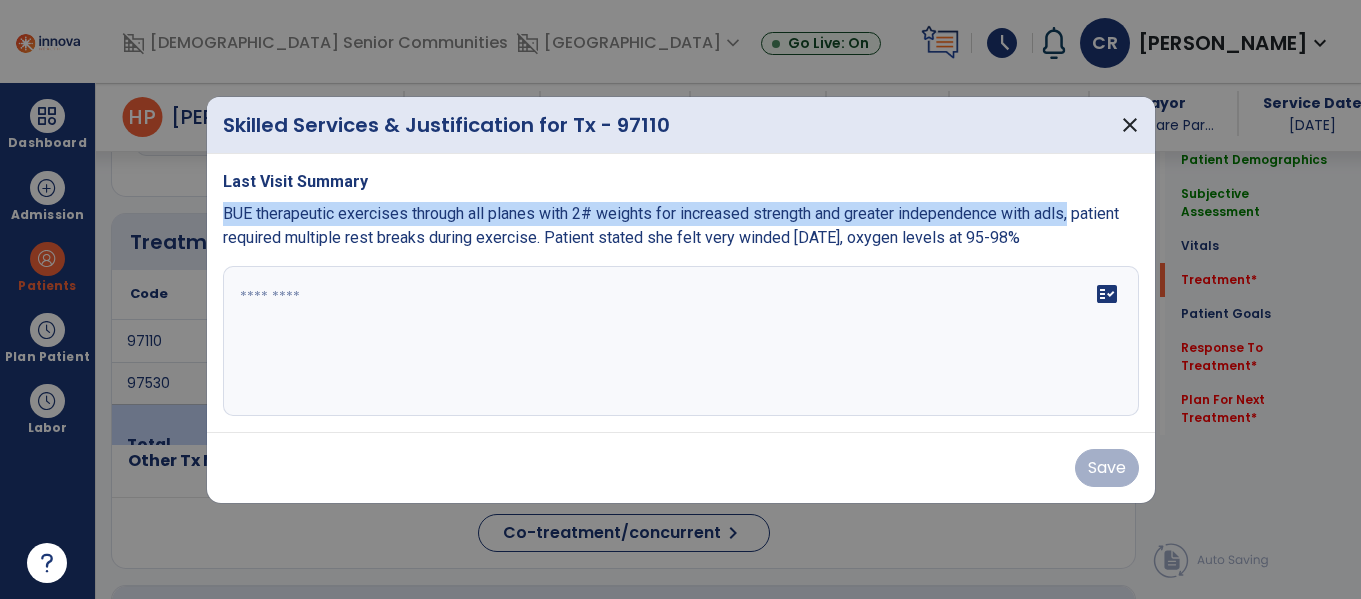 click on "Last Visit Summary BUE therapeutic exercises through all planes with 2# weights for increased strength and greater independence with adls, patient required multiple rest breaks during exercise. Patient stated she felt very winded [DATE], oxygen levels at 95-98%   fact_check" at bounding box center [681, 293] 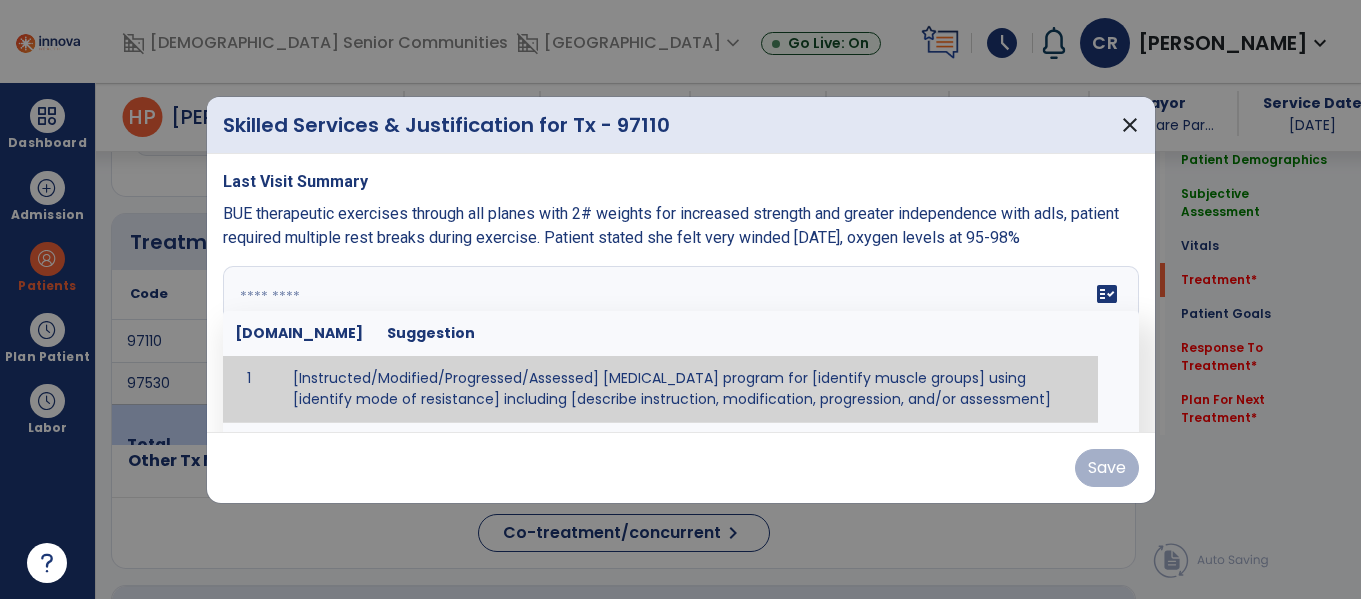 paste on "**********" 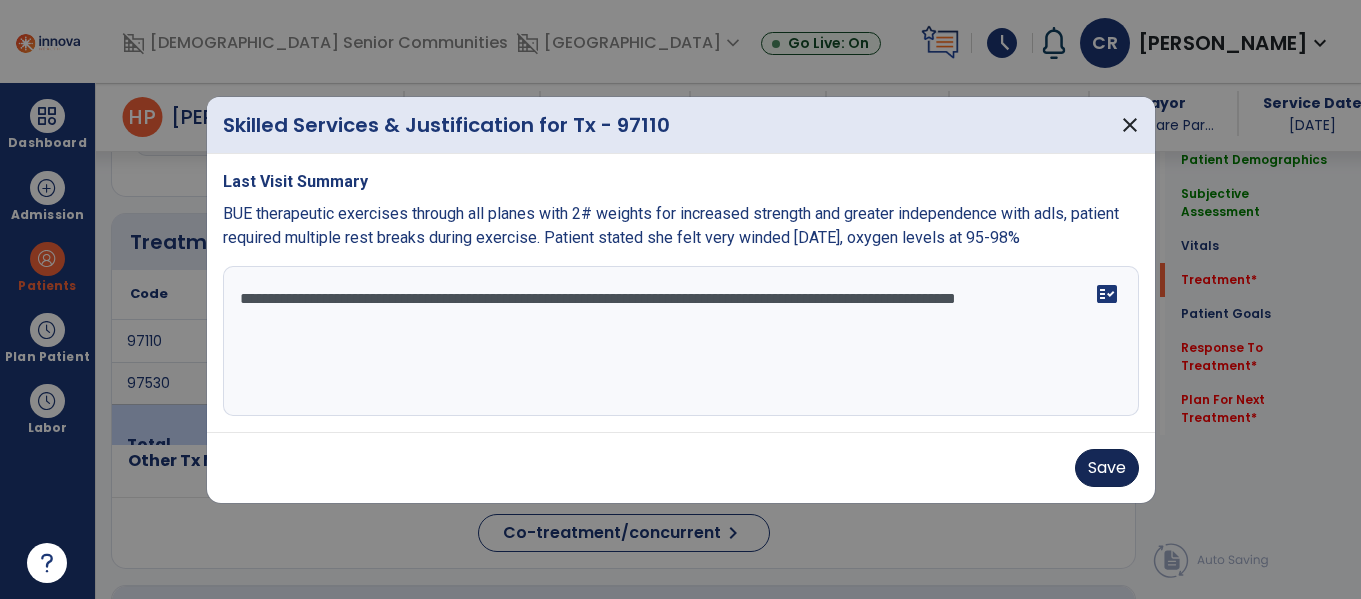 type on "**********" 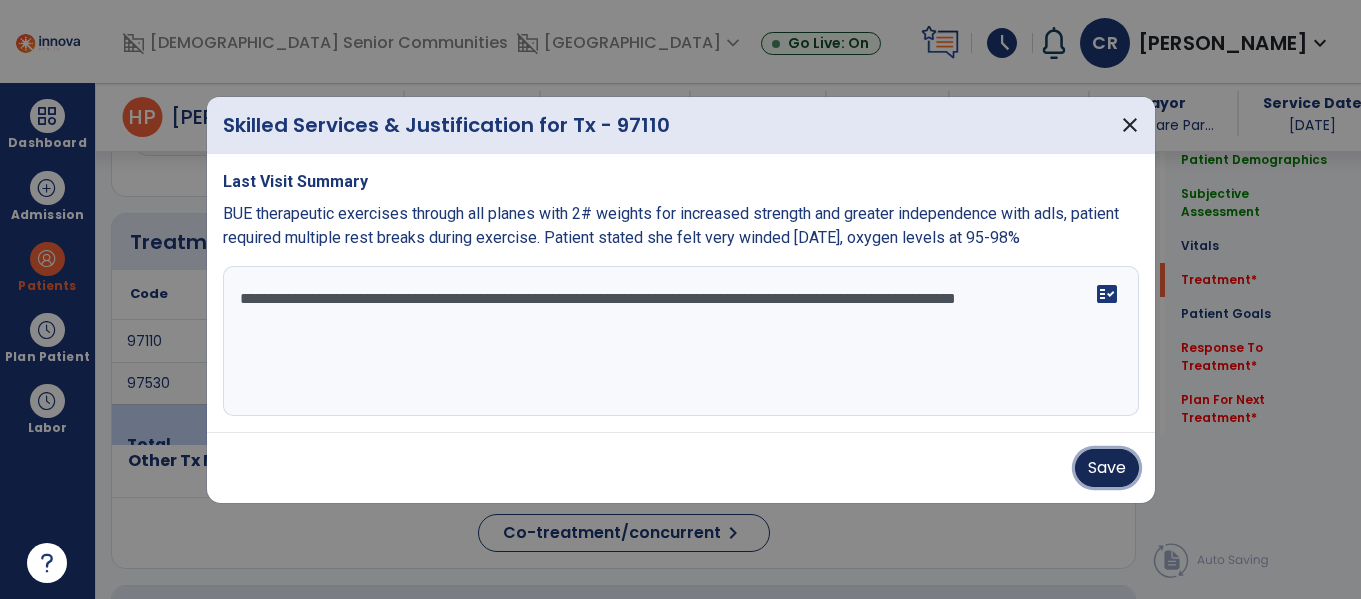 click on "Save" at bounding box center [1107, 468] 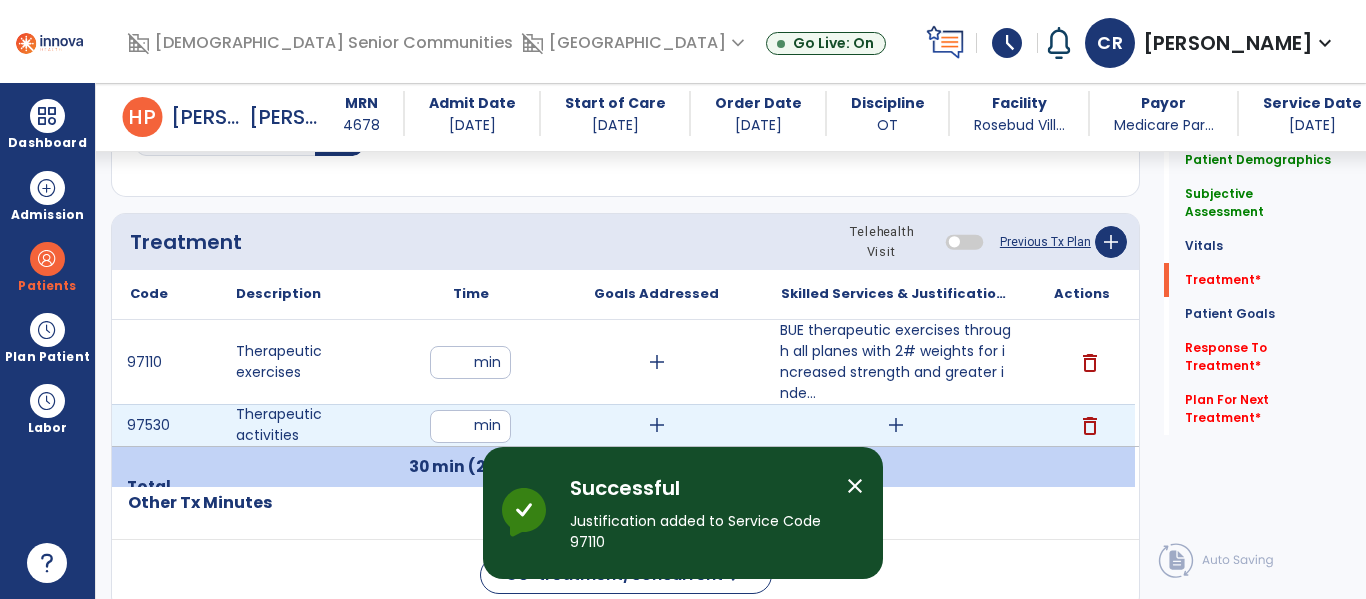 click on "add" at bounding box center [896, 425] 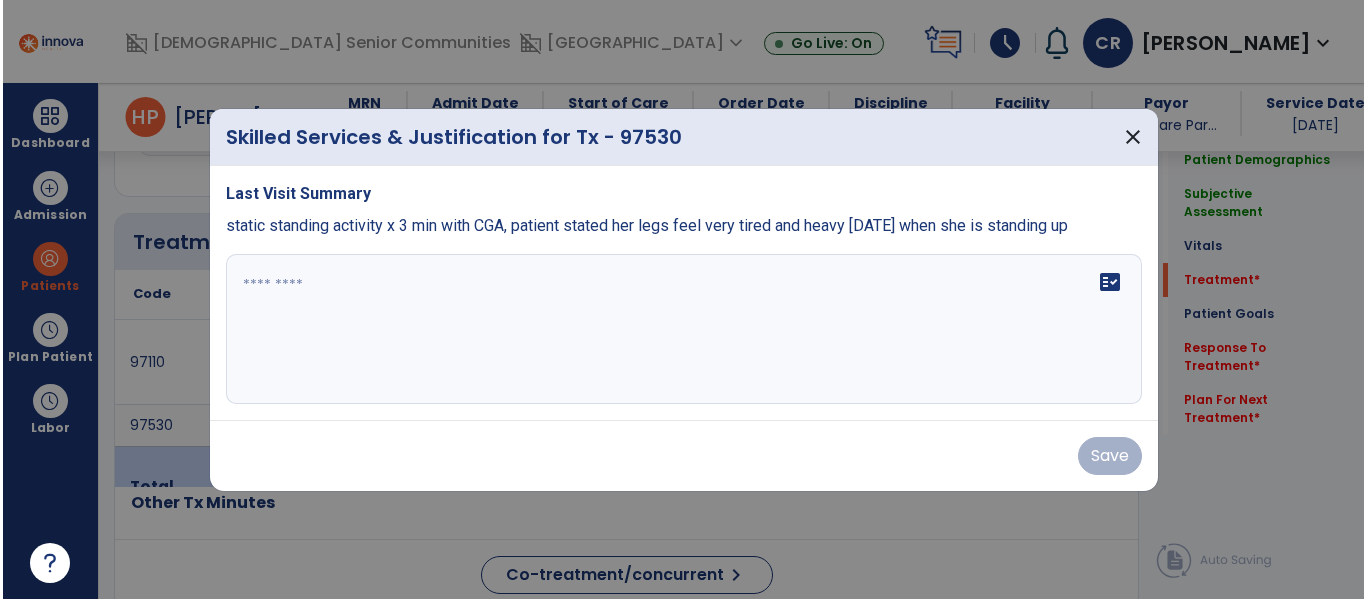 scroll, scrollTop: 1036, scrollLeft: 0, axis: vertical 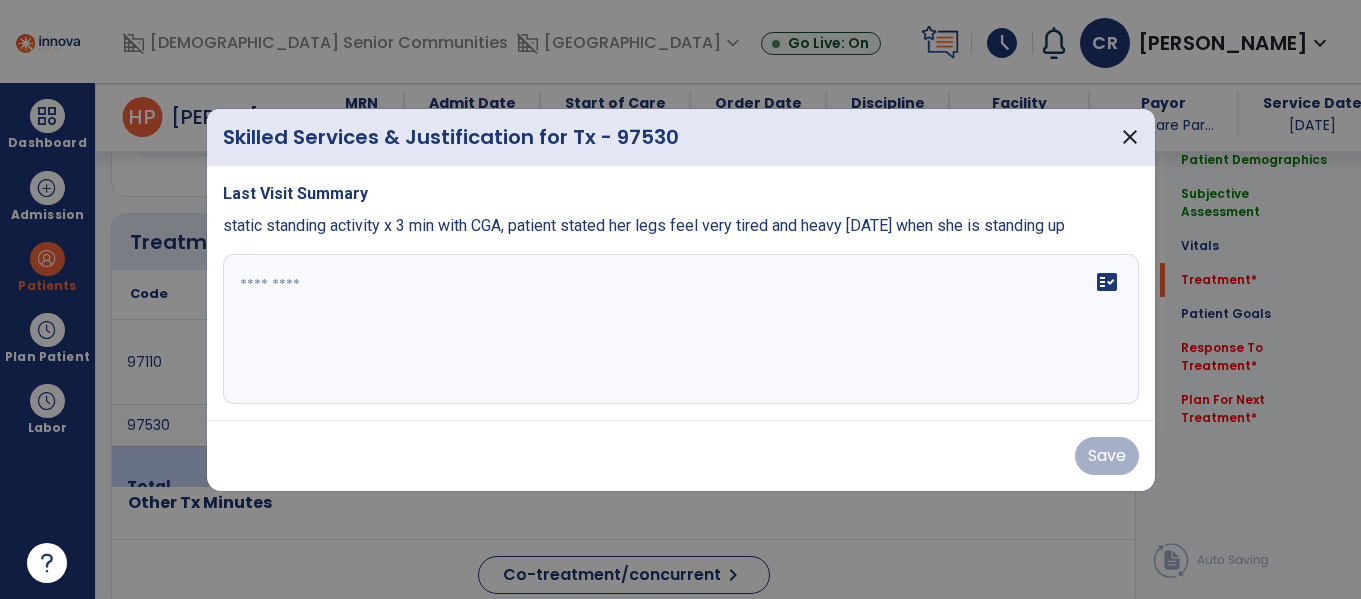 click at bounding box center [681, 329] 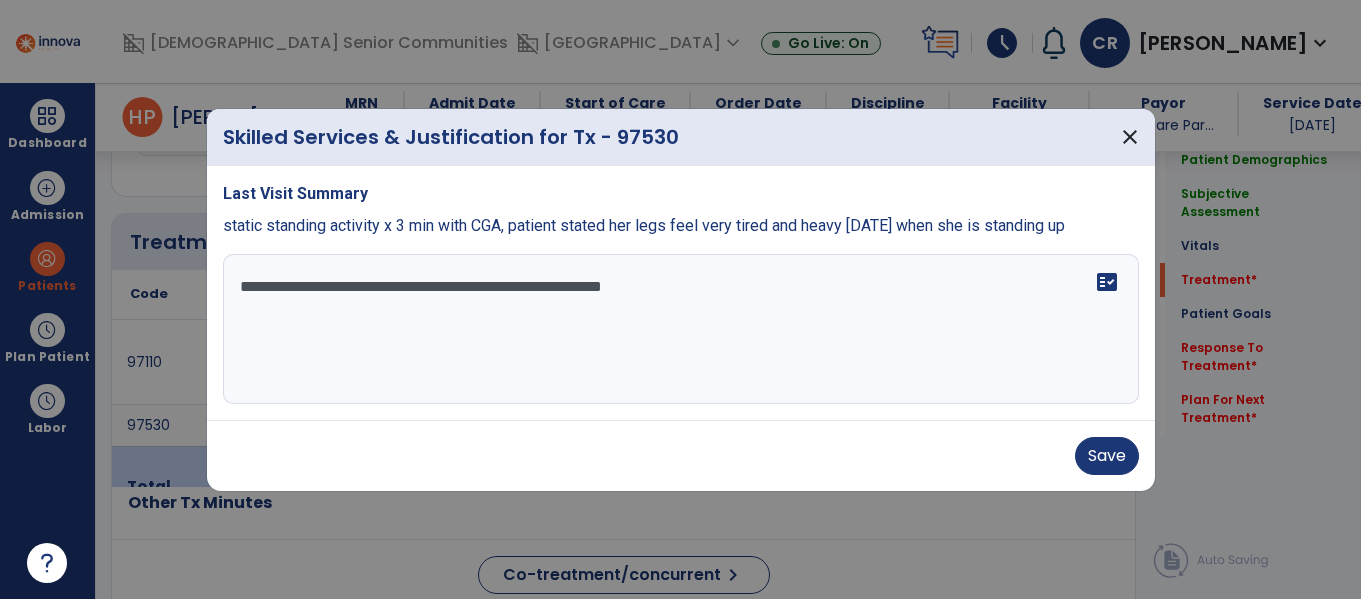 type on "**********" 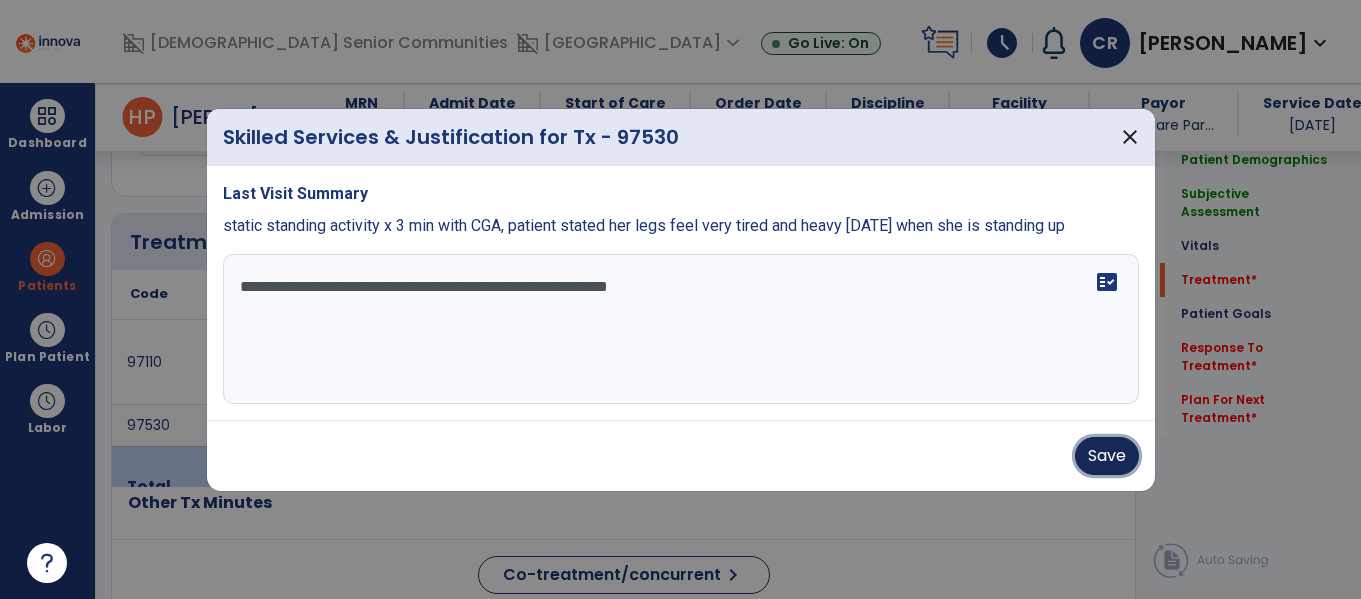 click on "Save" at bounding box center [1107, 456] 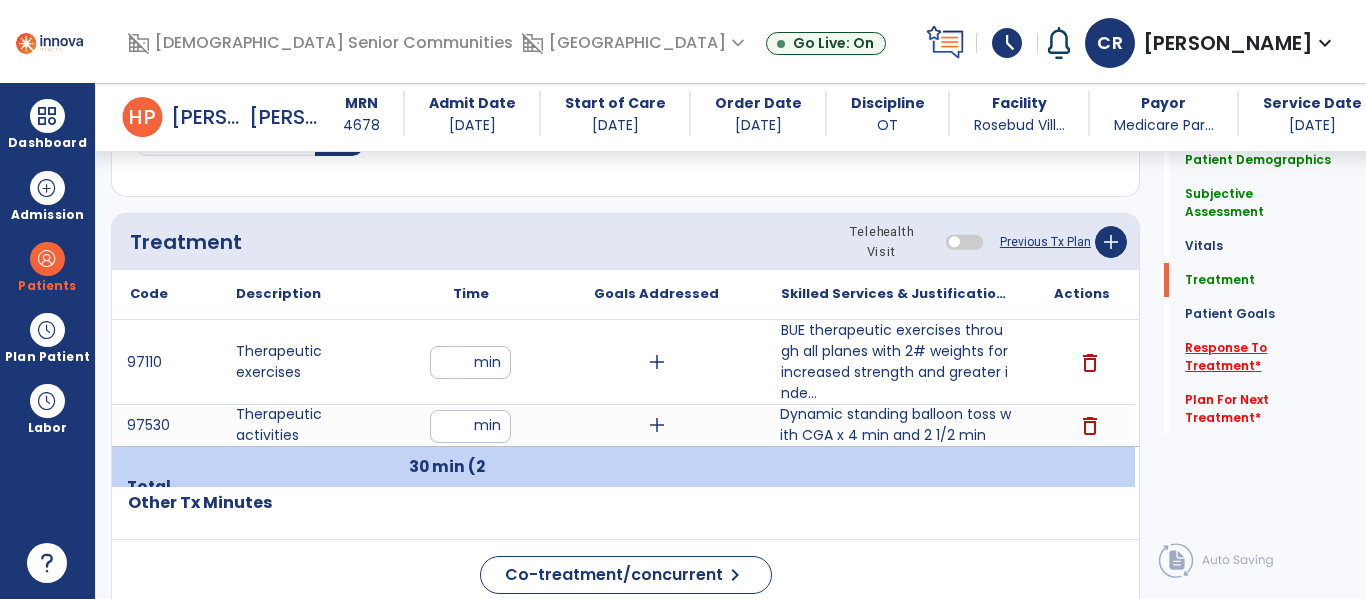 click on "Response To Treatment   *" 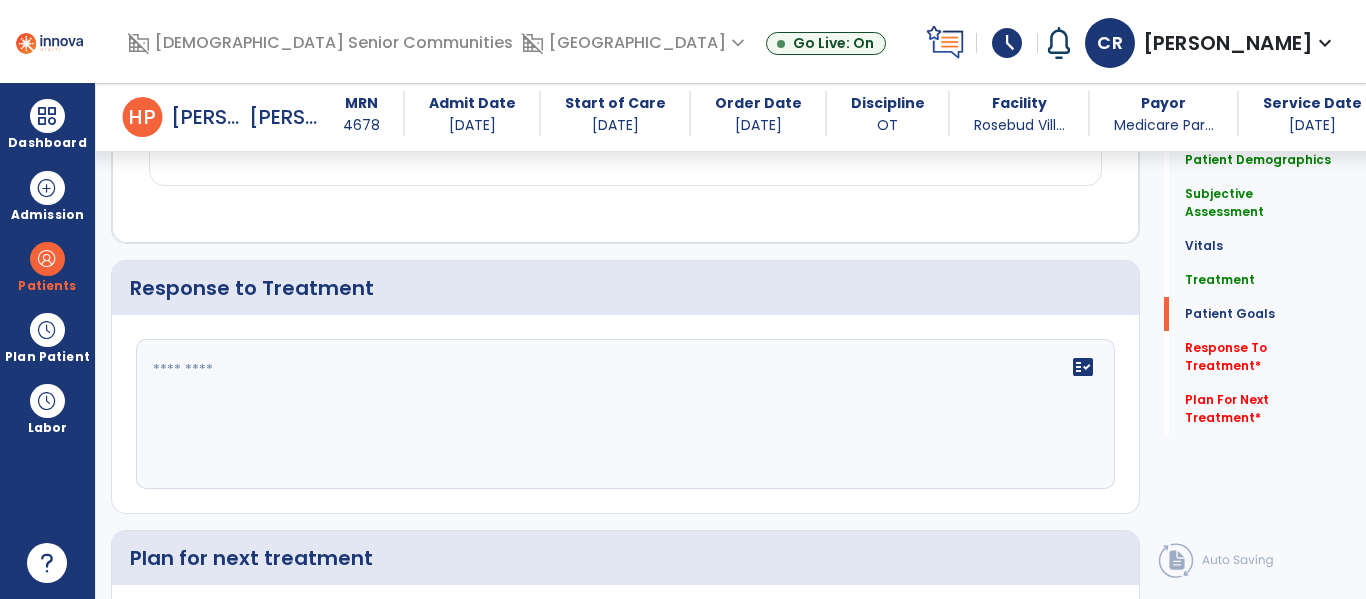 scroll, scrollTop: 2534, scrollLeft: 0, axis: vertical 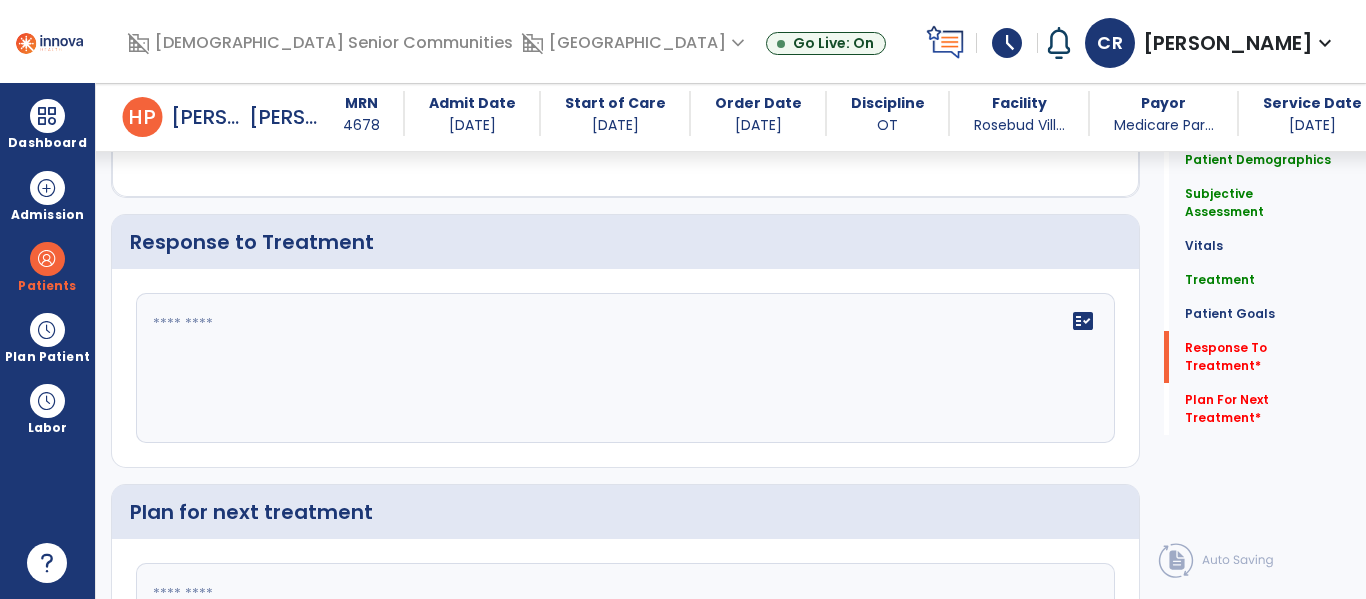 click on "fact_check" 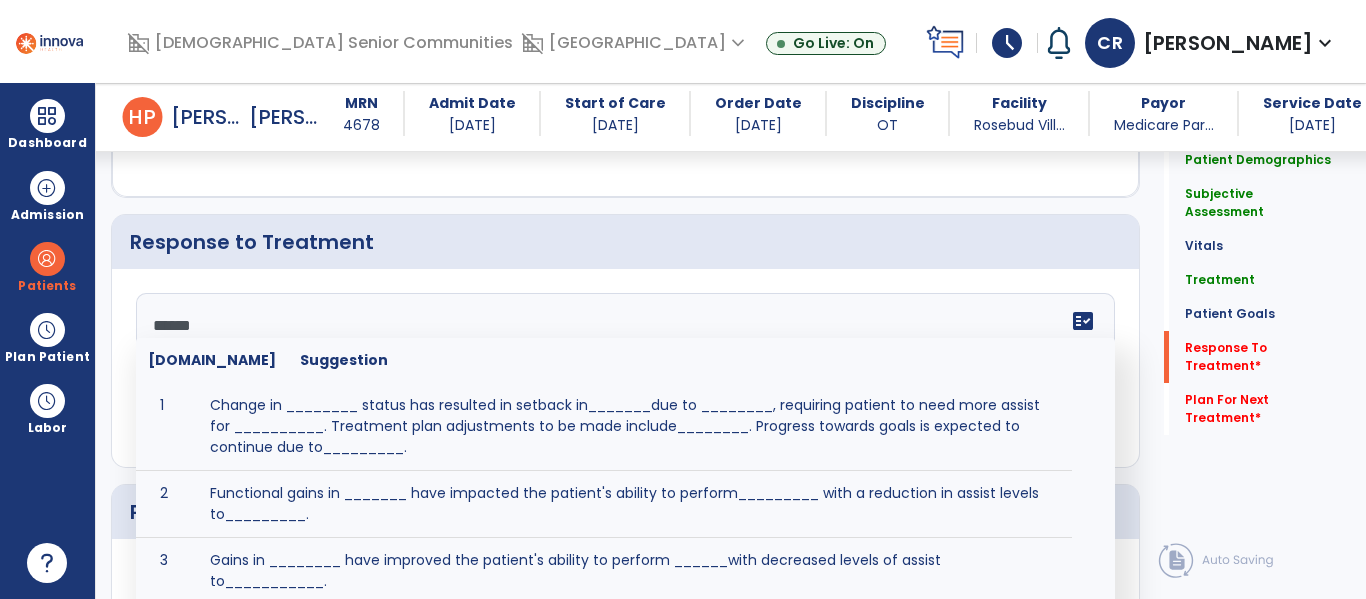 type on "*******" 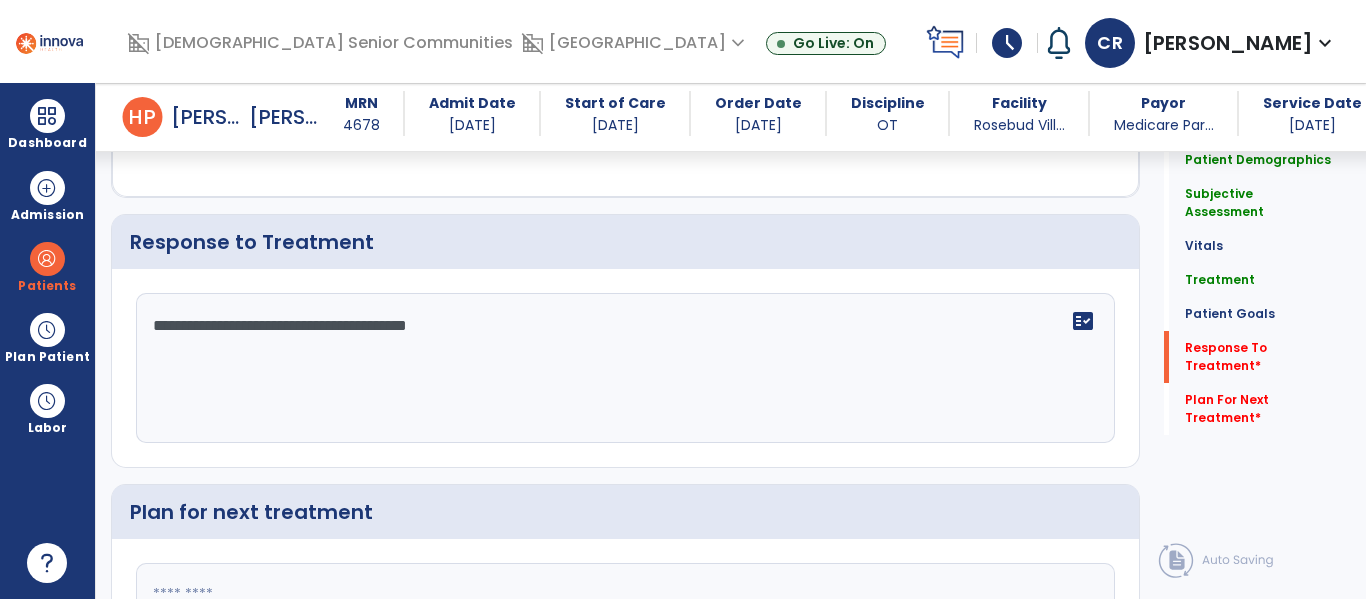 type on "**********" 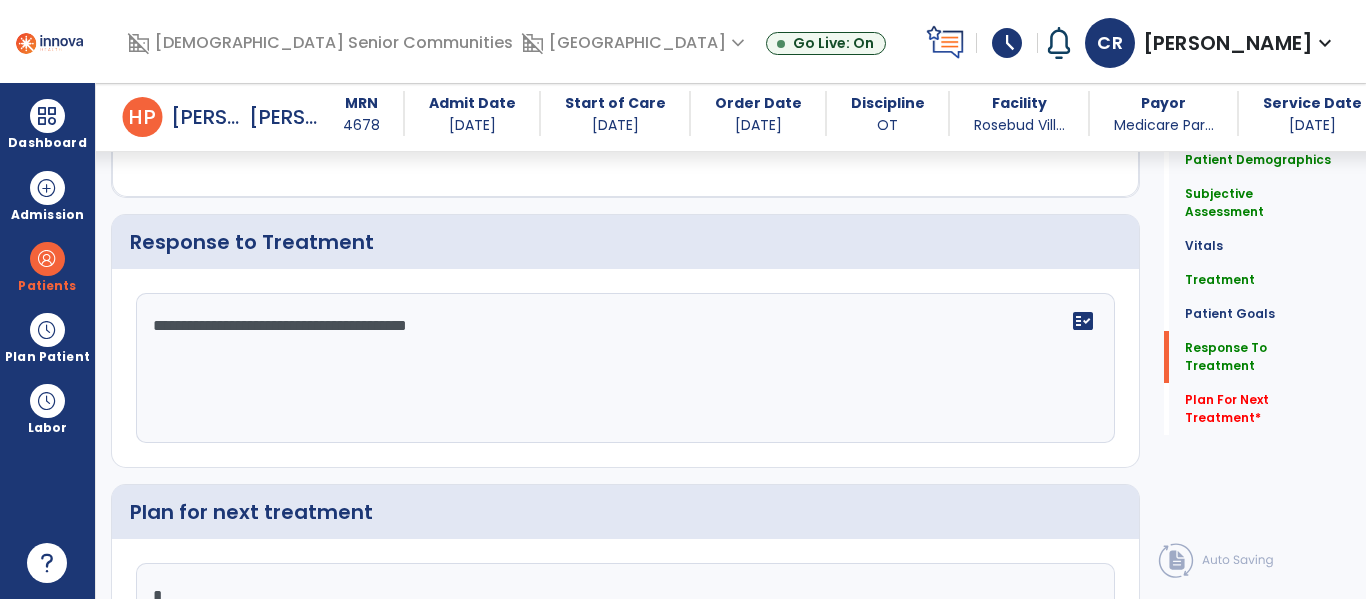 scroll, scrollTop: 2542, scrollLeft: 0, axis: vertical 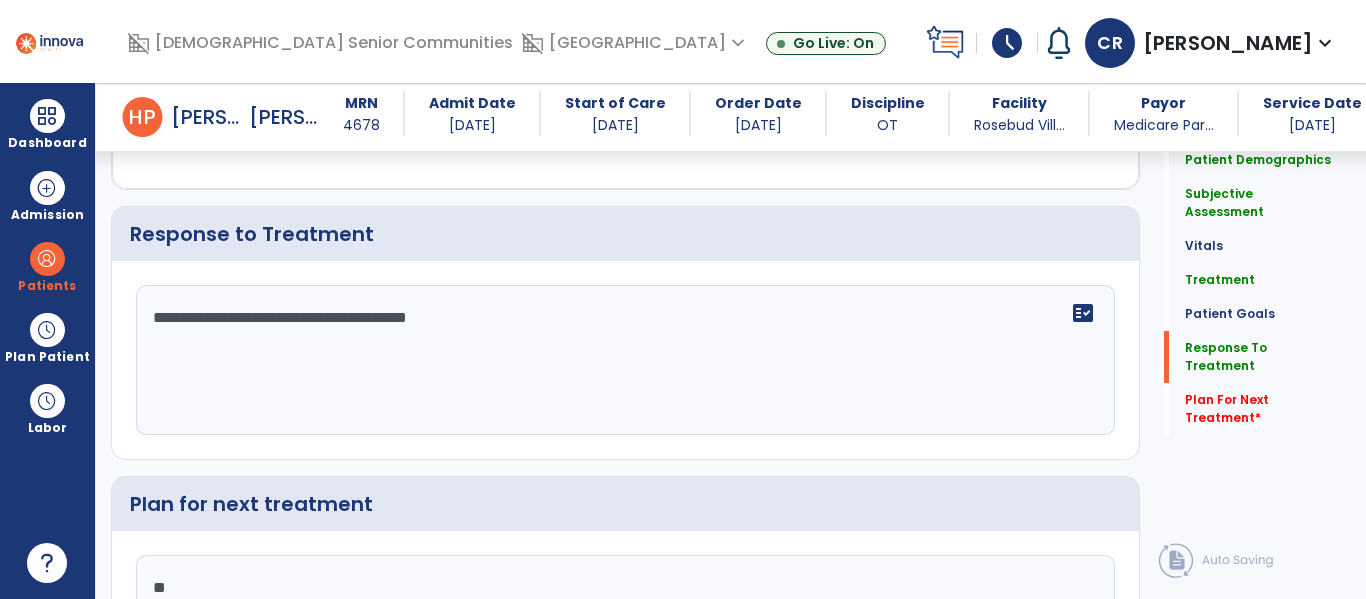 type on "***" 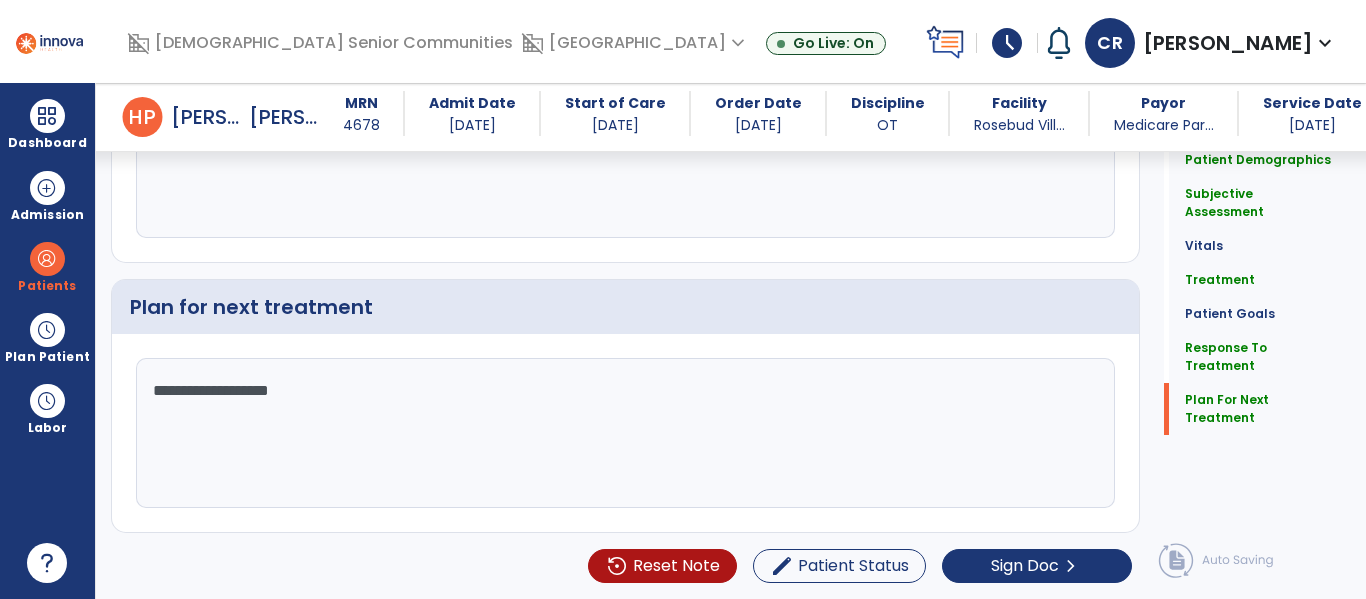 scroll, scrollTop: 2693, scrollLeft: 0, axis: vertical 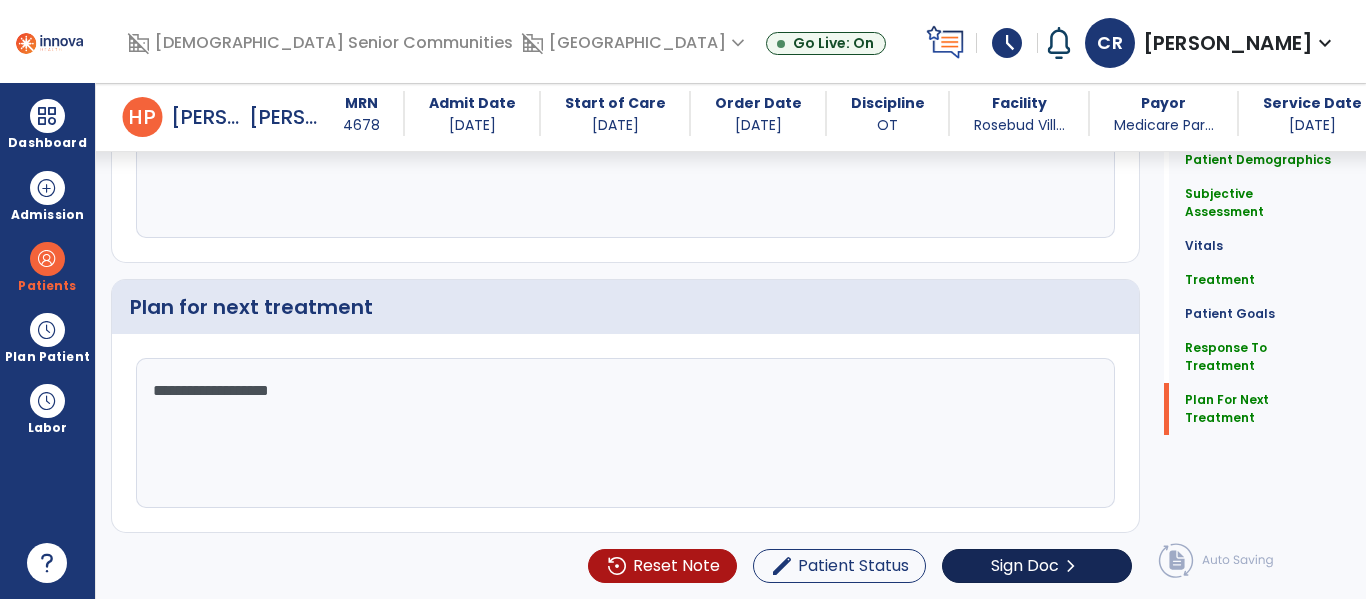type on "**********" 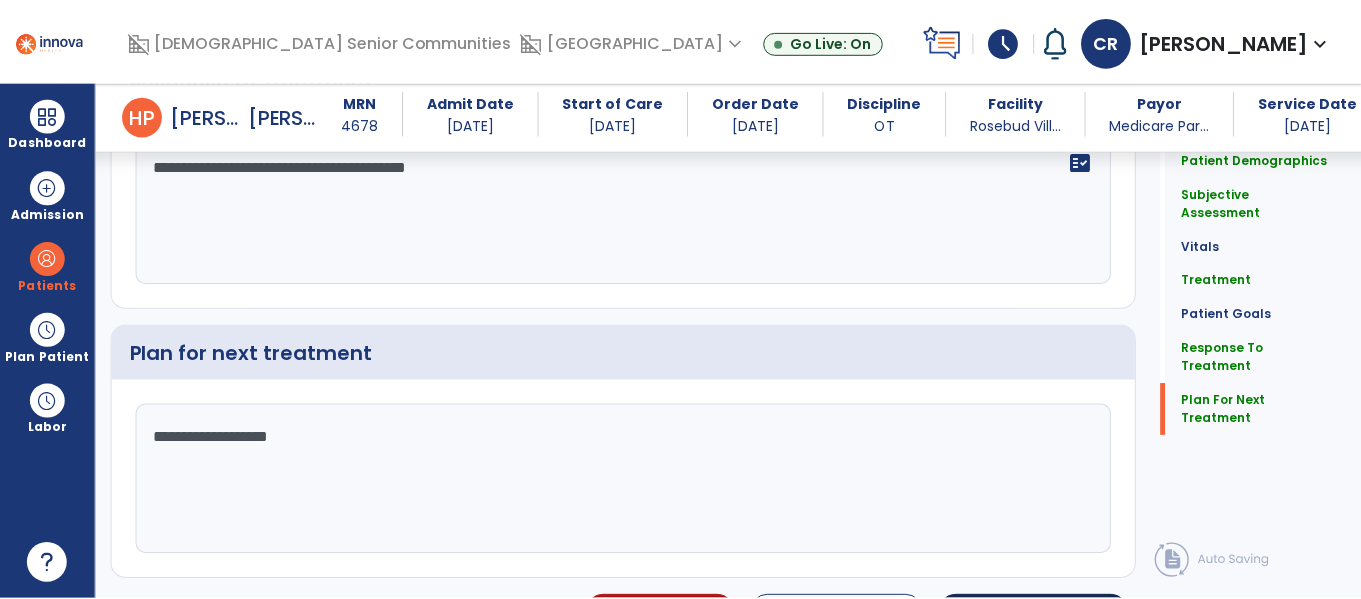 scroll, scrollTop: 2739, scrollLeft: 0, axis: vertical 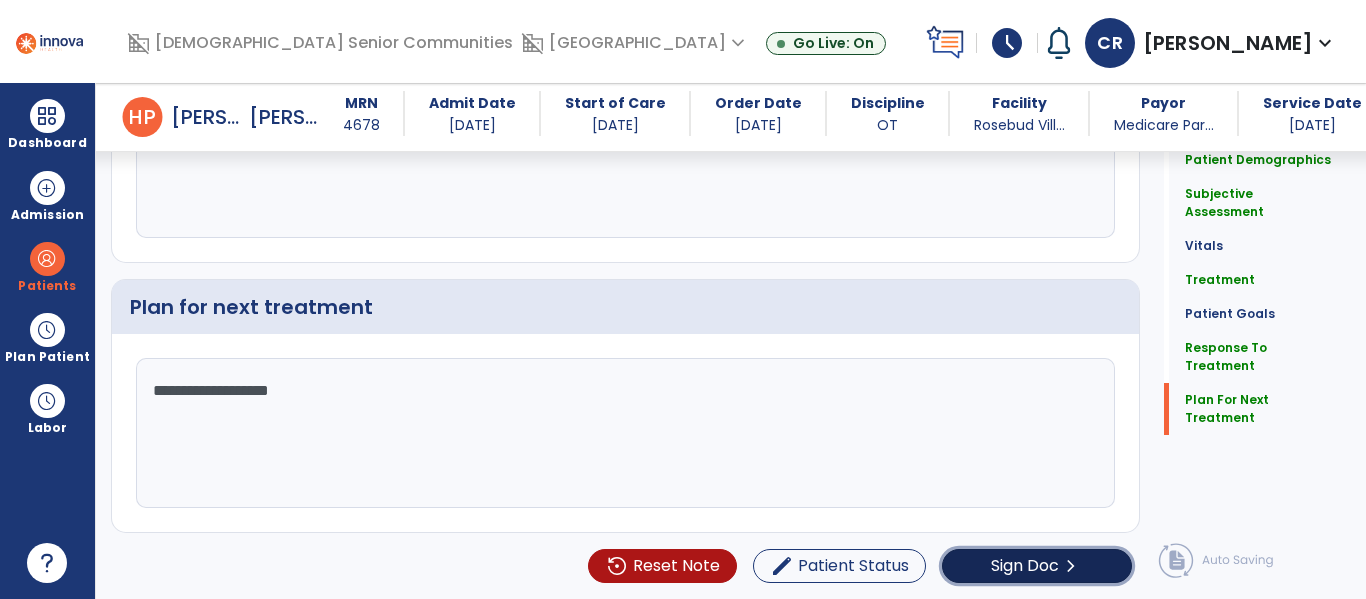 click on "Sign Doc" 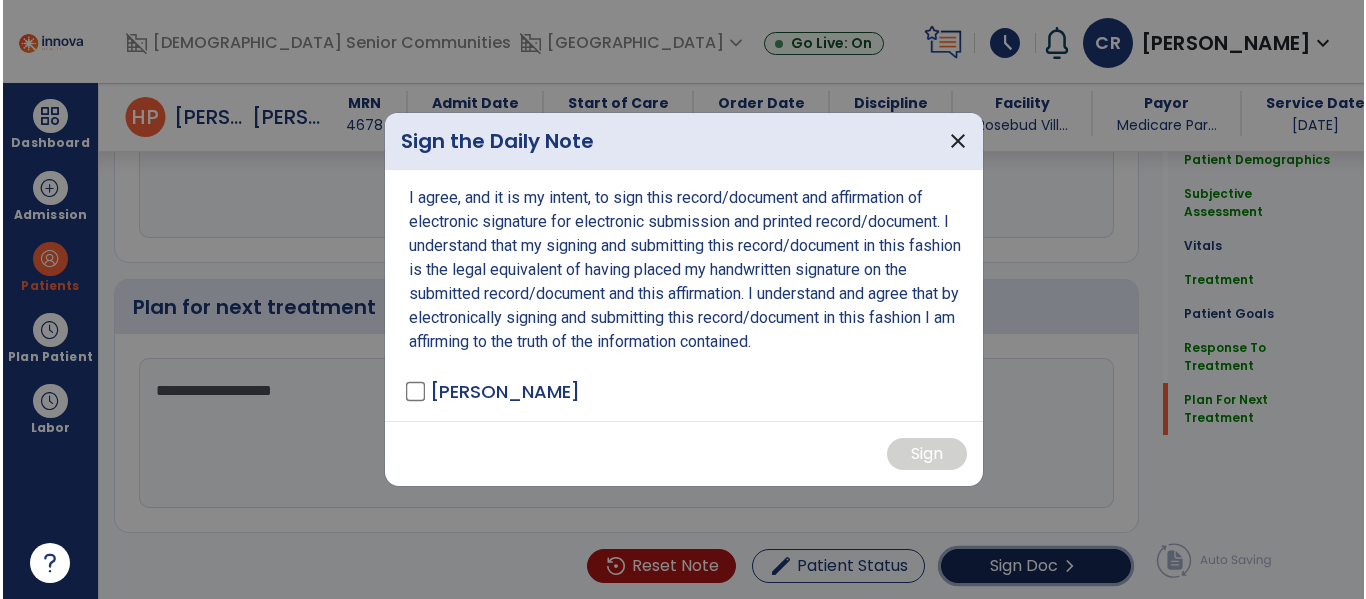 scroll, scrollTop: 2739, scrollLeft: 0, axis: vertical 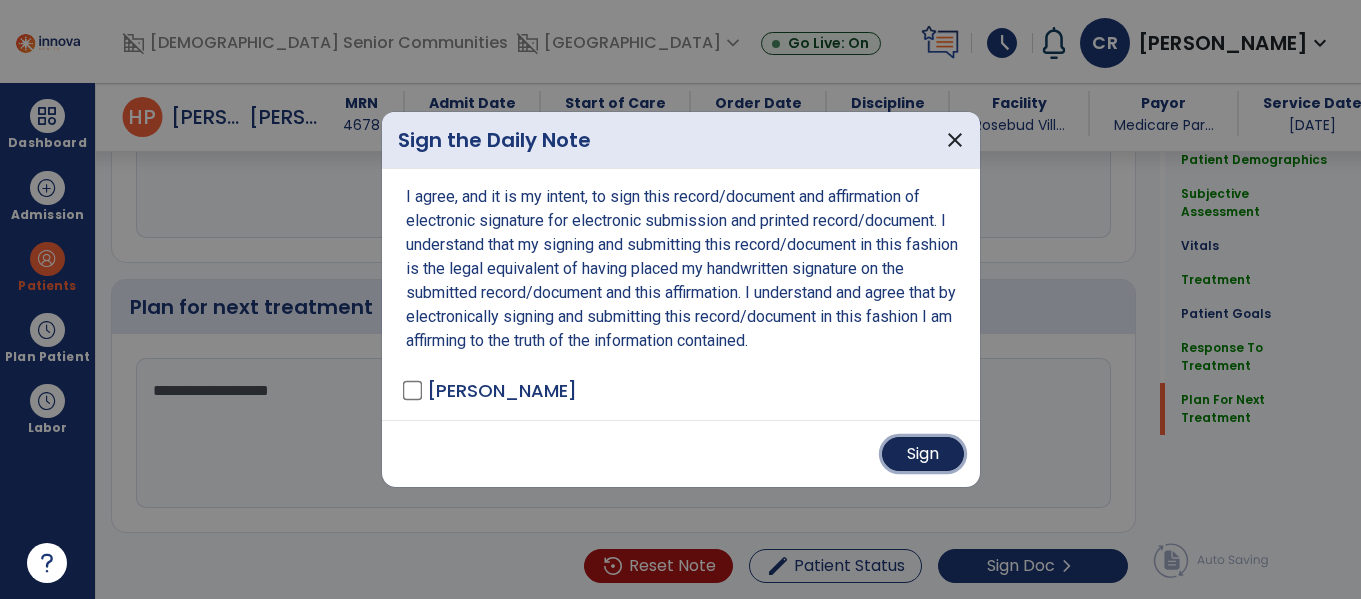 click on "Sign" at bounding box center [923, 454] 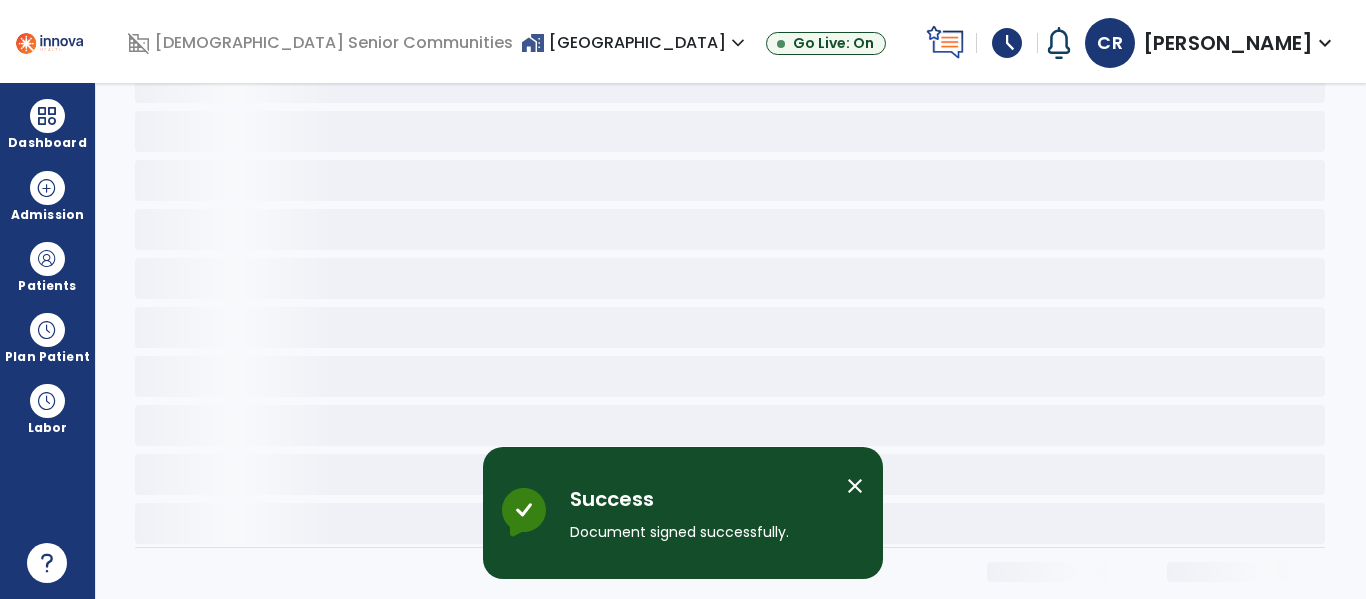 scroll, scrollTop: 0, scrollLeft: 0, axis: both 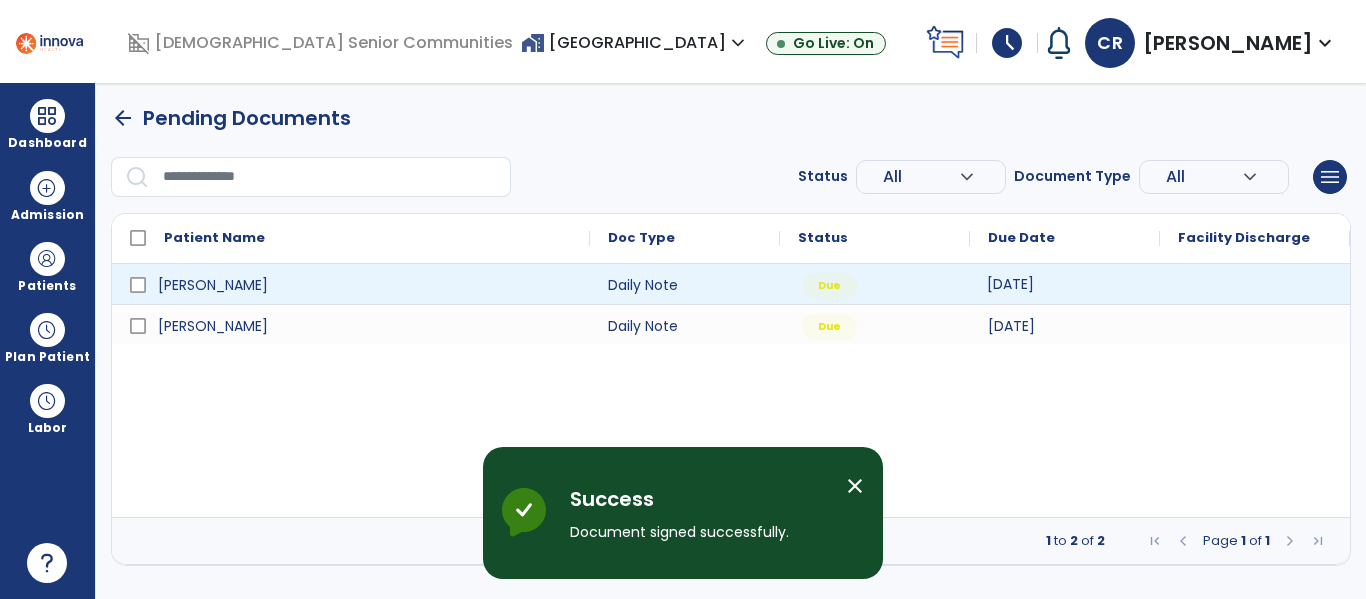 click on "[DATE]" at bounding box center [1010, 284] 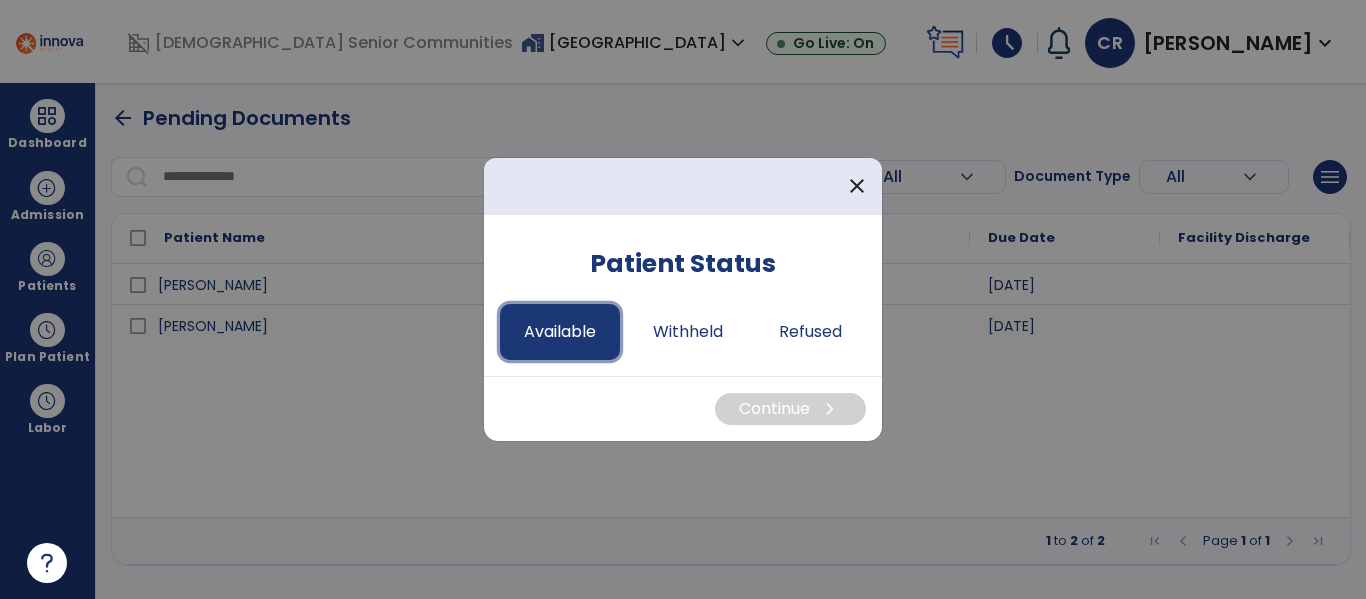 click on "Available" at bounding box center [560, 332] 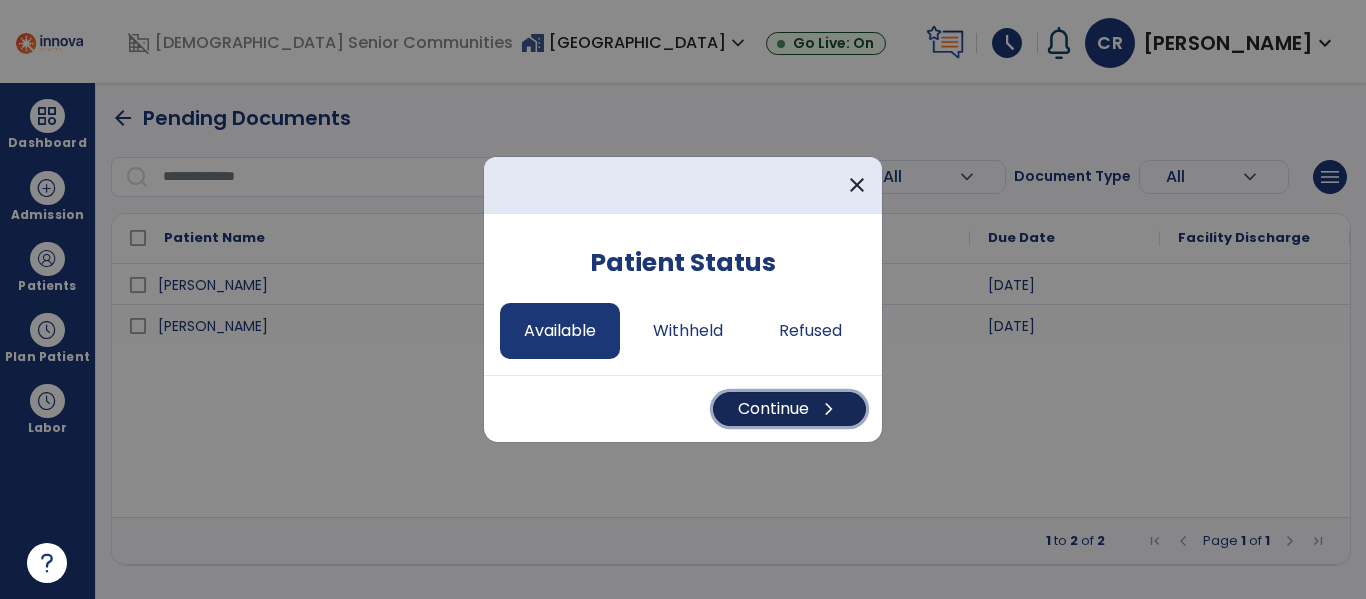 click on "Continue   chevron_right" at bounding box center [789, 409] 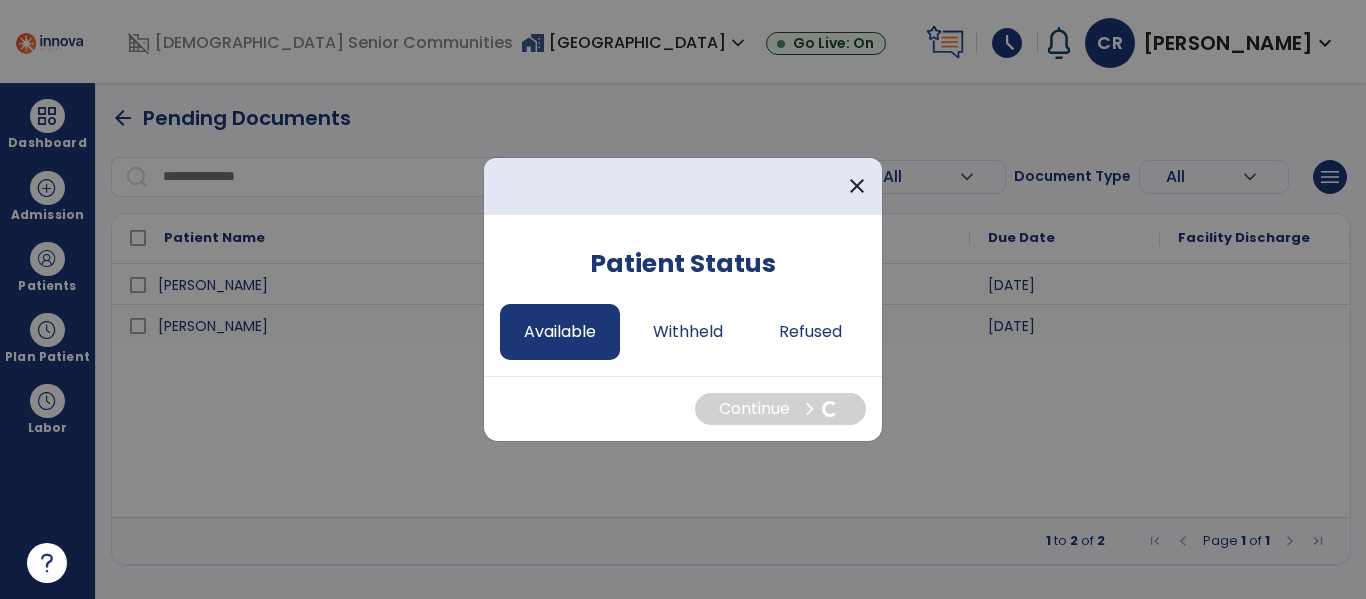 select on "*" 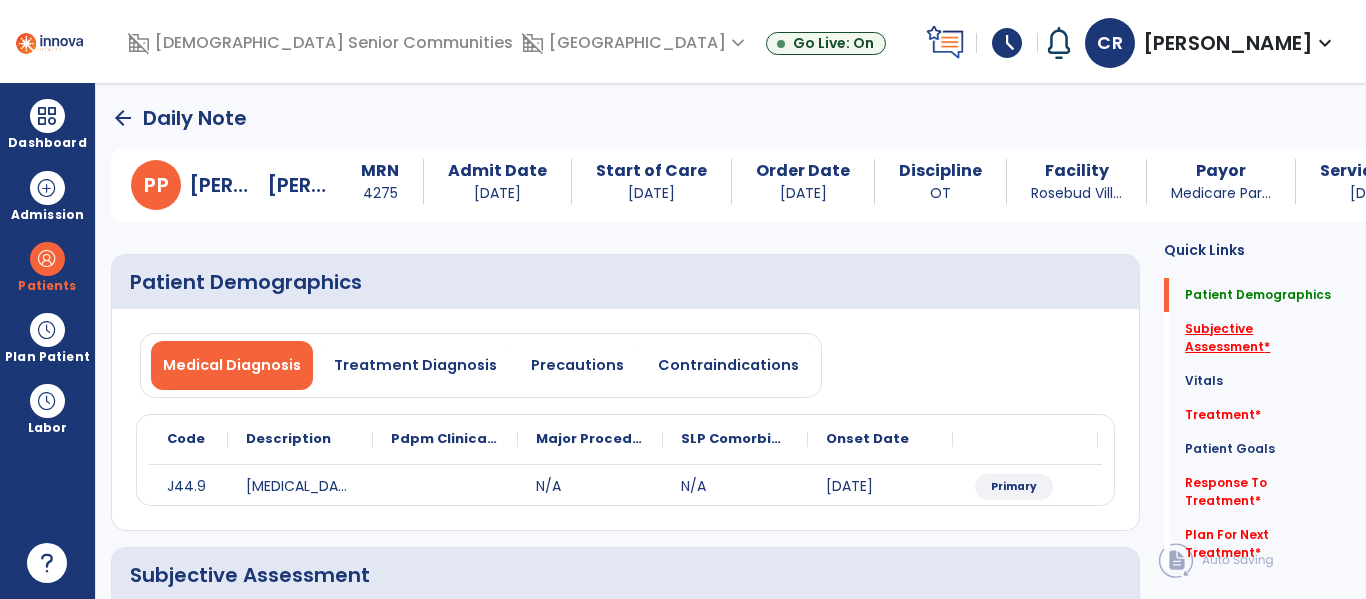 click on "Subjective Assessment   *" 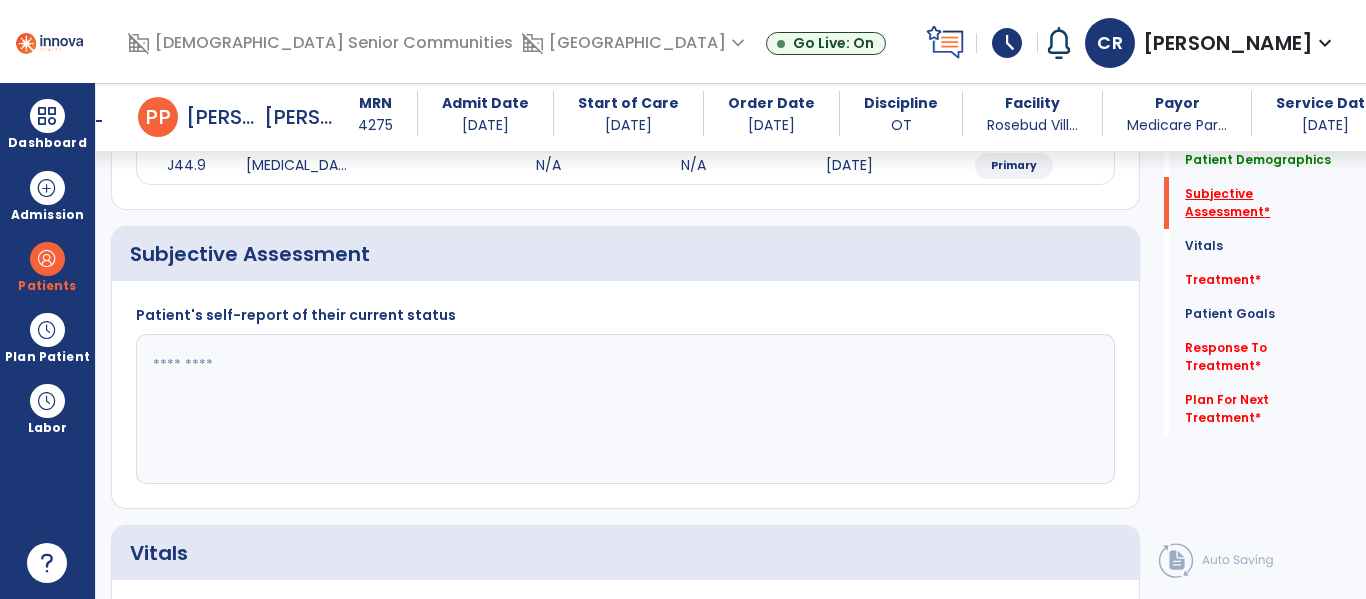 scroll, scrollTop: 347, scrollLeft: 0, axis: vertical 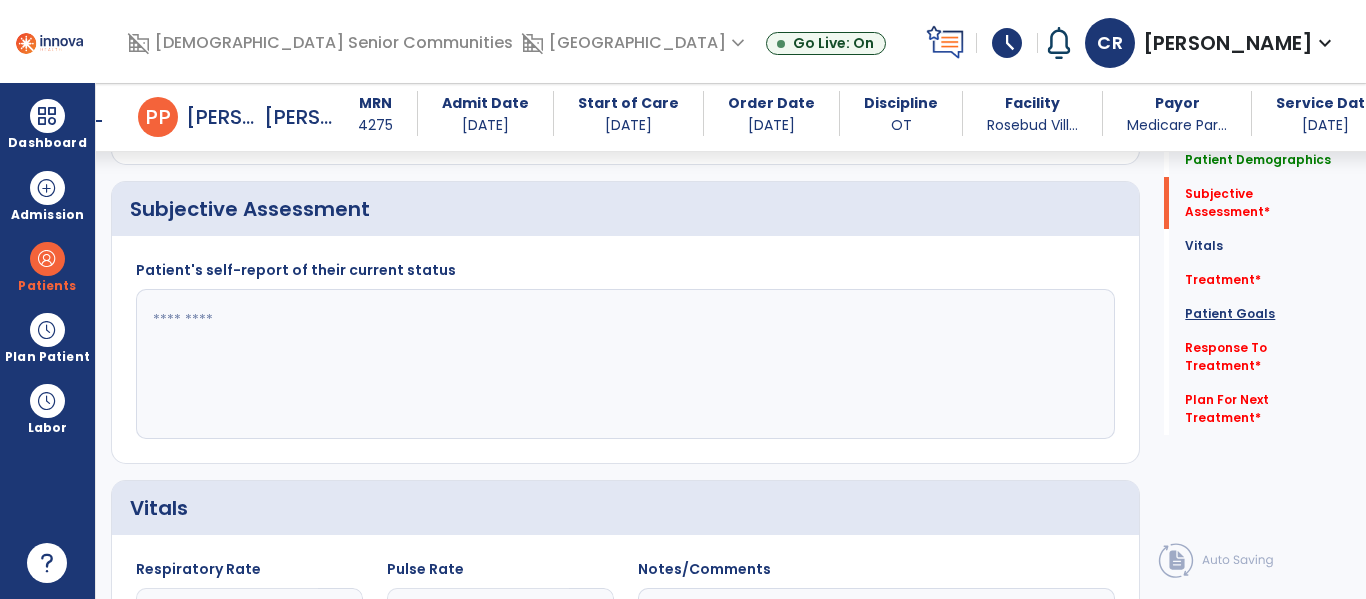 click on "Patient Goals" 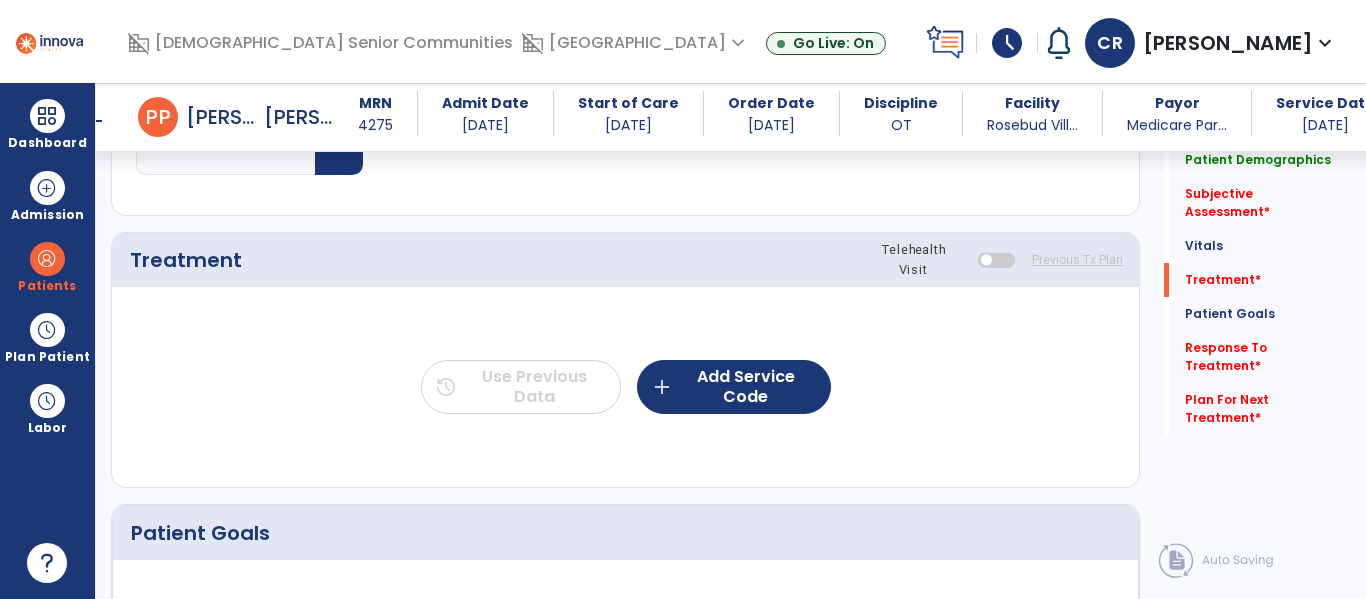 scroll, scrollTop: 957, scrollLeft: 0, axis: vertical 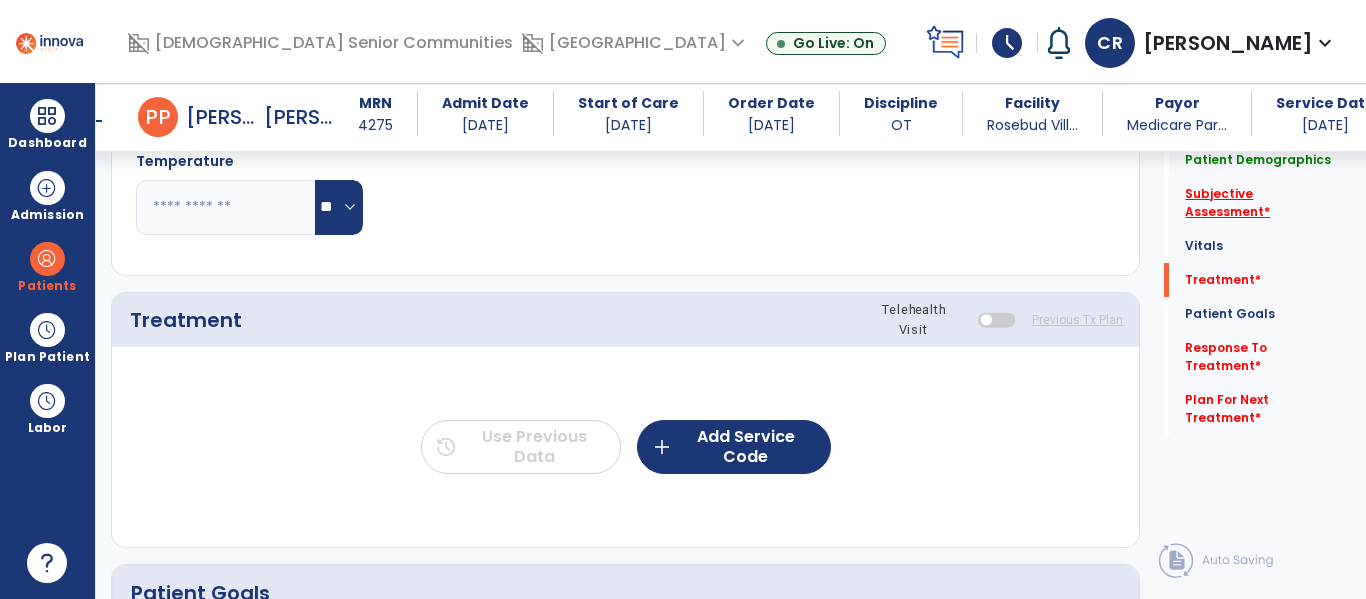 click on "Subjective Assessment   *" 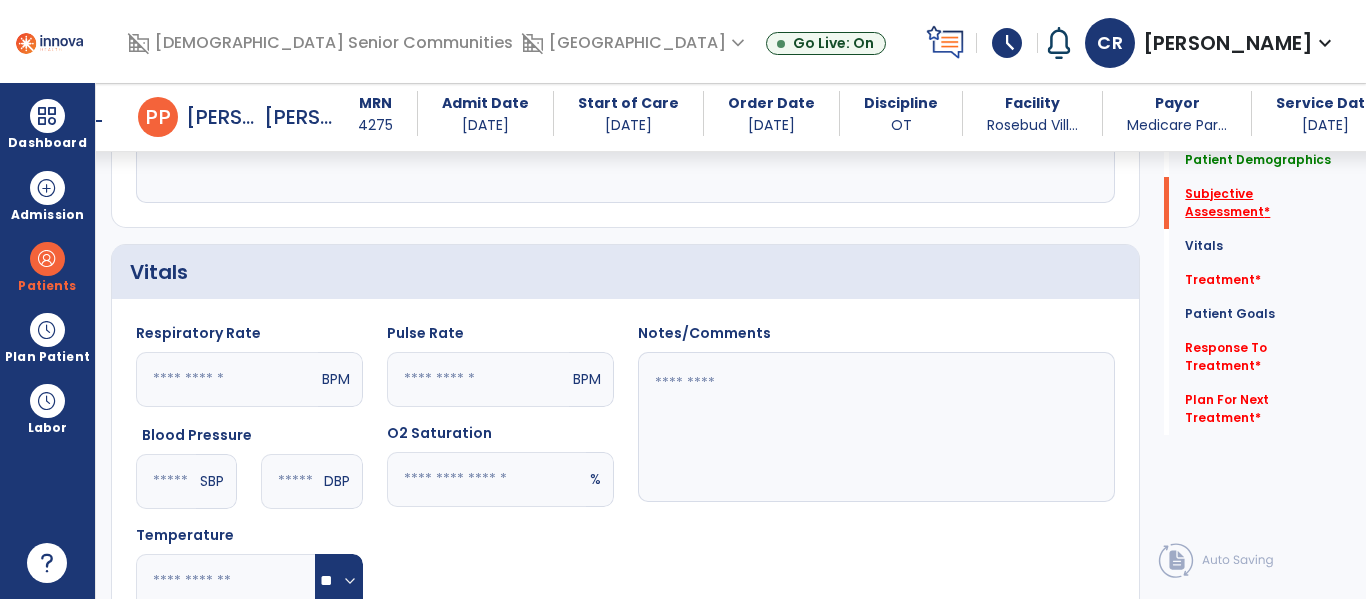 scroll, scrollTop: 328, scrollLeft: 0, axis: vertical 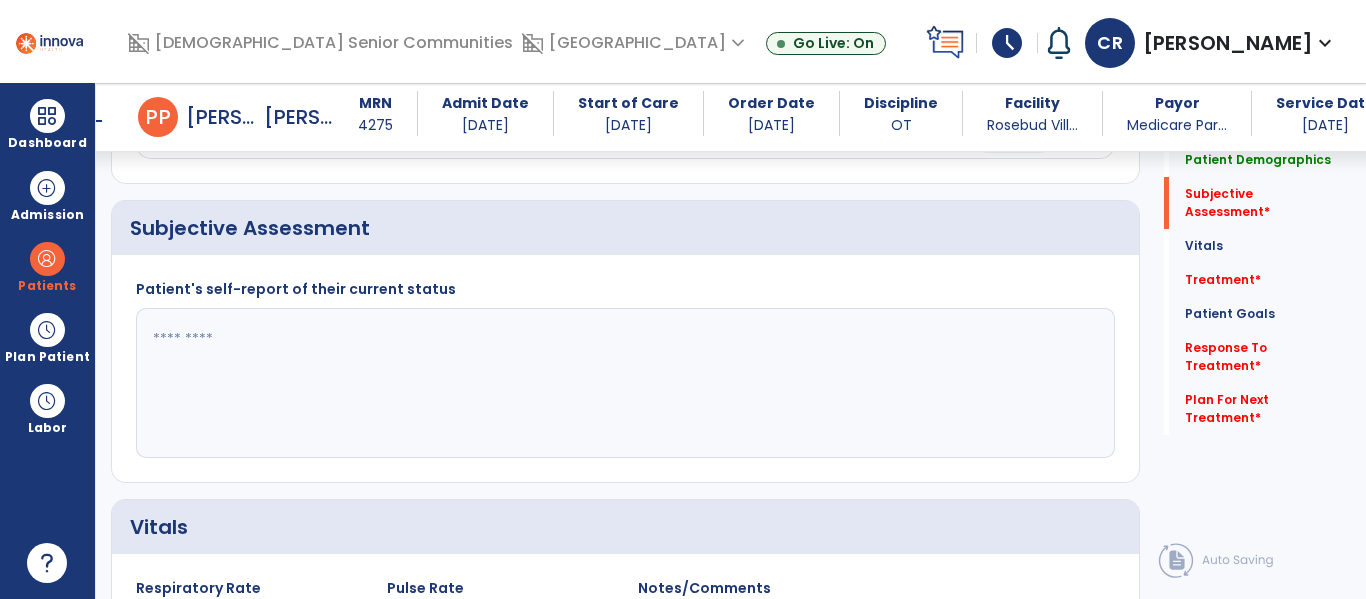 click 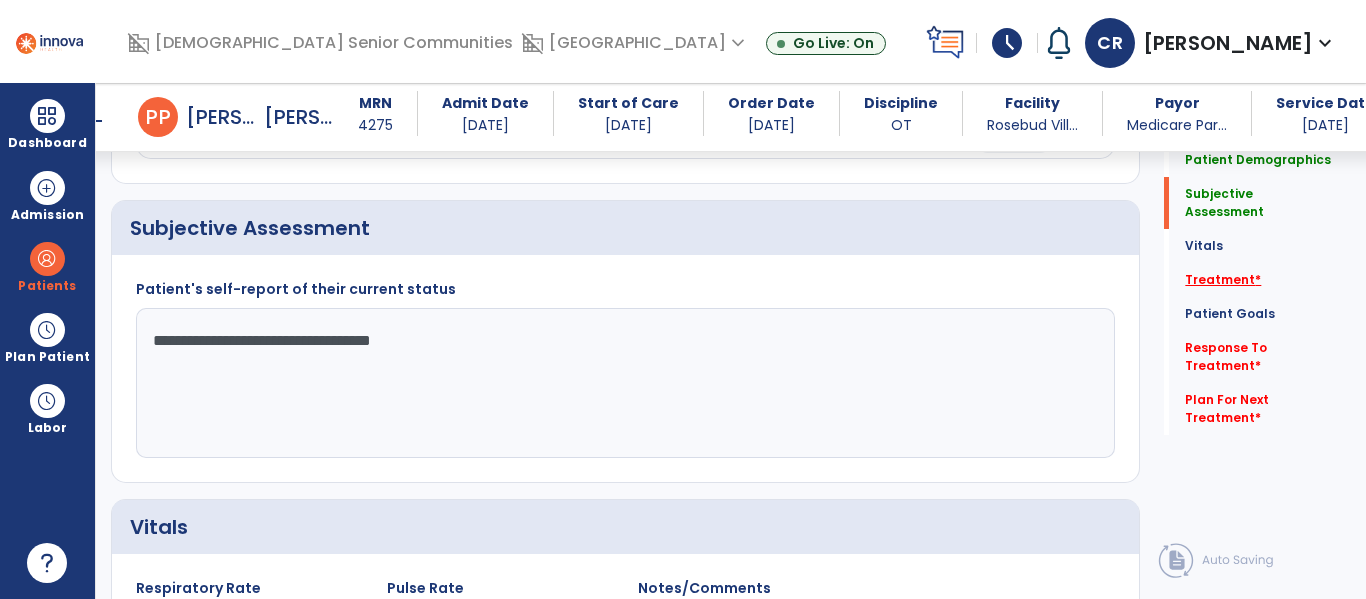 type on "**********" 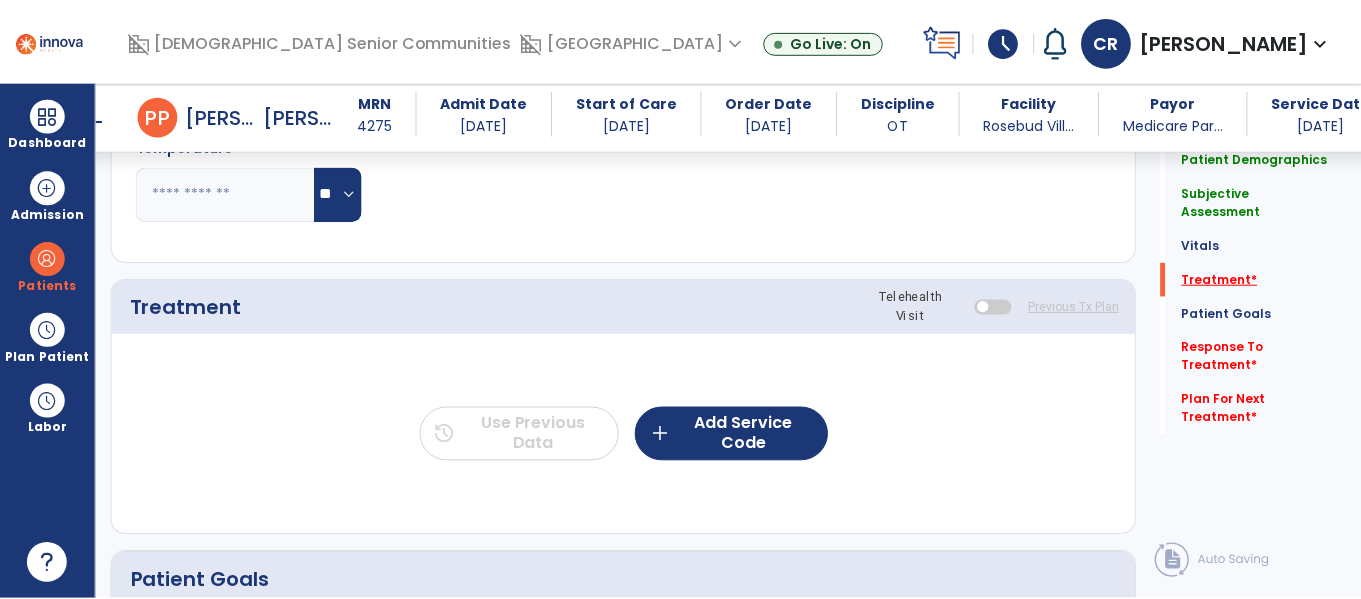 scroll, scrollTop: 1036, scrollLeft: 0, axis: vertical 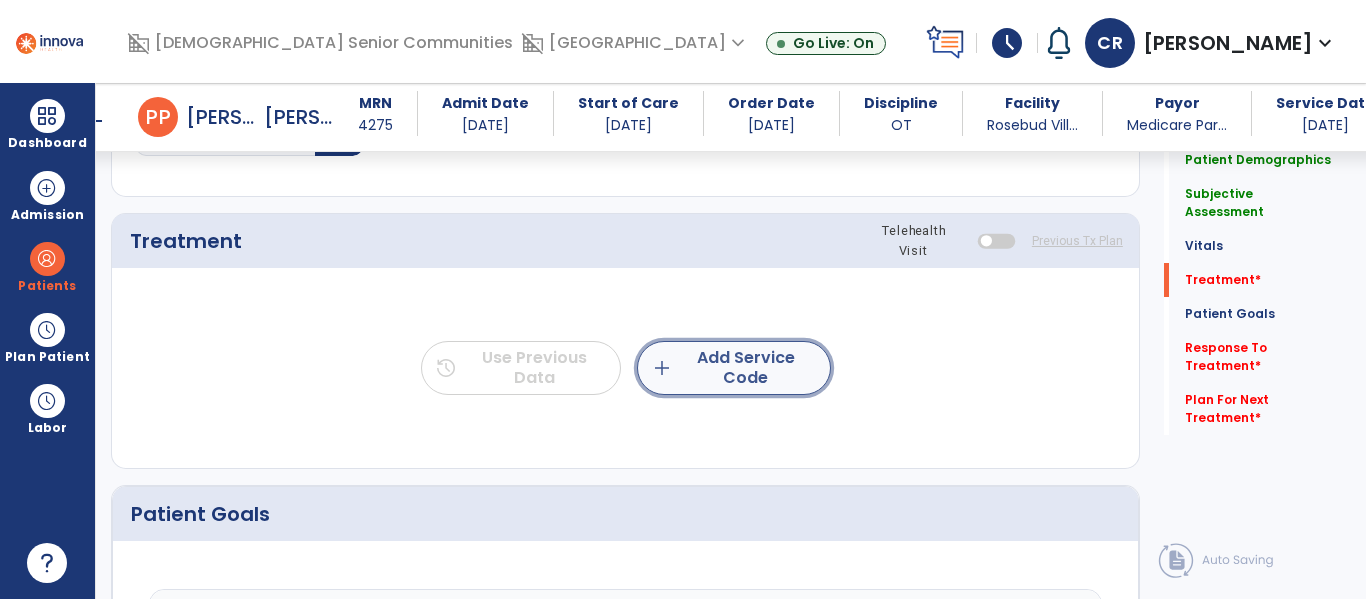 click on "add  Add Service Code" 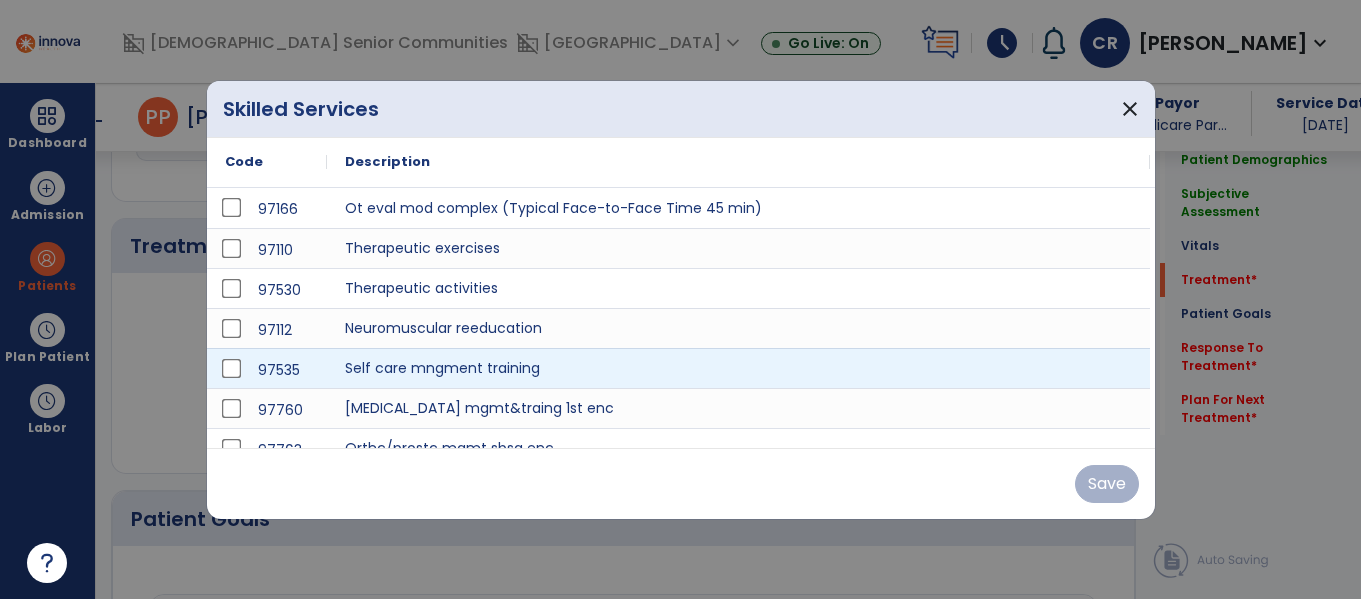 scroll, scrollTop: 1036, scrollLeft: 0, axis: vertical 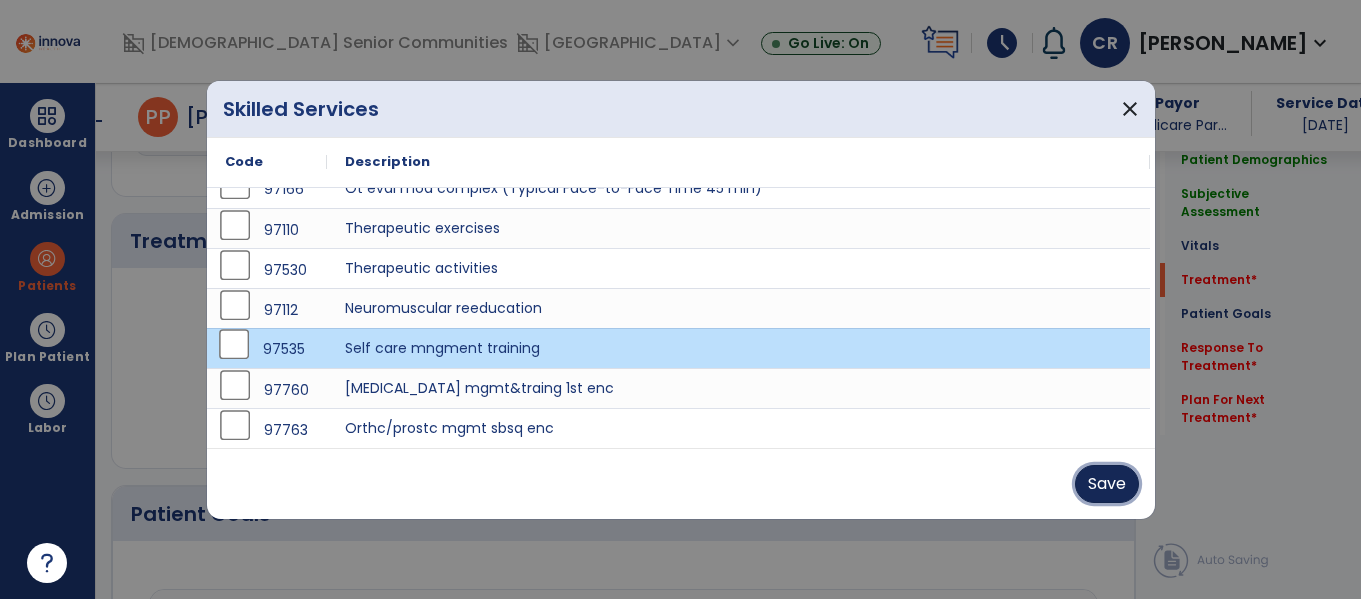 click on "Save" at bounding box center (1107, 484) 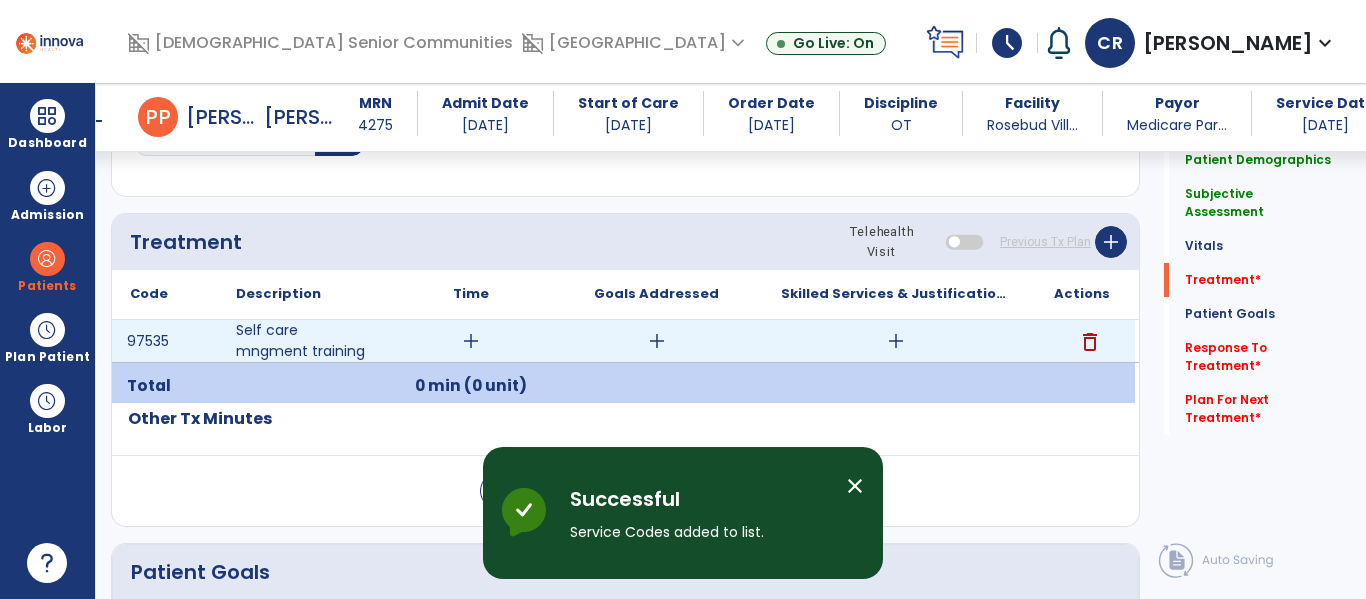 click on "add" at bounding box center (471, 341) 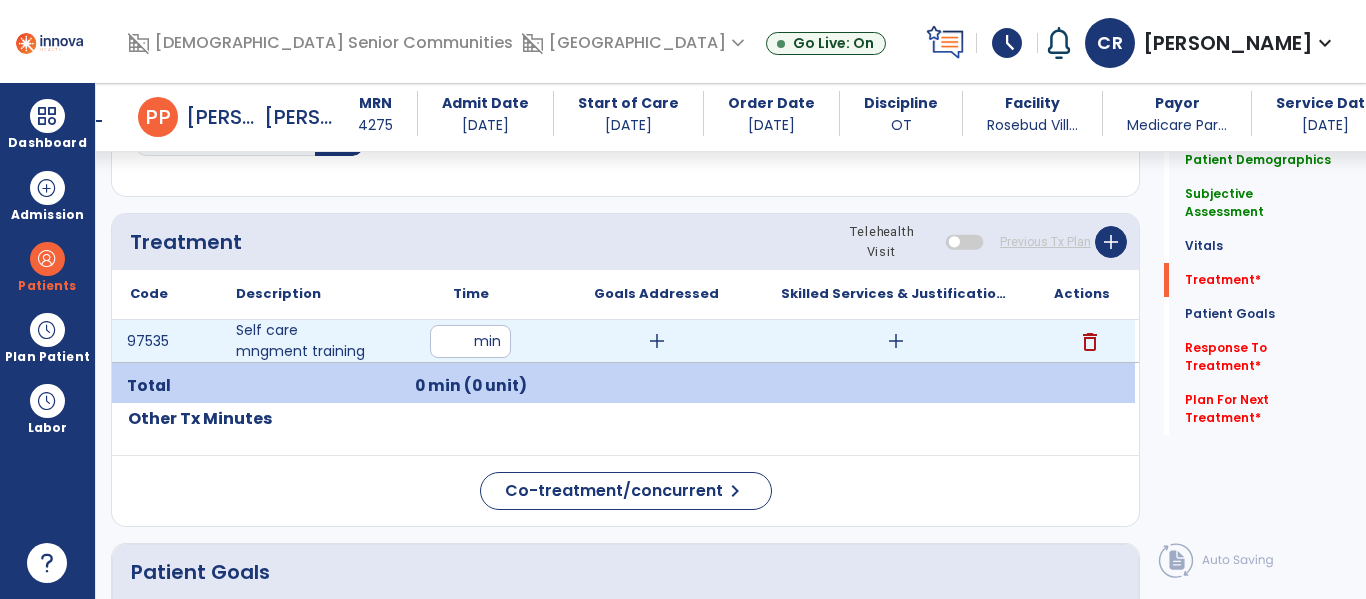 type on "**" 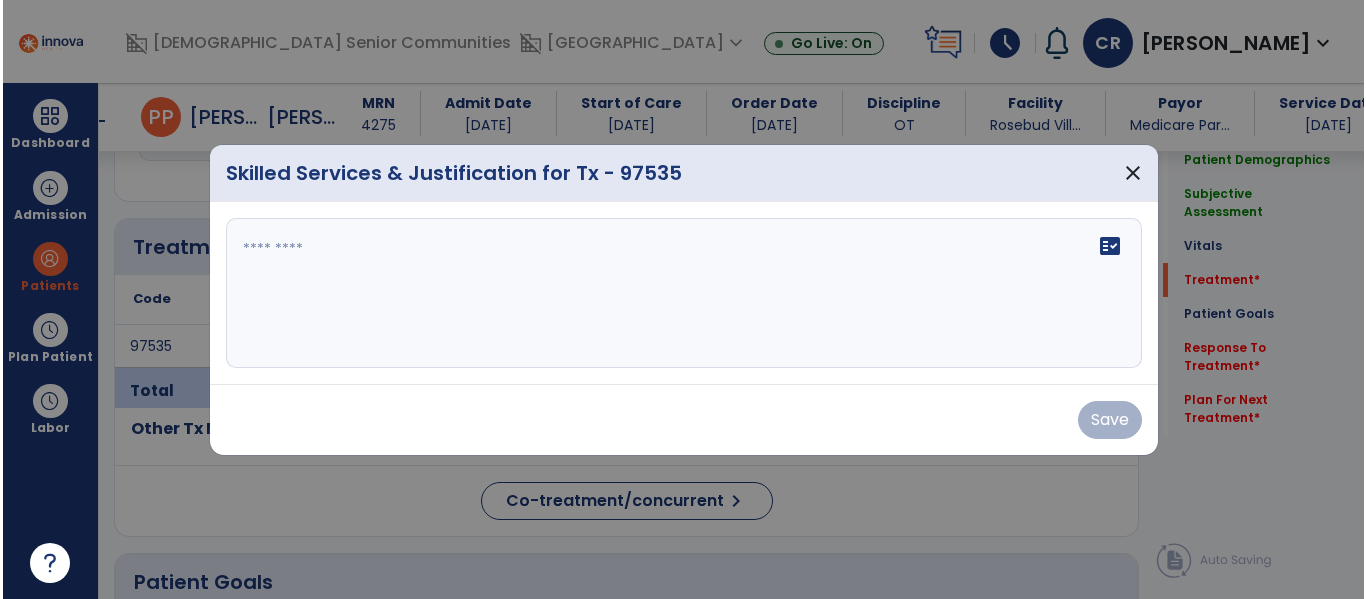 scroll, scrollTop: 1036, scrollLeft: 0, axis: vertical 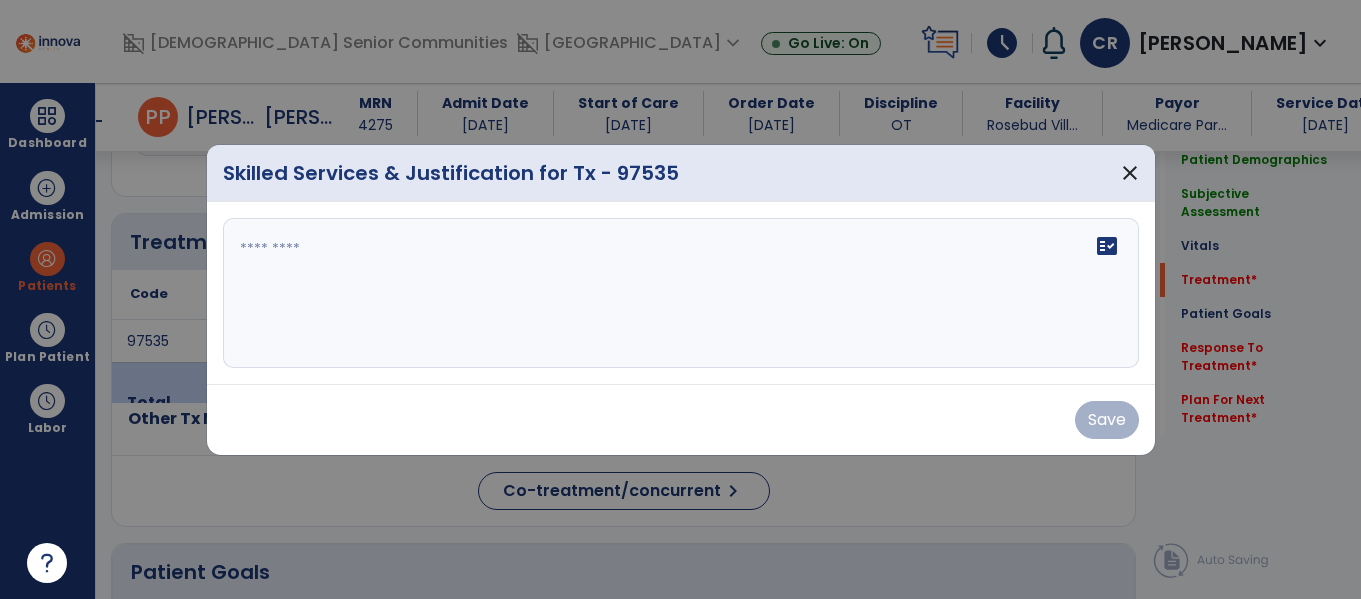 click on "fact_check" at bounding box center (681, 293) 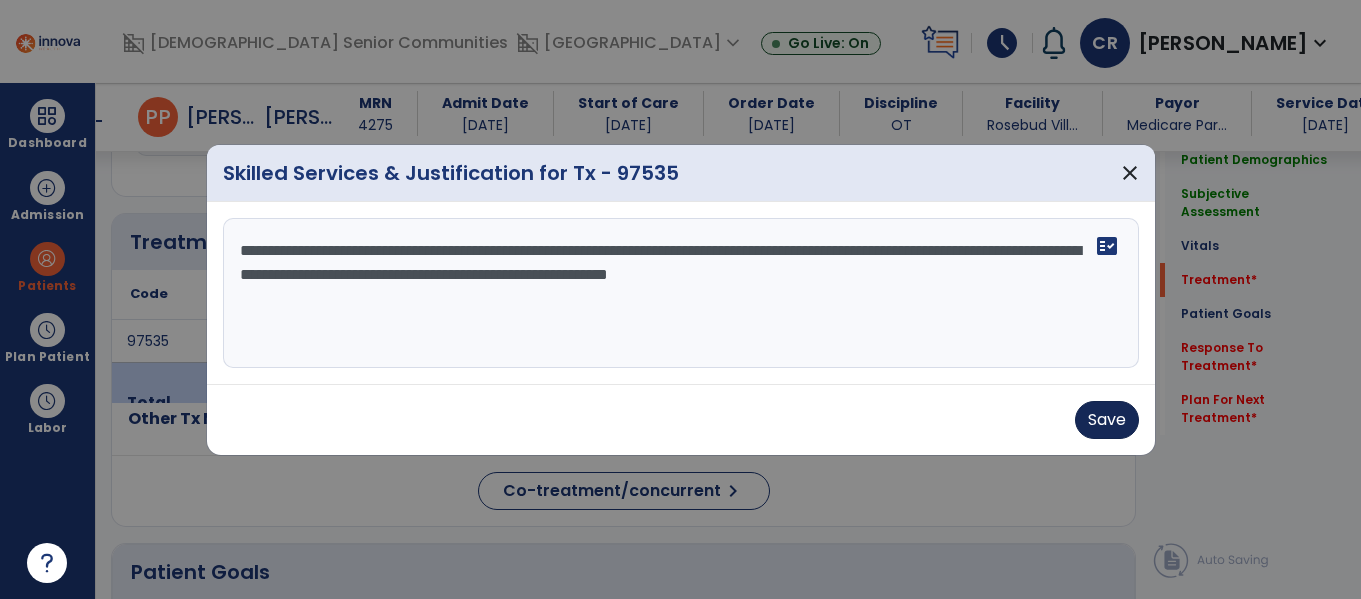 type on "**********" 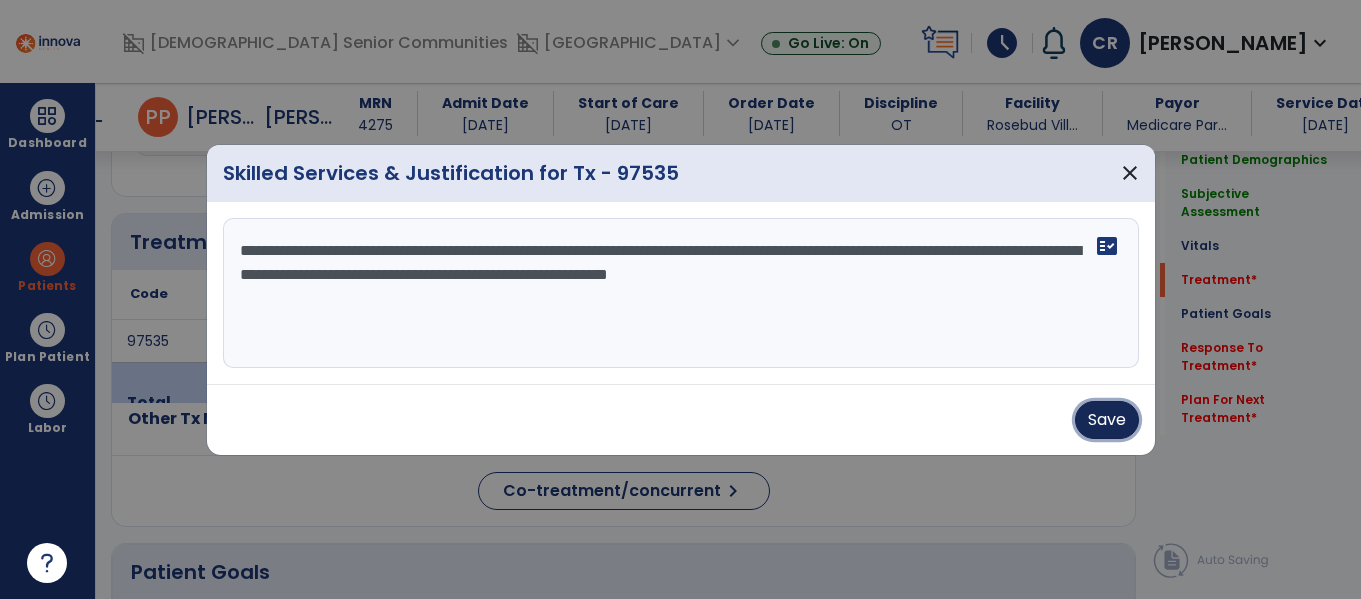 click on "Save" at bounding box center [1107, 420] 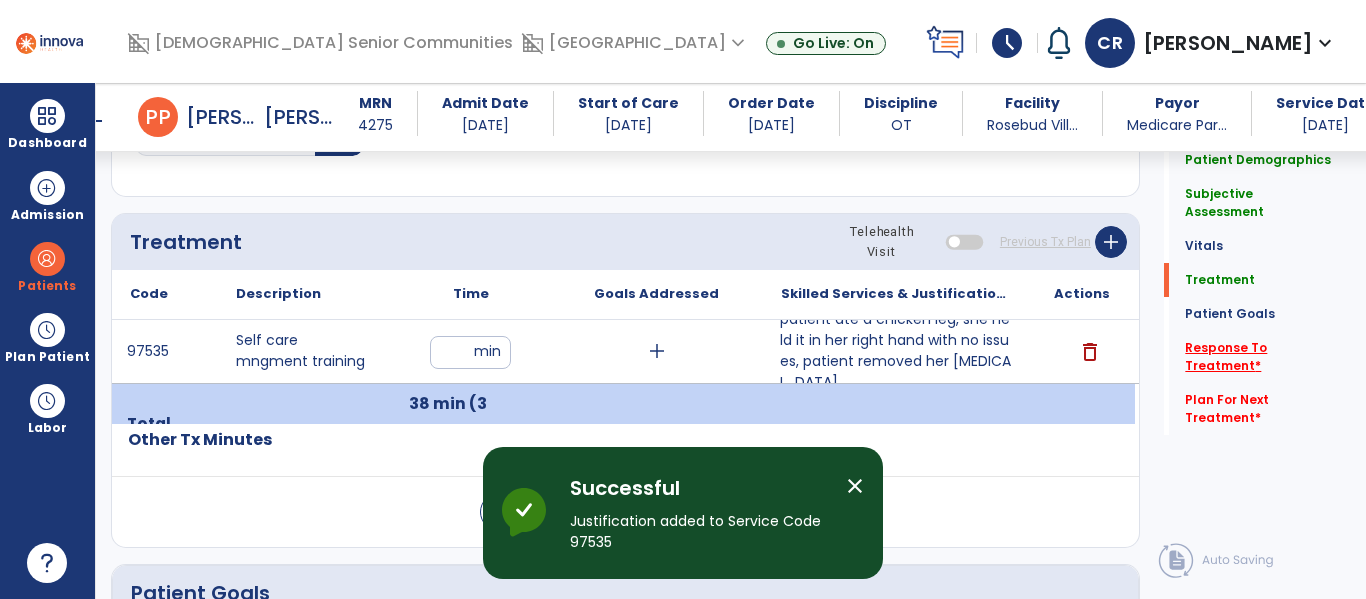 click on "Response To Treatment   *" 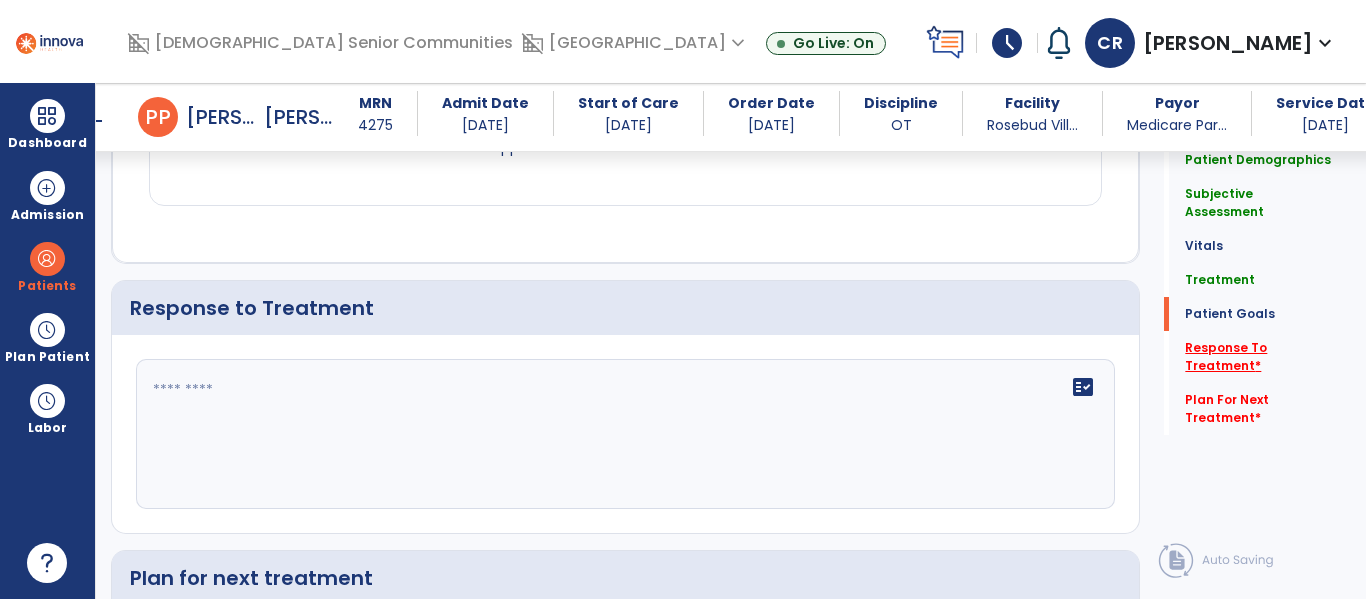 scroll, scrollTop: 1916, scrollLeft: 0, axis: vertical 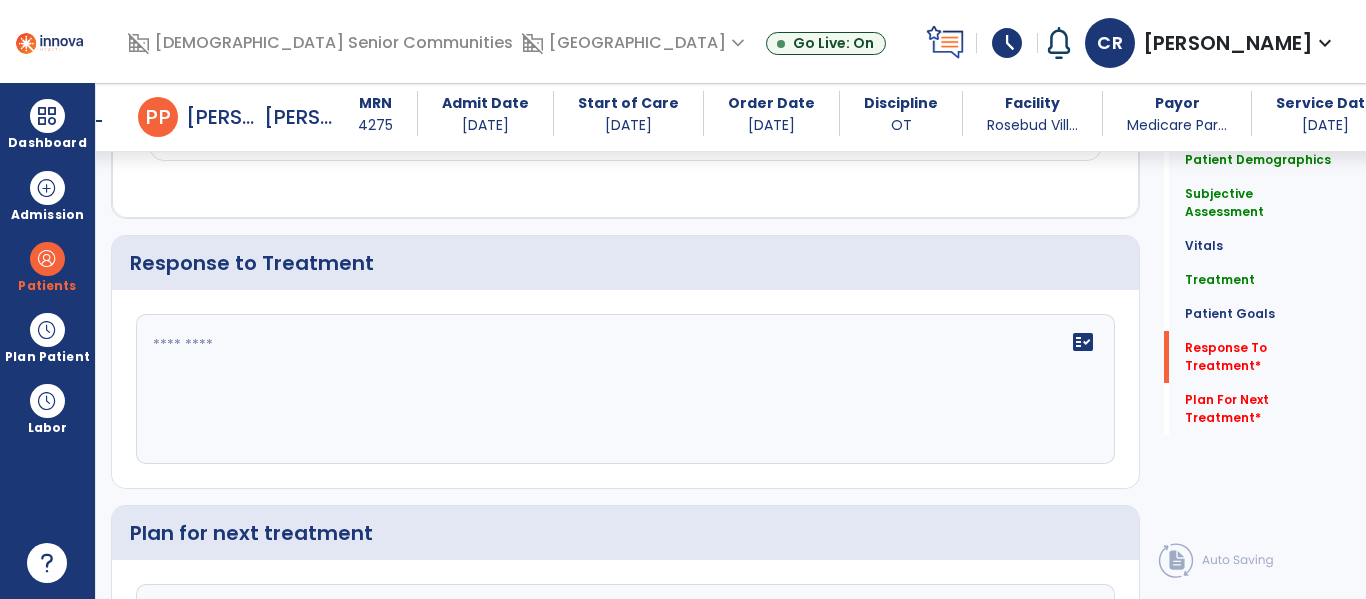 click on "fact_check" 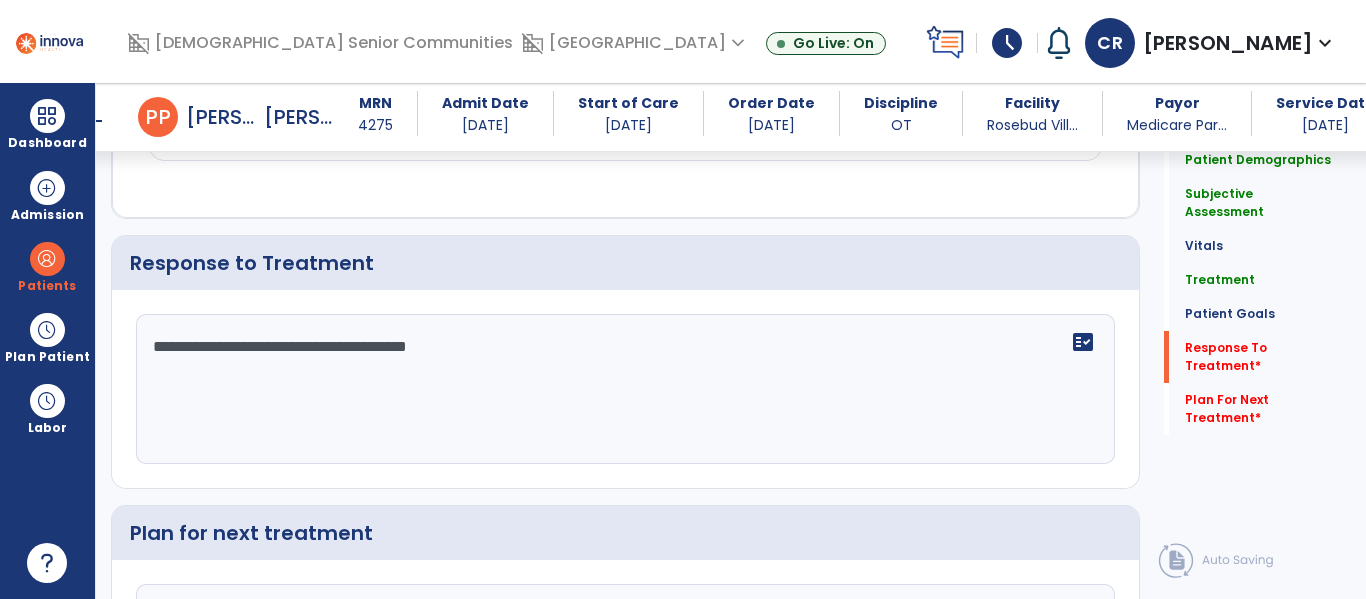 type on "**********" 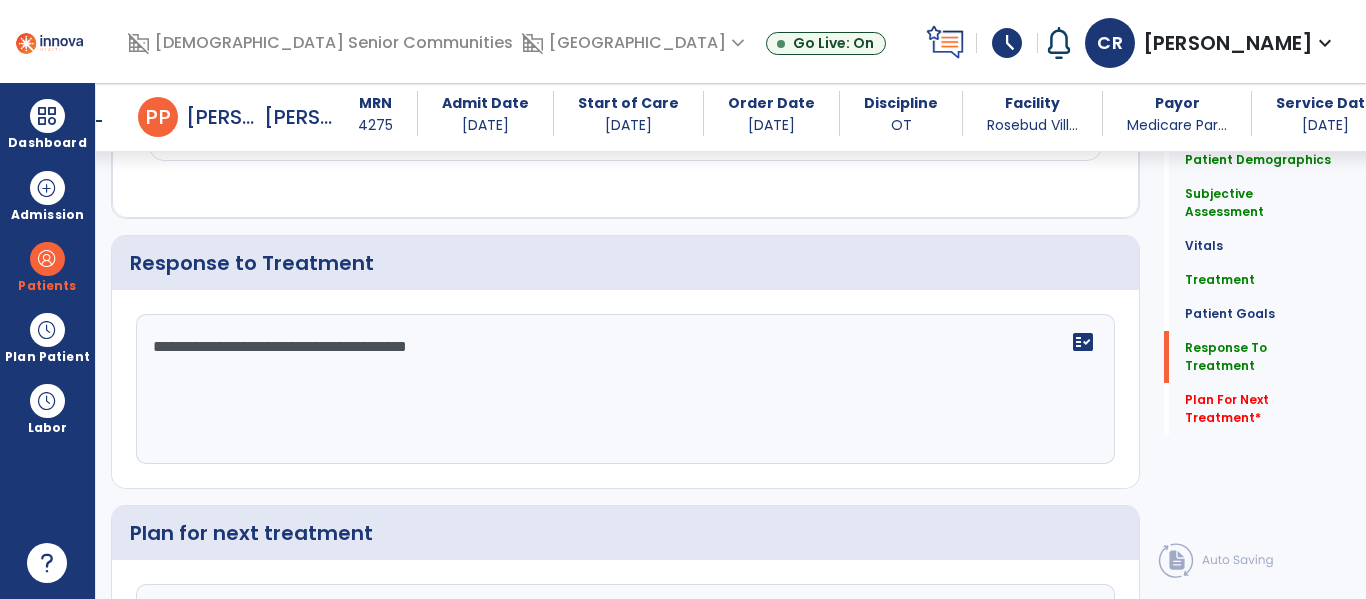 type on "*" 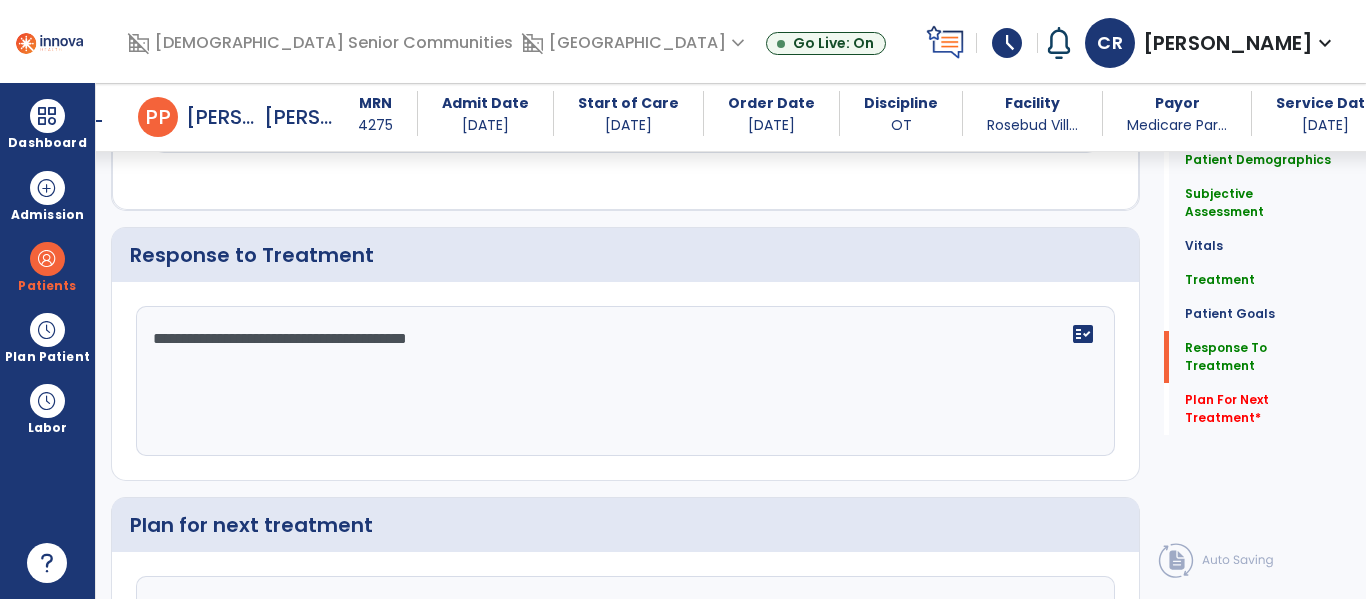 scroll, scrollTop: 1925, scrollLeft: 0, axis: vertical 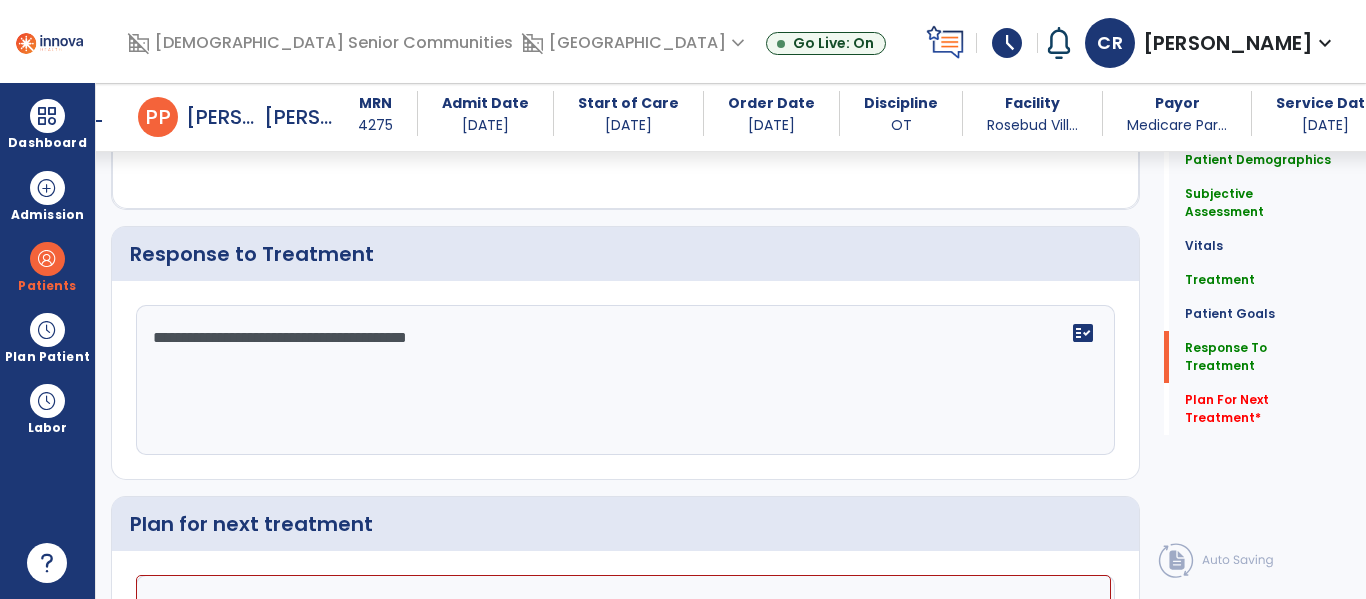 type on "*" 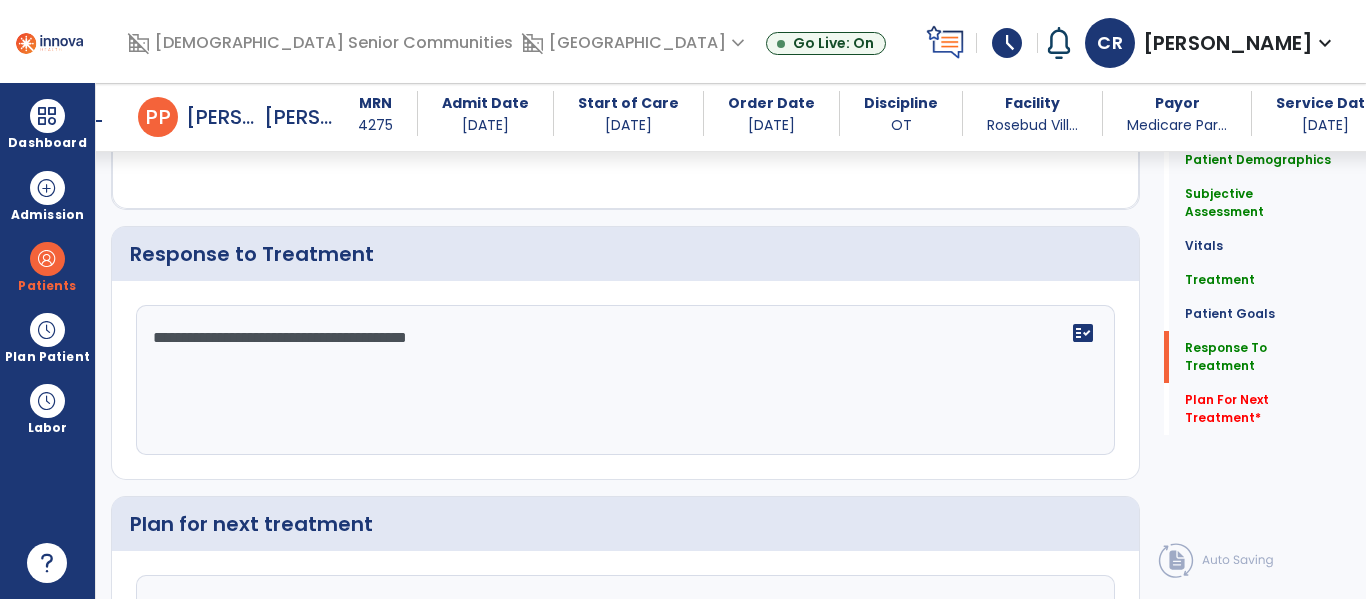 type on "***" 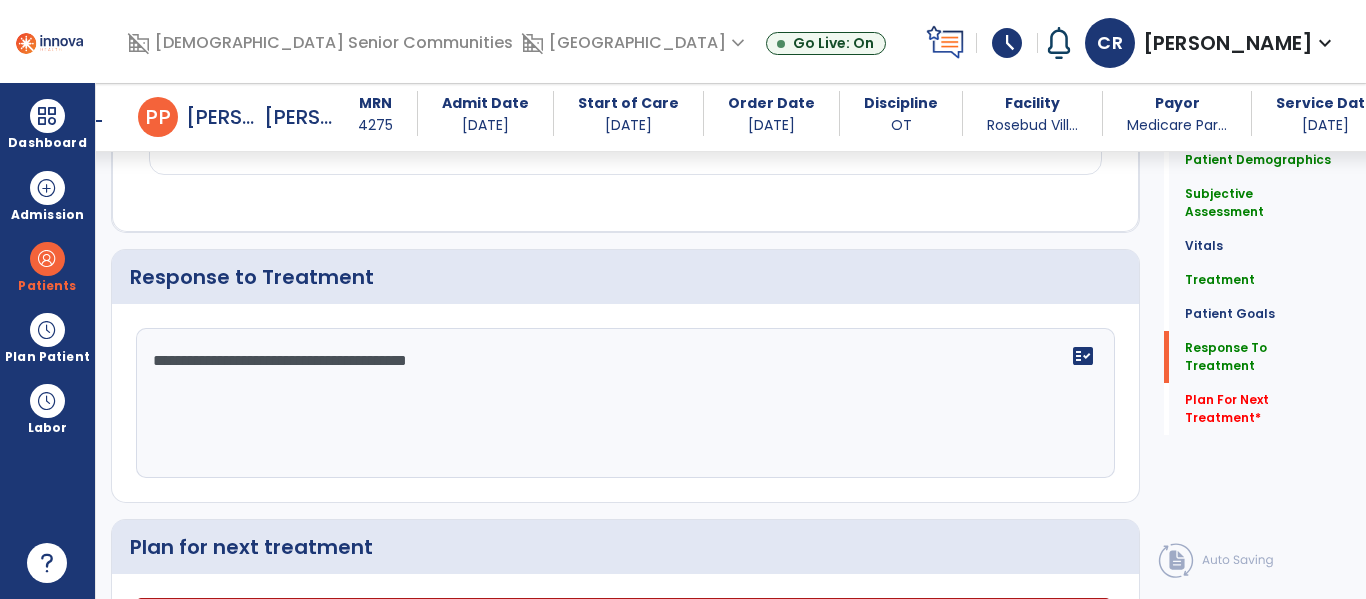scroll, scrollTop: 1925, scrollLeft: 0, axis: vertical 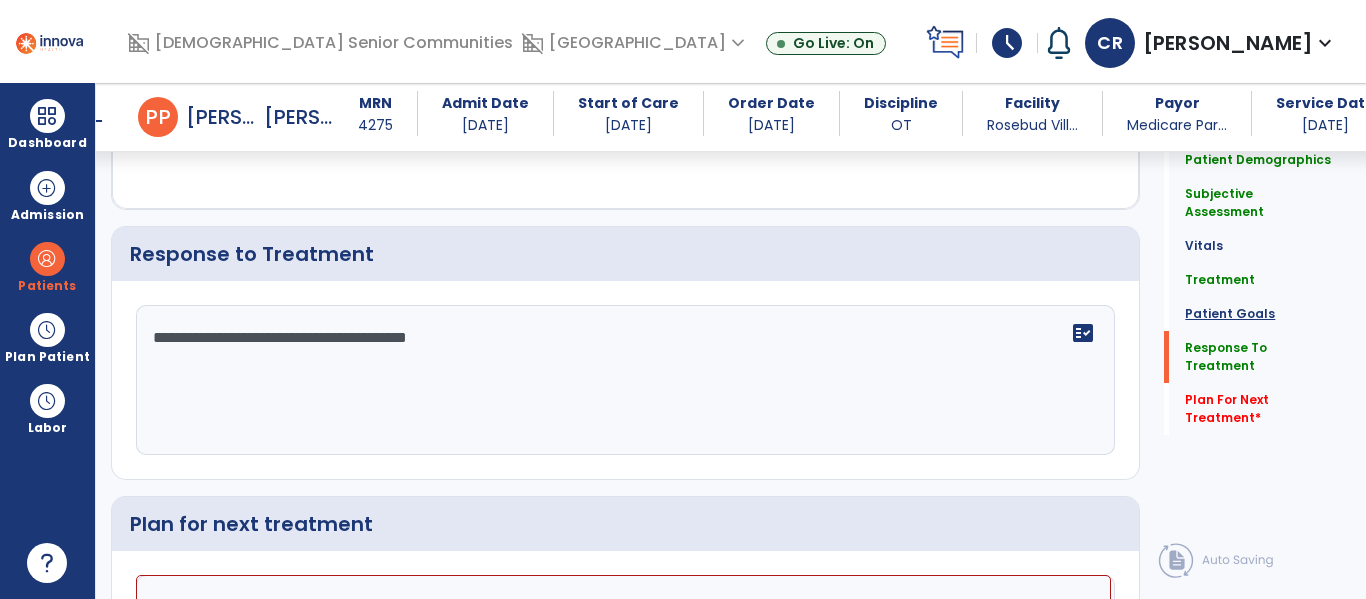click on "Patient Goals" 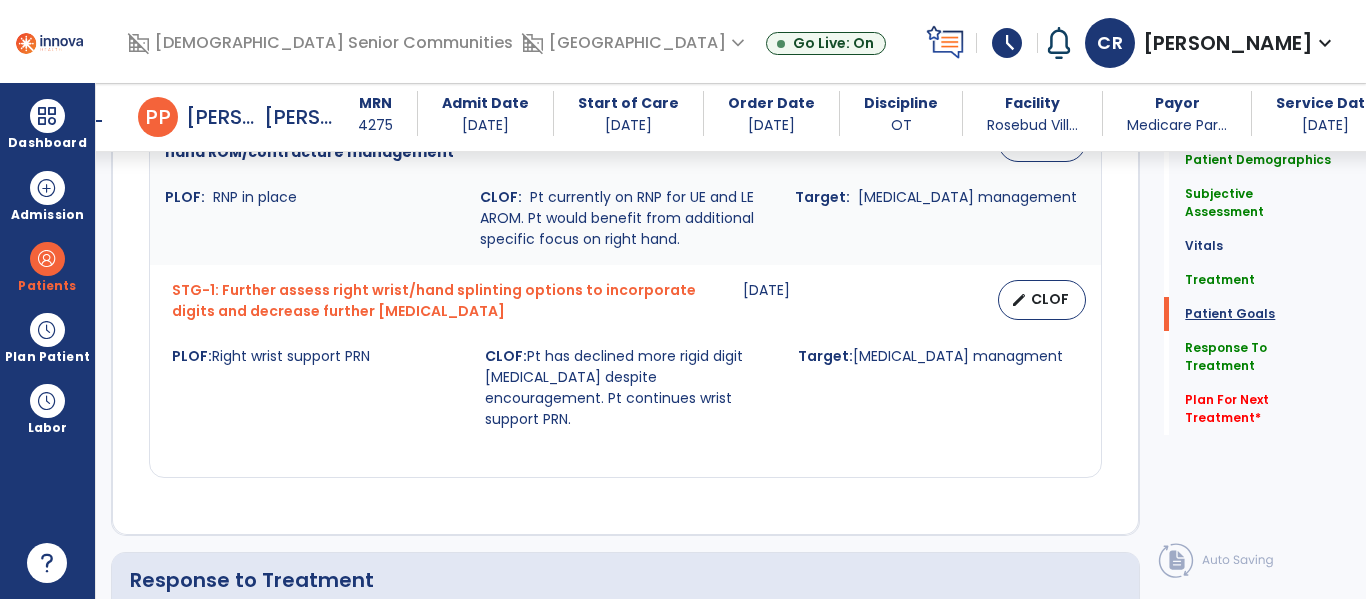 scroll, scrollTop: 1516, scrollLeft: 0, axis: vertical 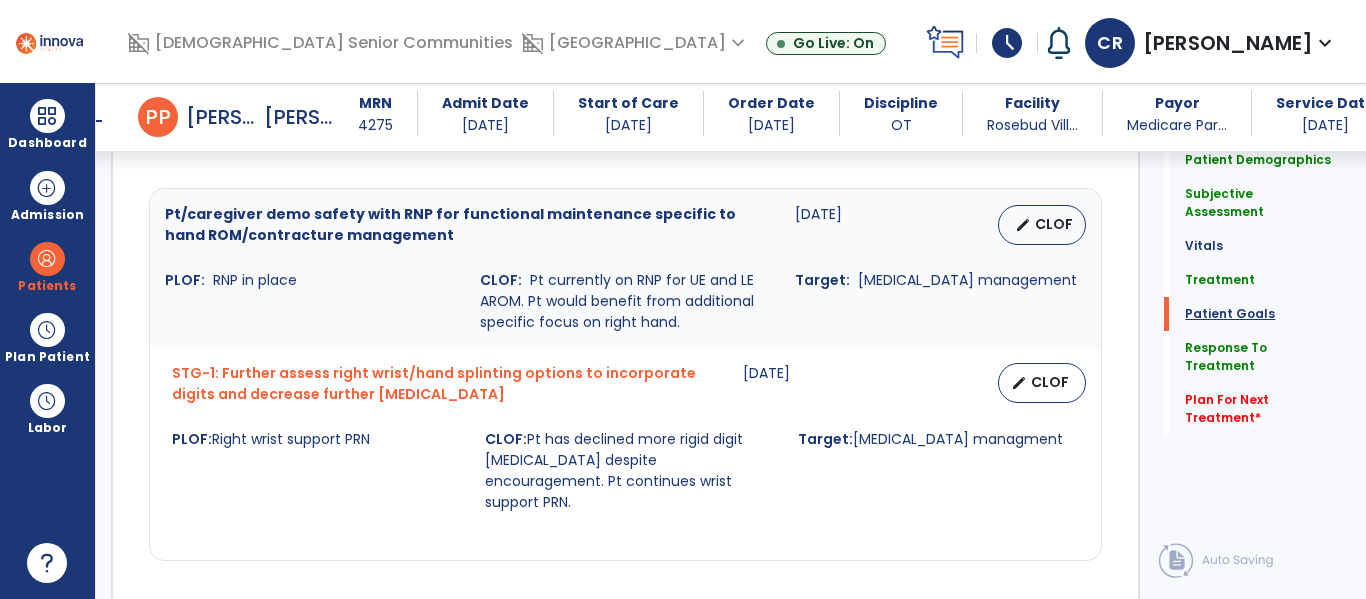 click on "Patient Goals" 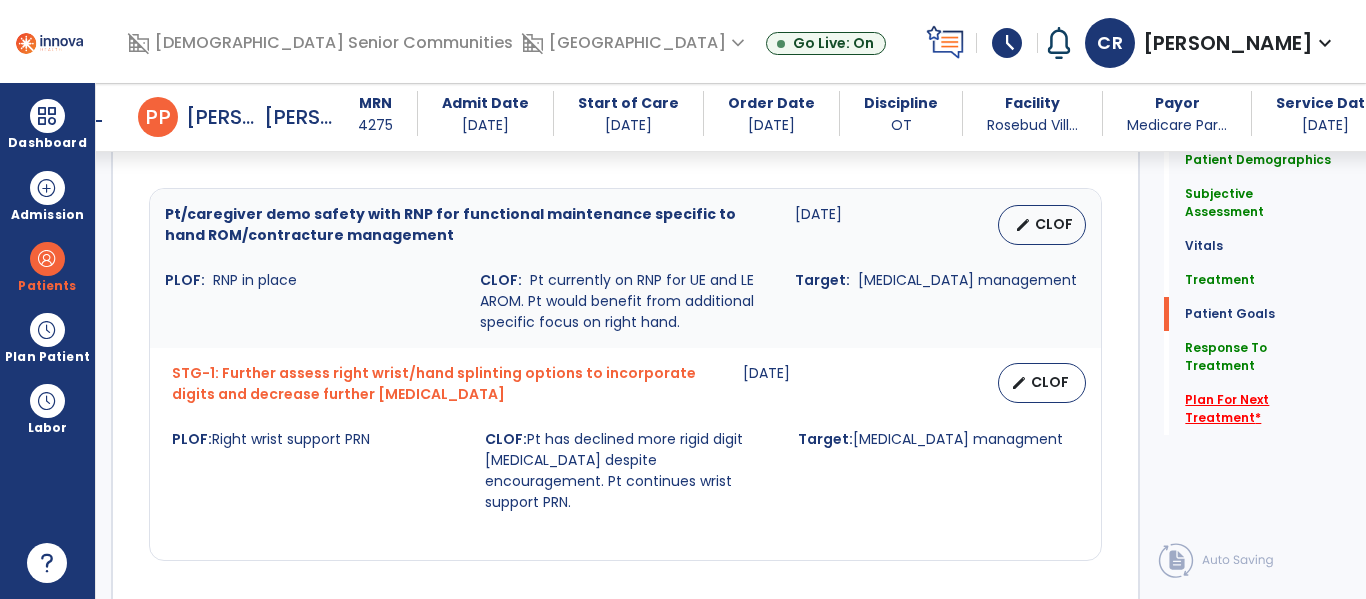 click on "Plan For Next Treatment   *" 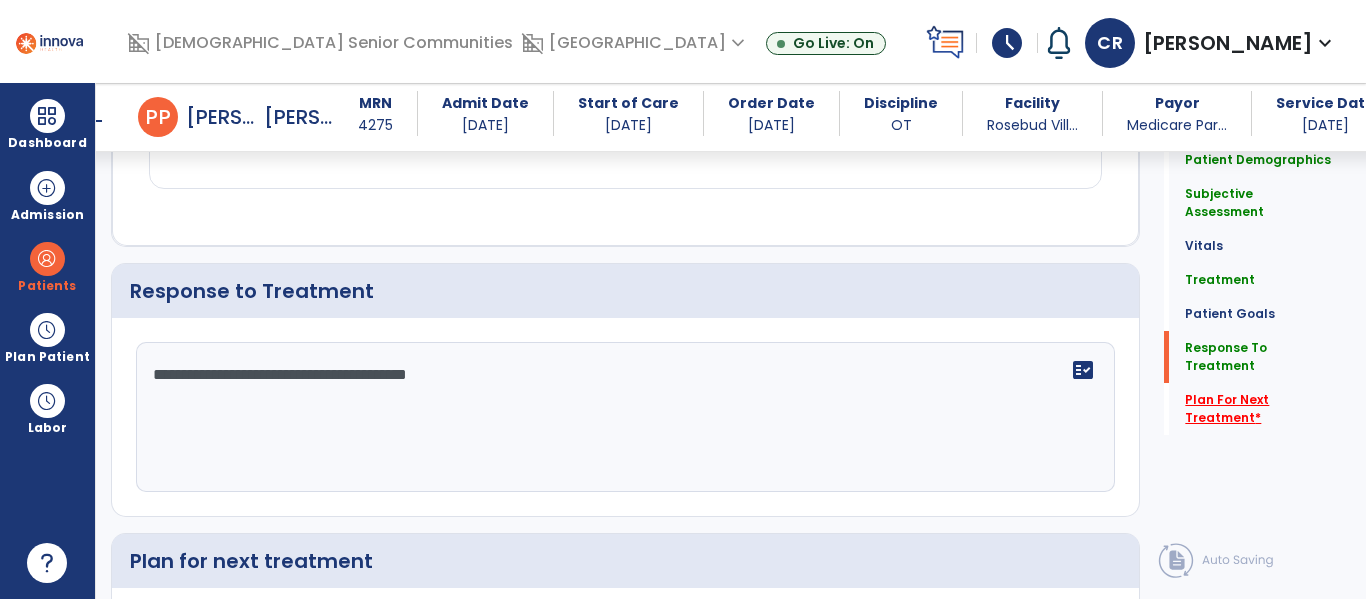 scroll, scrollTop: 2121, scrollLeft: 0, axis: vertical 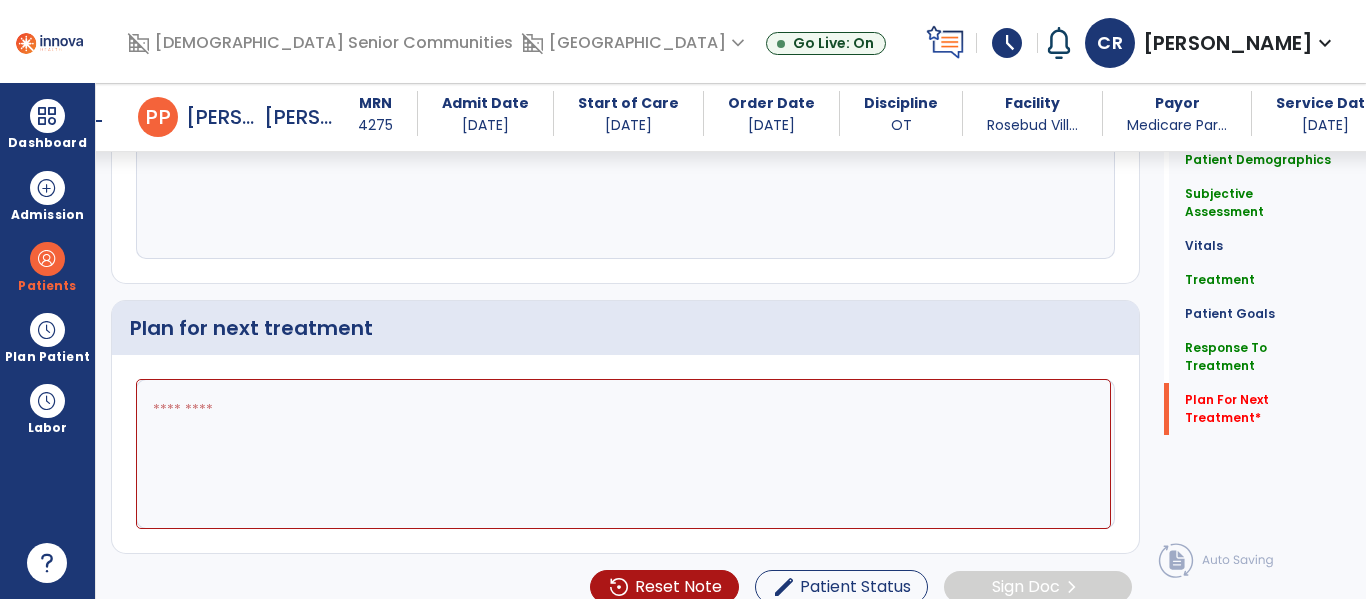 click 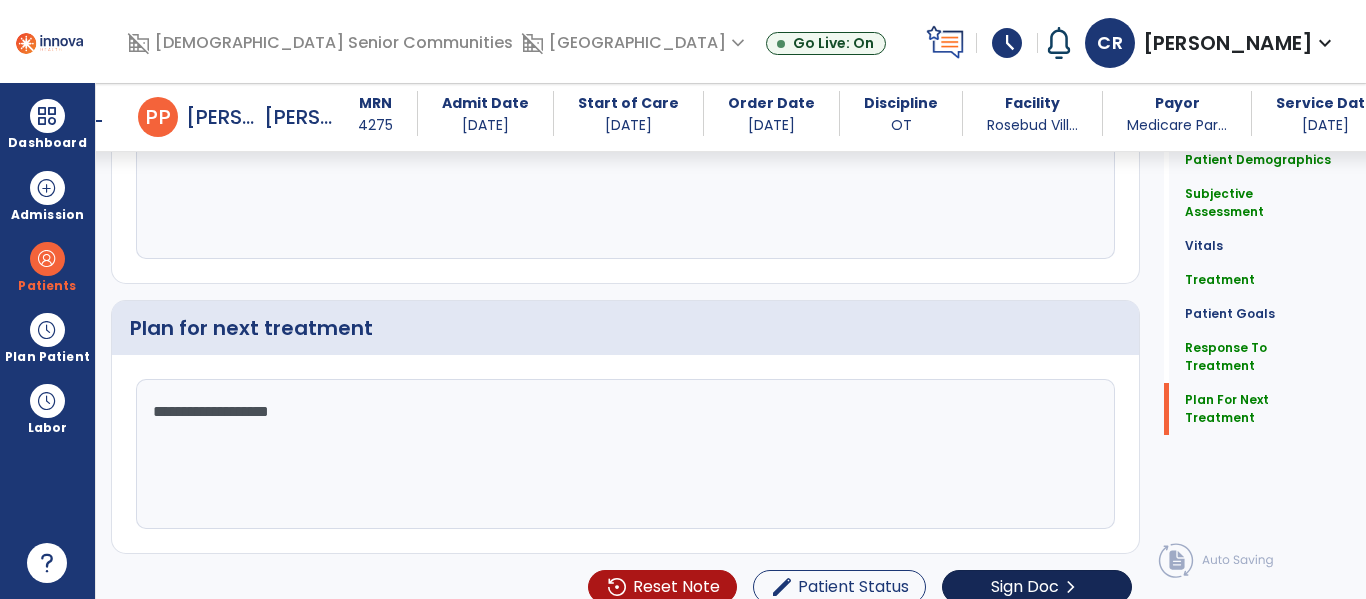 type on "**********" 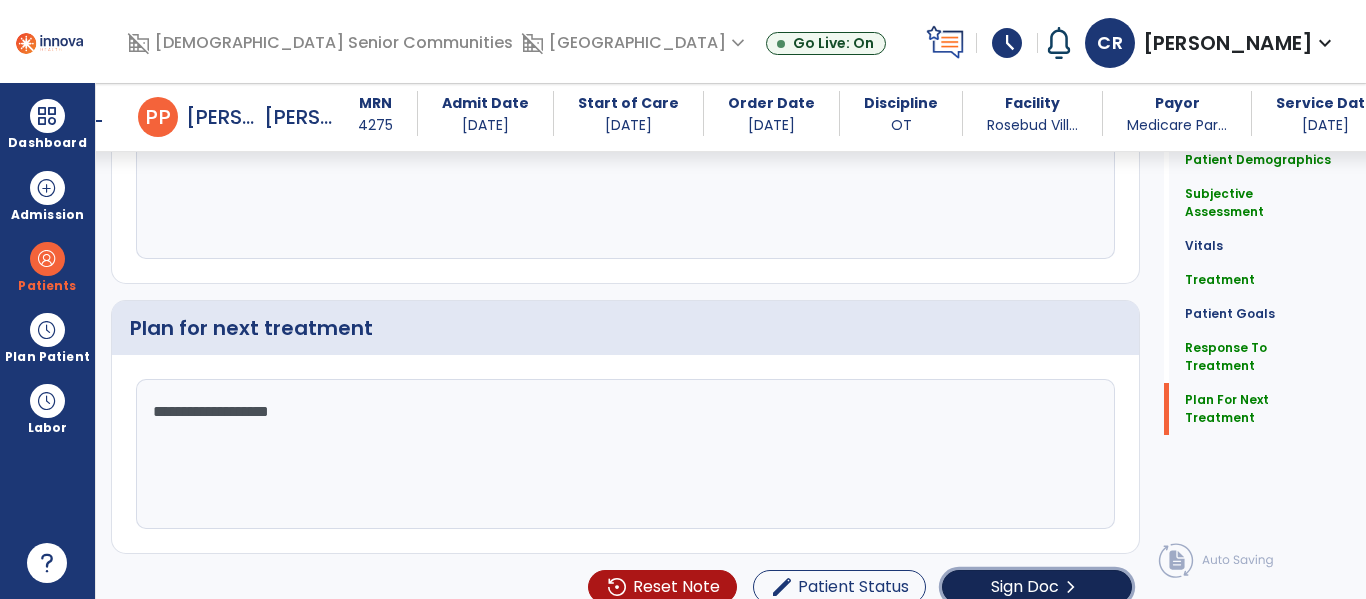click on "Sign Doc" 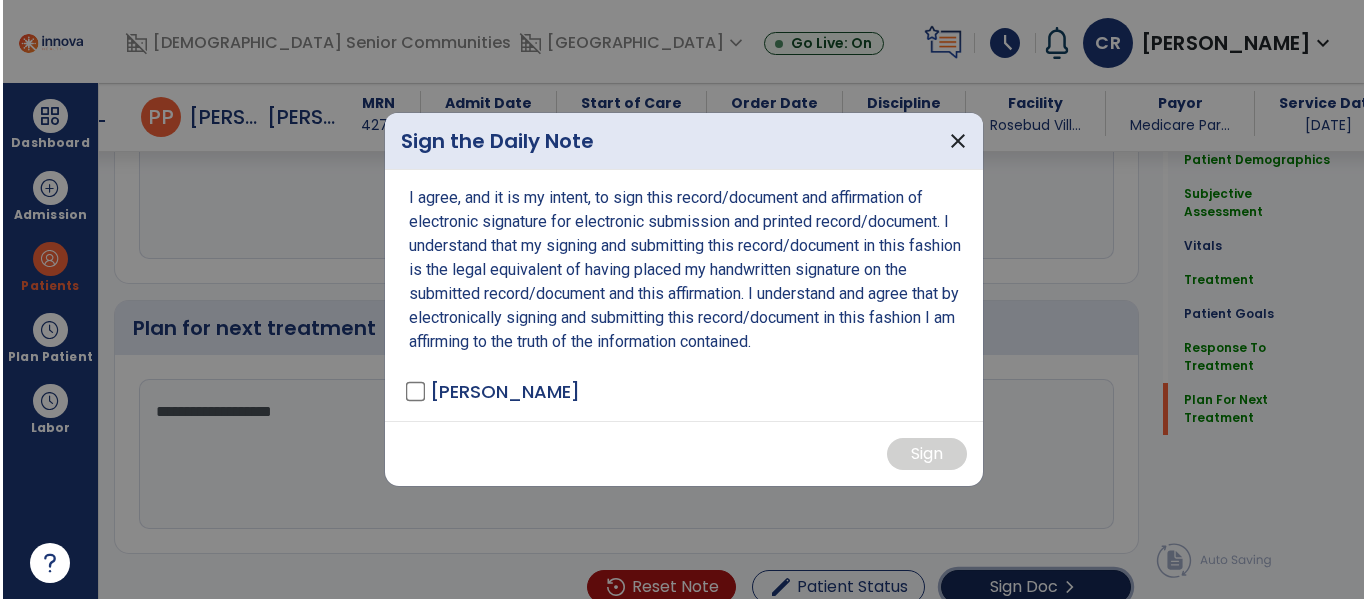 scroll, scrollTop: 2121, scrollLeft: 0, axis: vertical 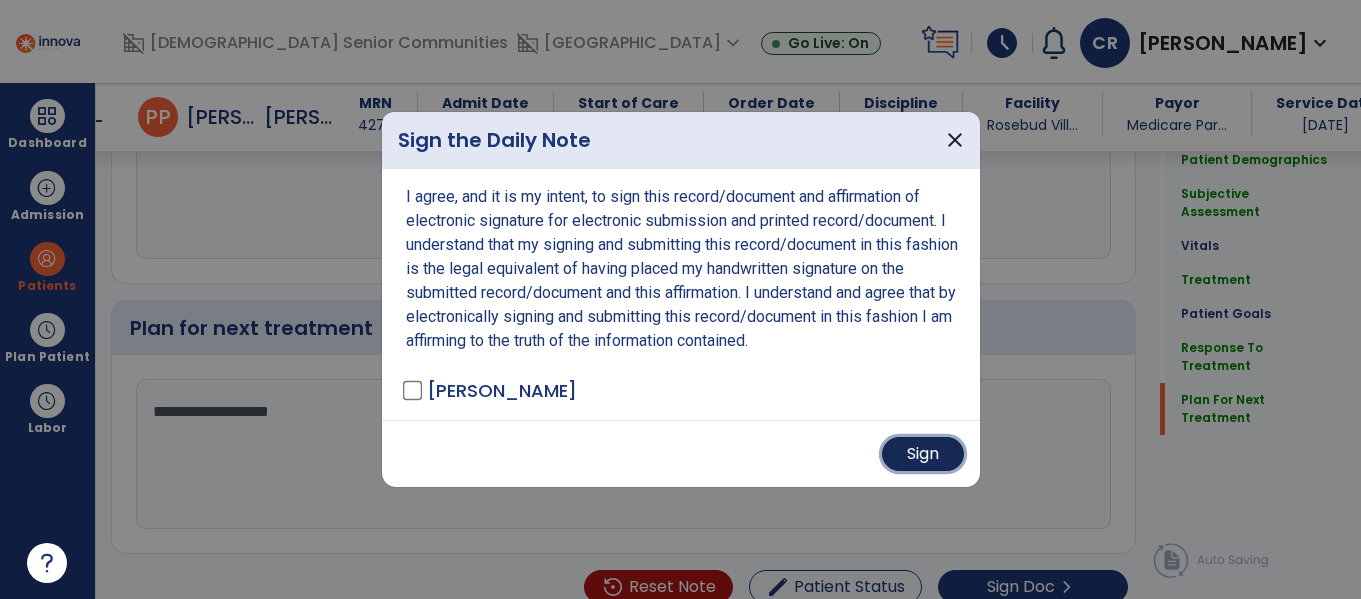 click on "Sign" at bounding box center (923, 454) 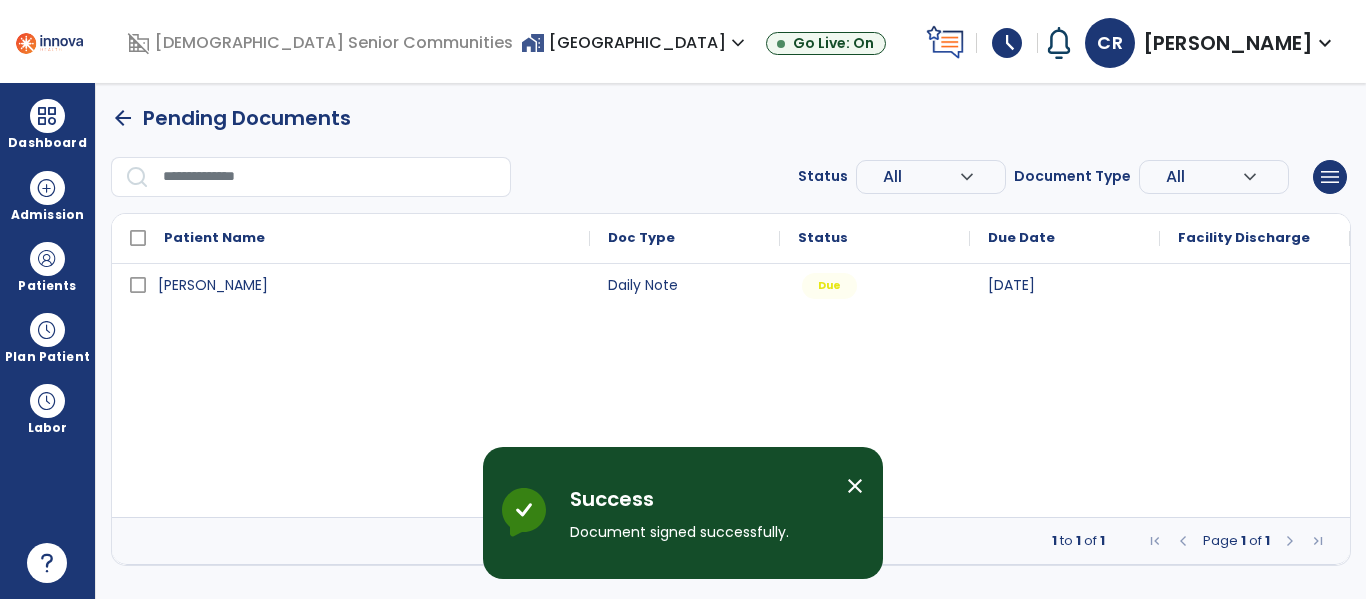scroll, scrollTop: 0, scrollLeft: 0, axis: both 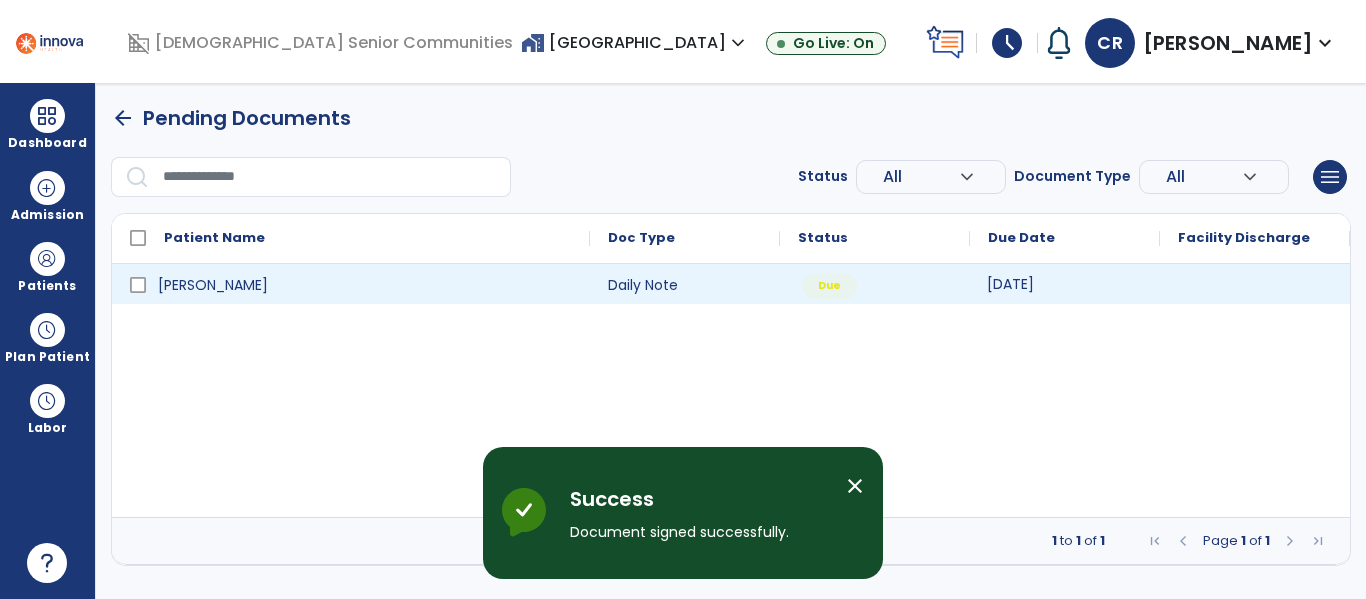 click on "[DATE]" at bounding box center (1010, 284) 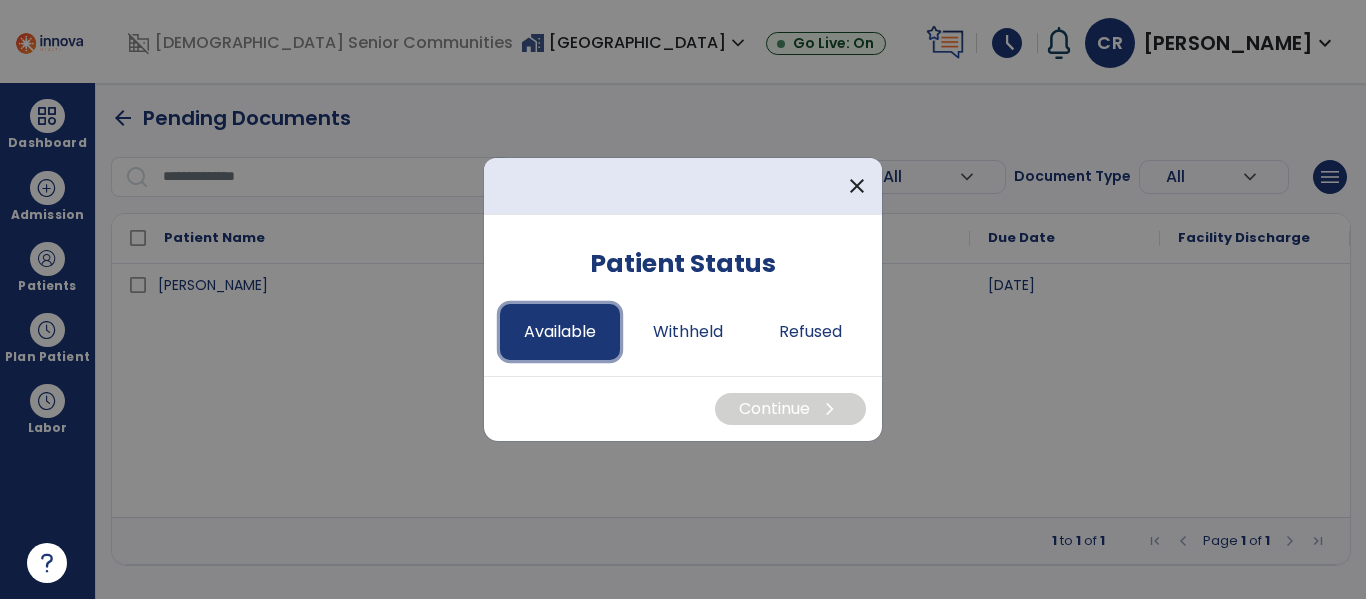 click on "Available" at bounding box center (560, 332) 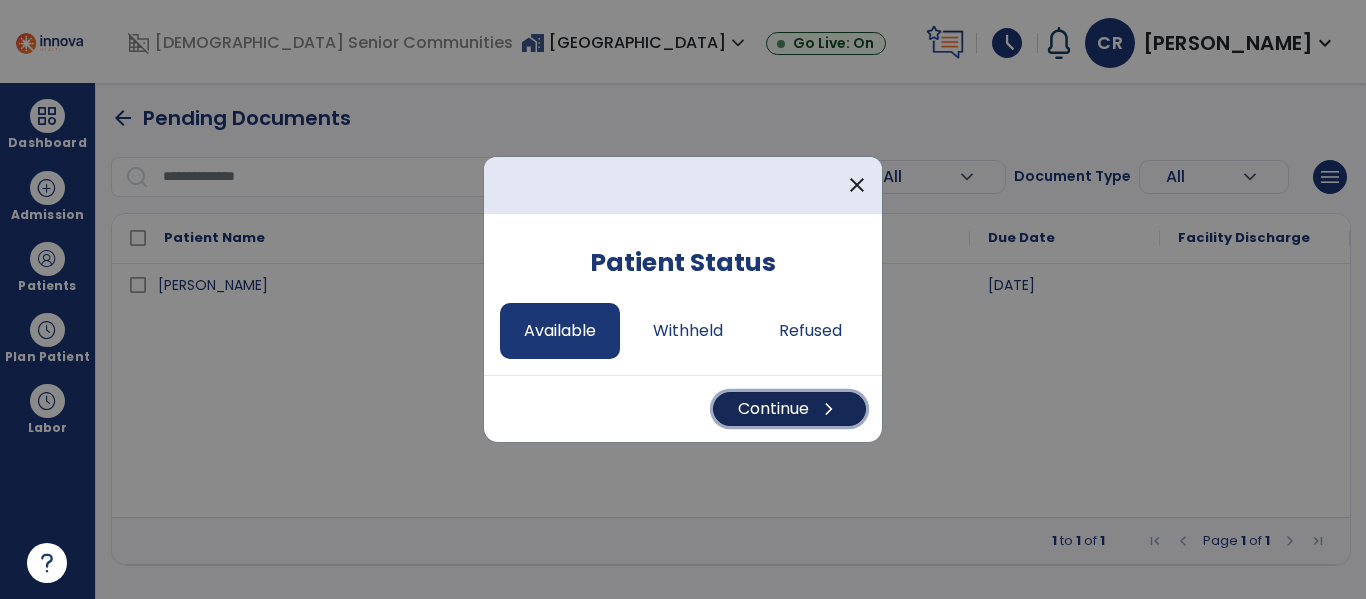 click on "Continue   chevron_right" at bounding box center [789, 409] 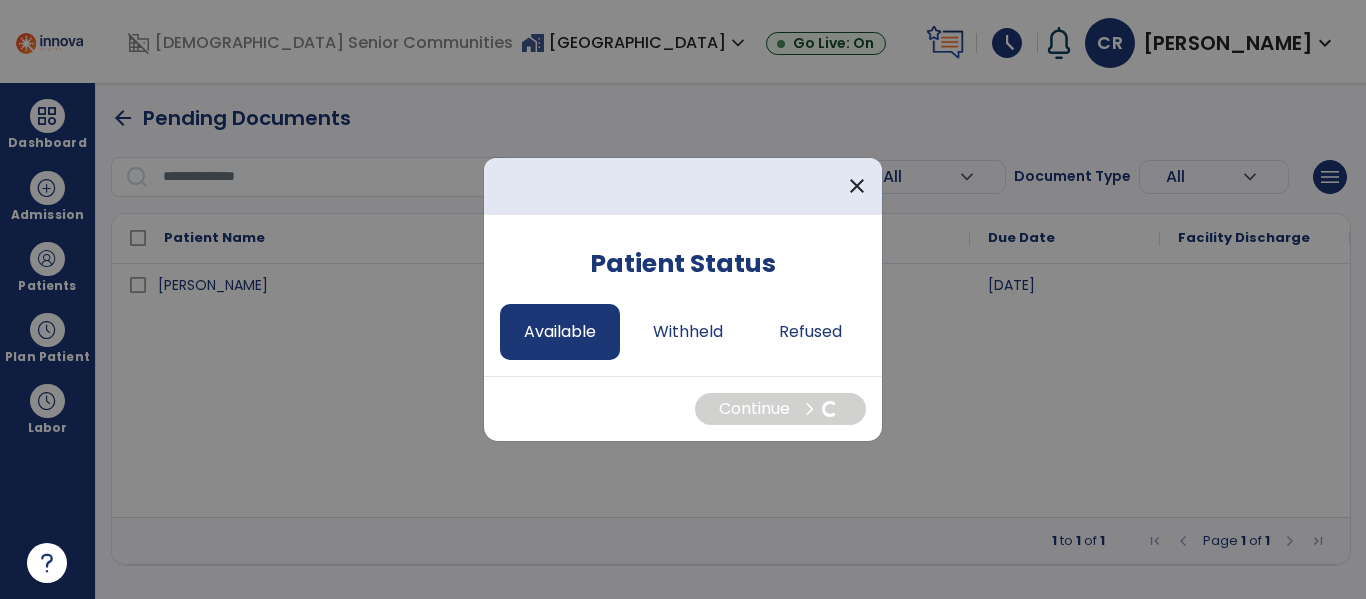 select on "*" 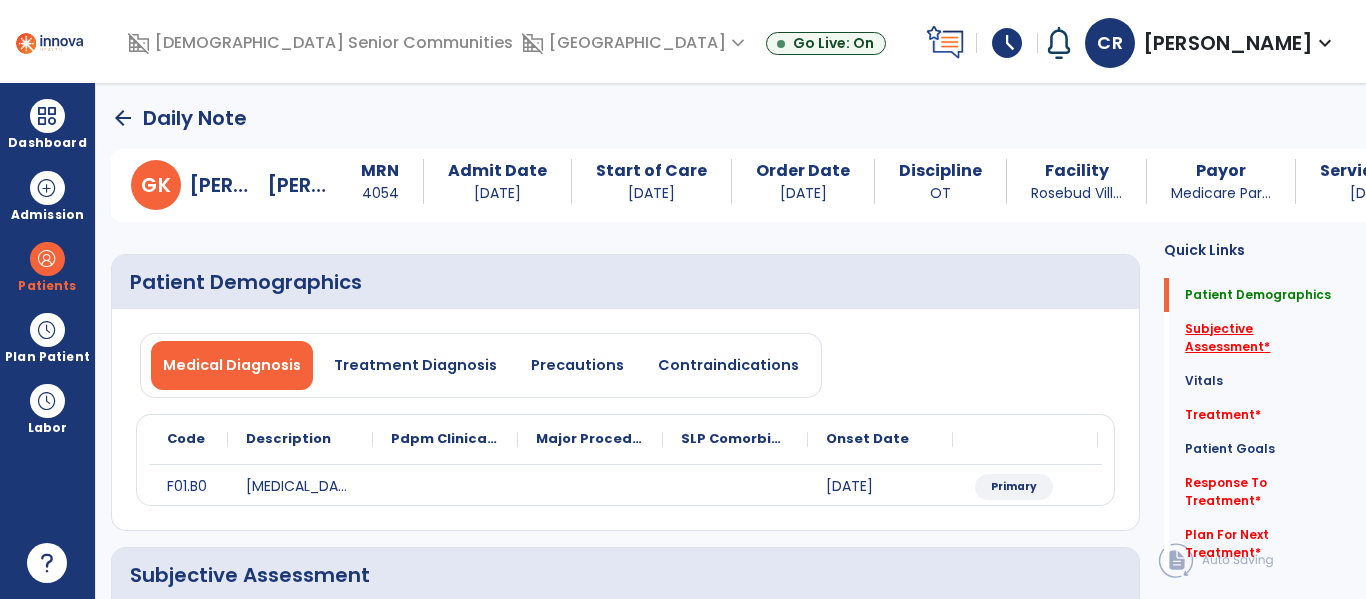 click on "Subjective Assessment   *" 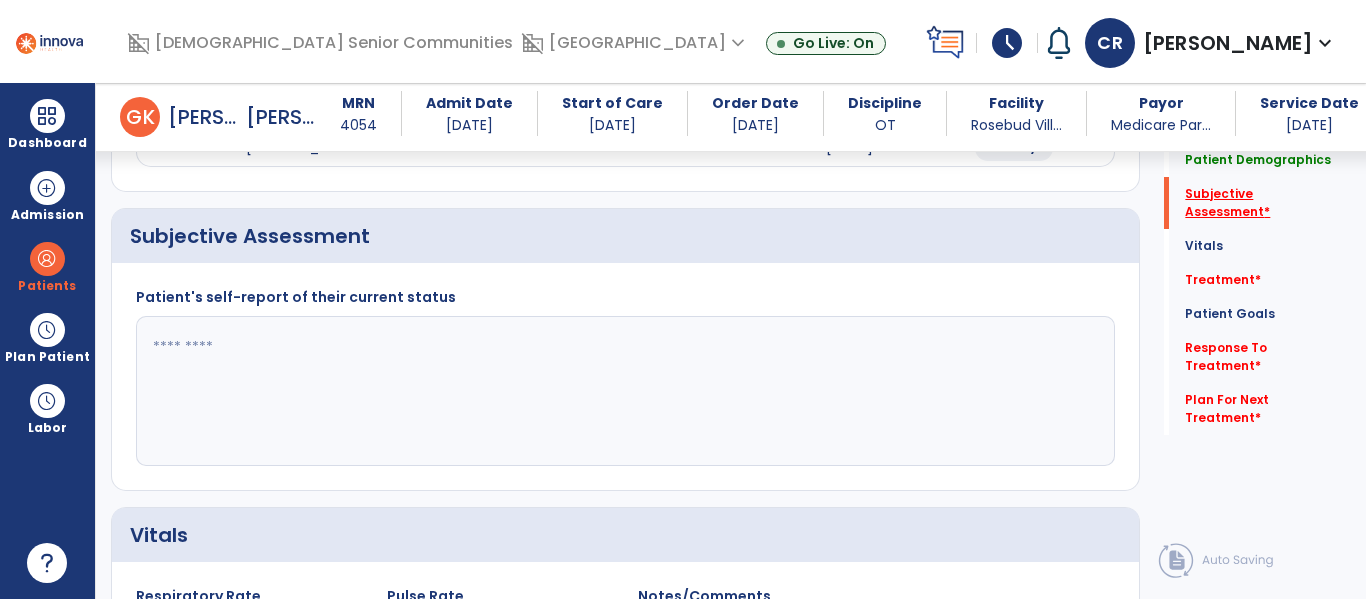 scroll, scrollTop: 347, scrollLeft: 0, axis: vertical 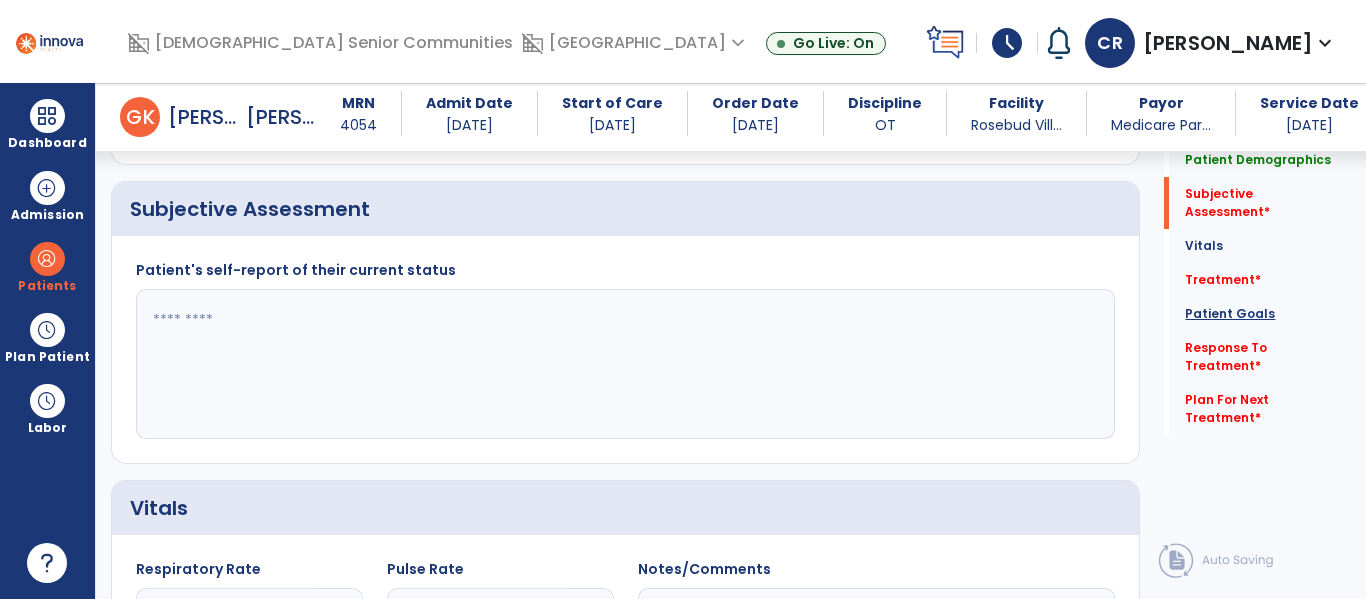 click on "Patient Goals" 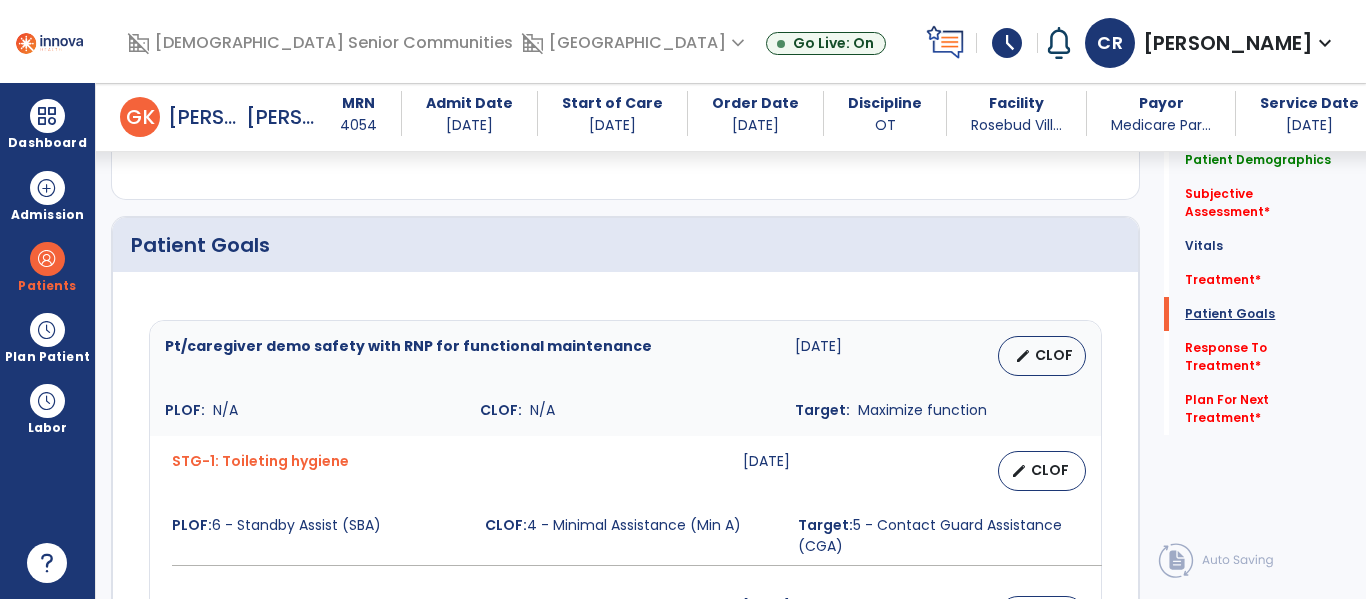 scroll, scrollTop: 1425, scrollLeft: 0, axis: vertical 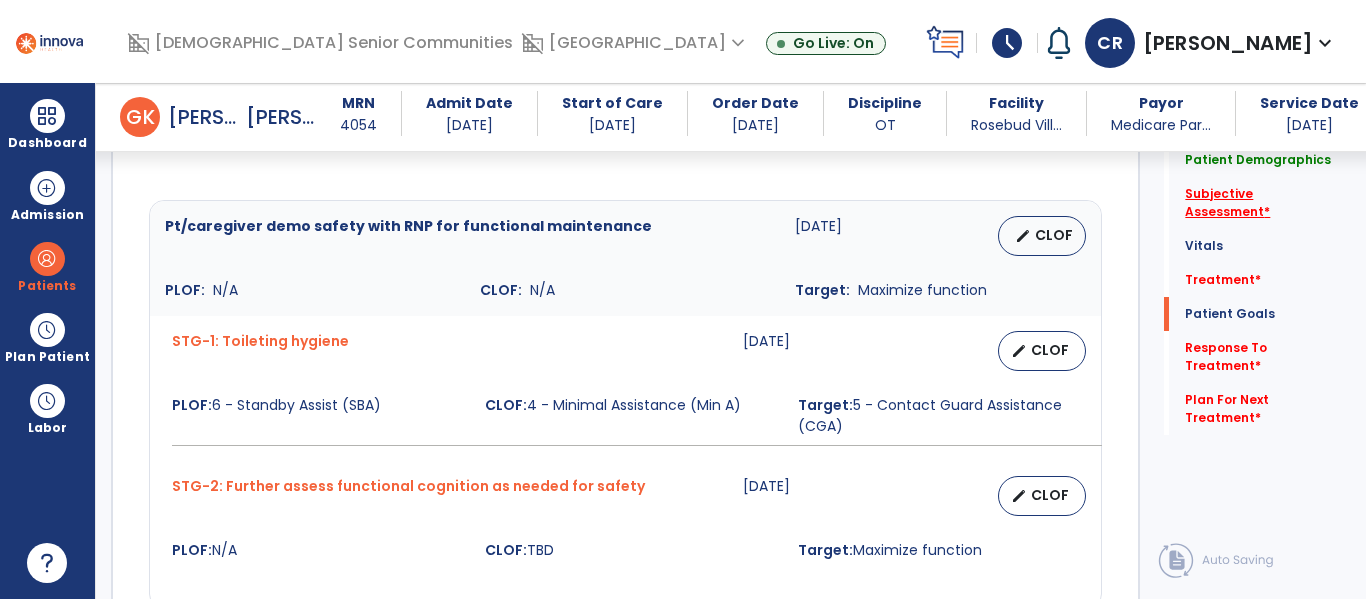 click on "Subjective Assessment   *" 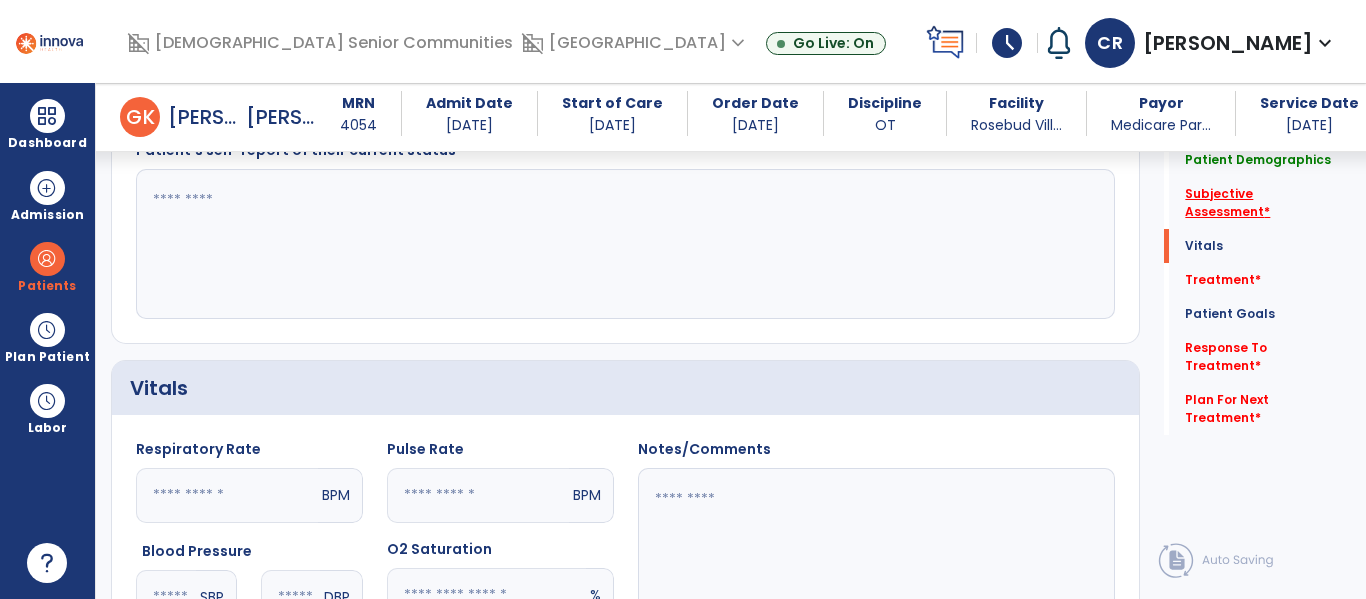 scroll, scrollTop: 328, scrollLeft: 0, axis: vertical 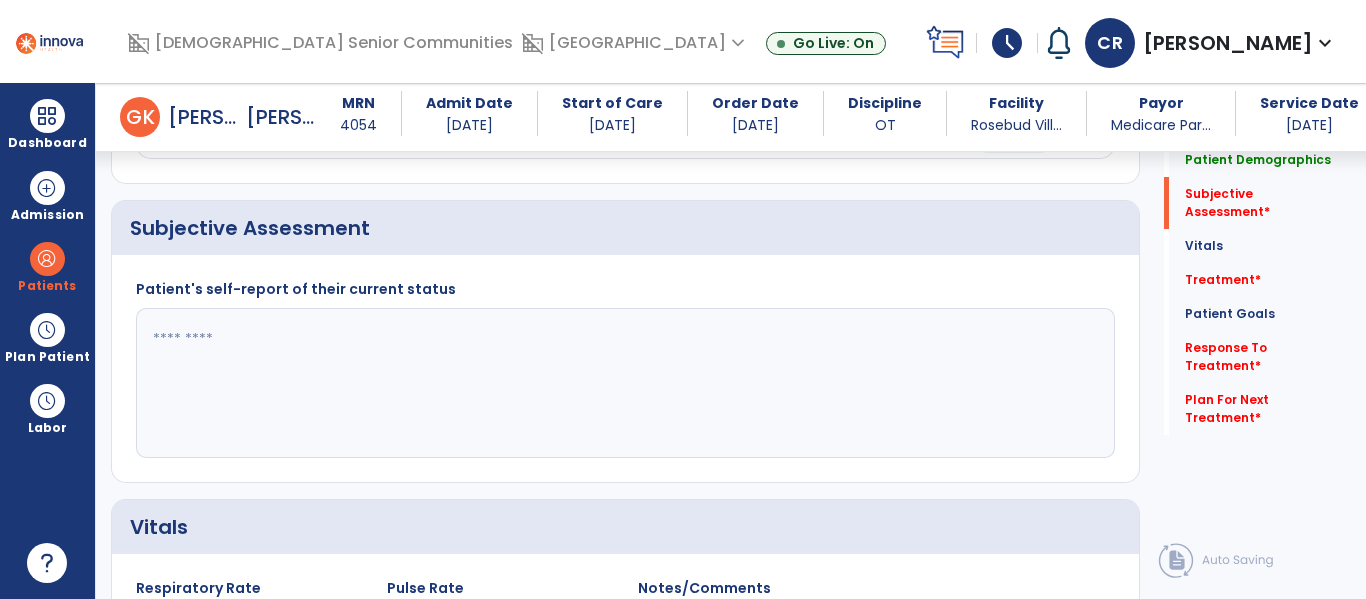 click 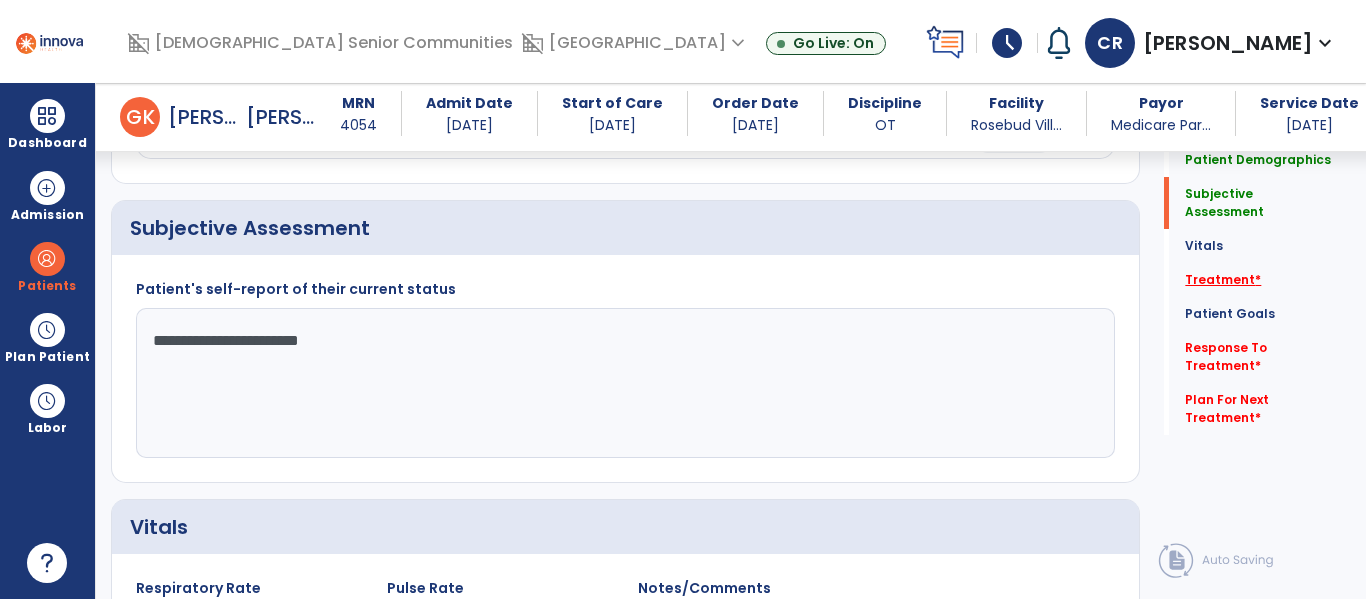 type on "**********" 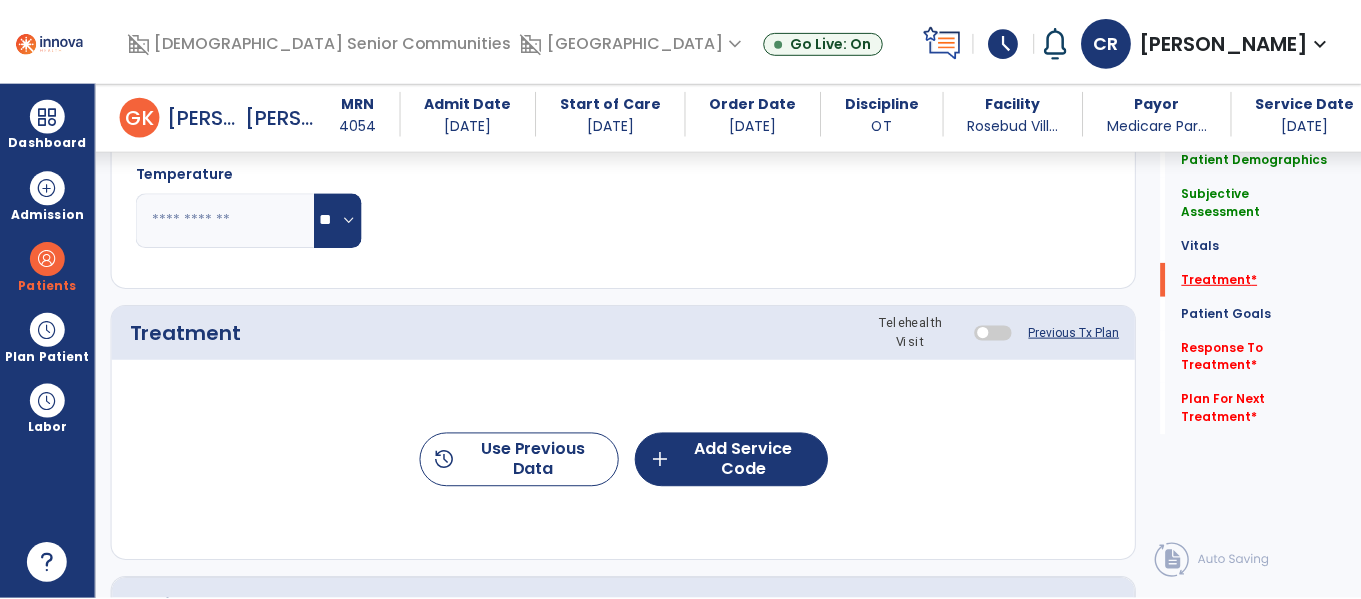 scroll, scrollTop: 1036, scrollLeft: 0, axis: vertical 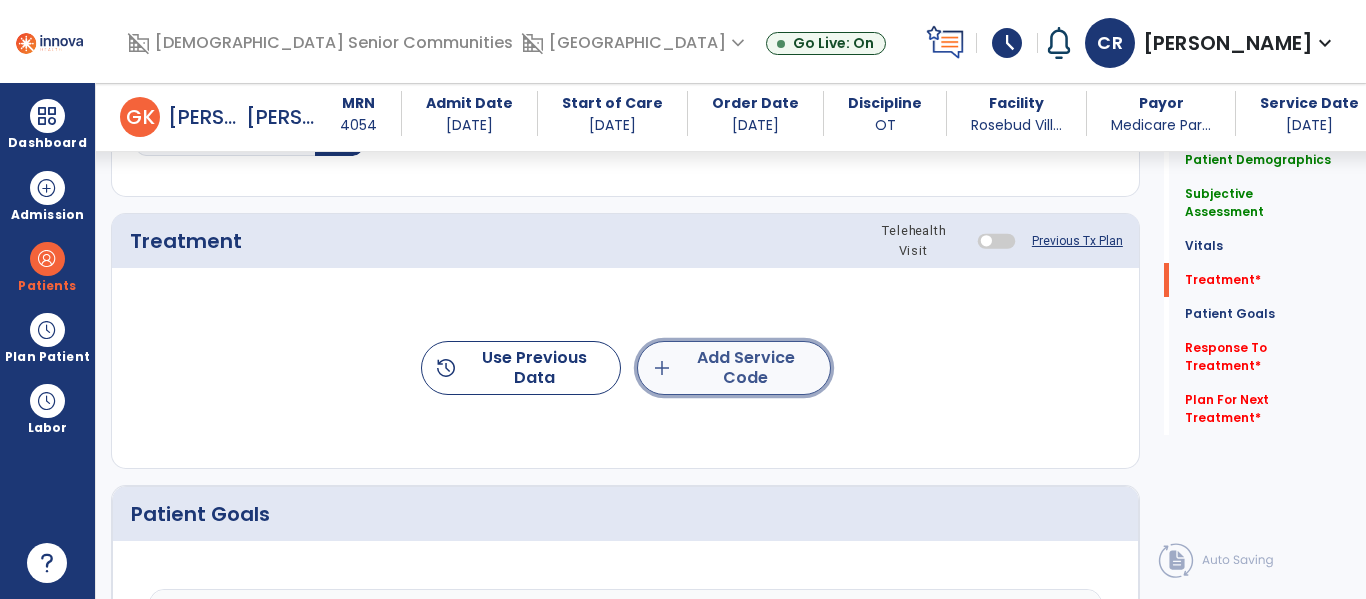 click on "add  Add Service Code" 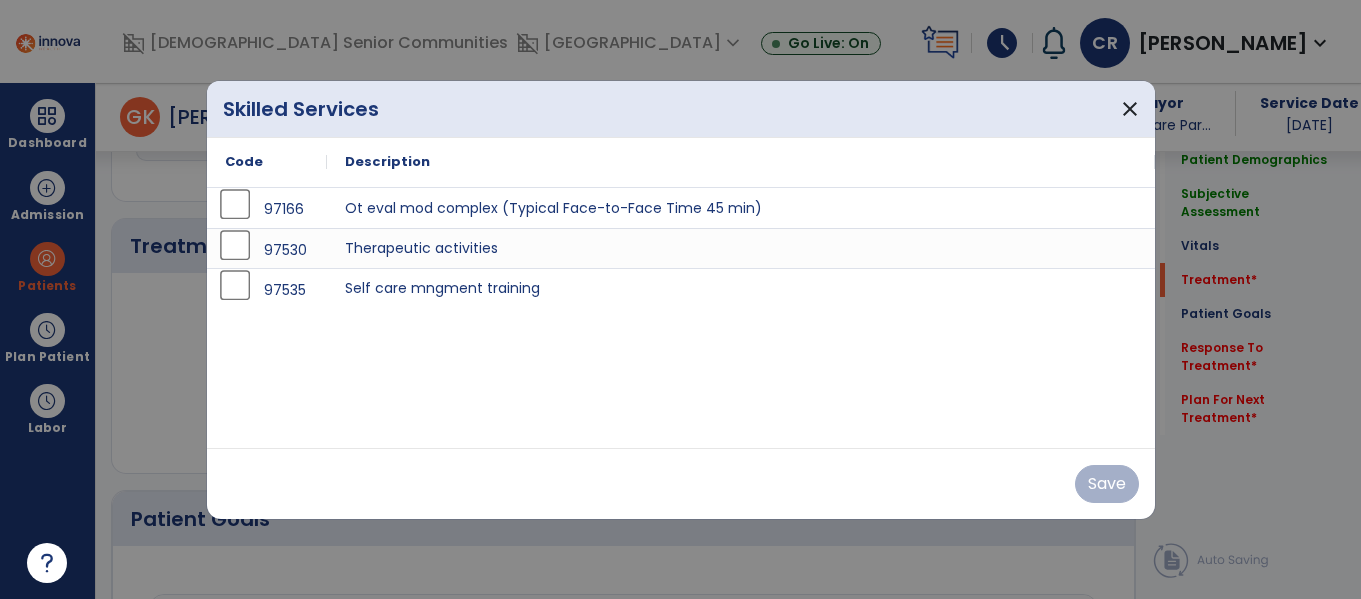 scroll, scrollTop: 1036, scrollLeft: 0, axis: vertical 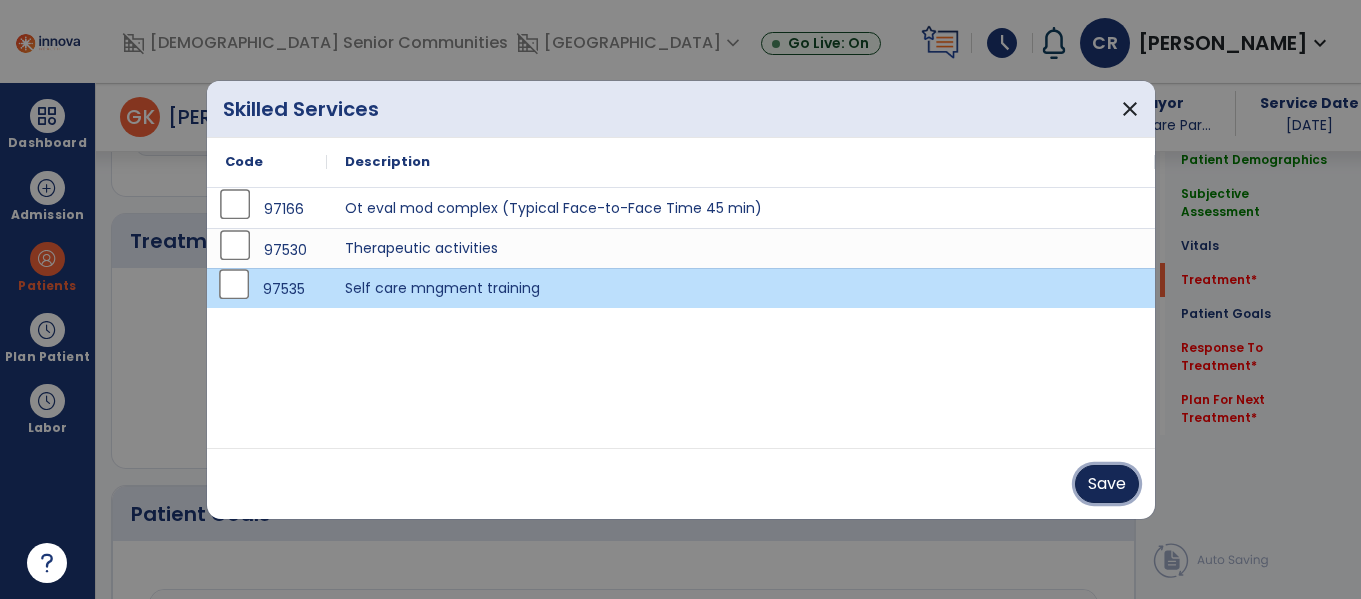 click on "Save" at bounding box center (1107, 484) 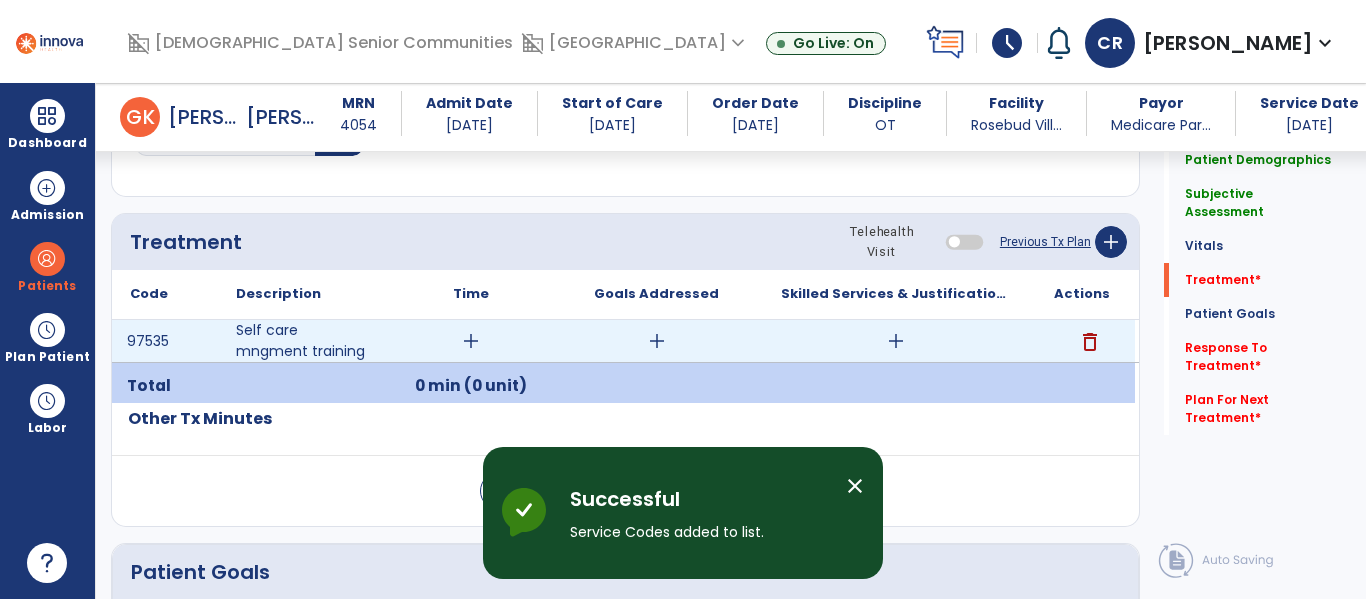 click on "add" at bounding box center [471, 341] 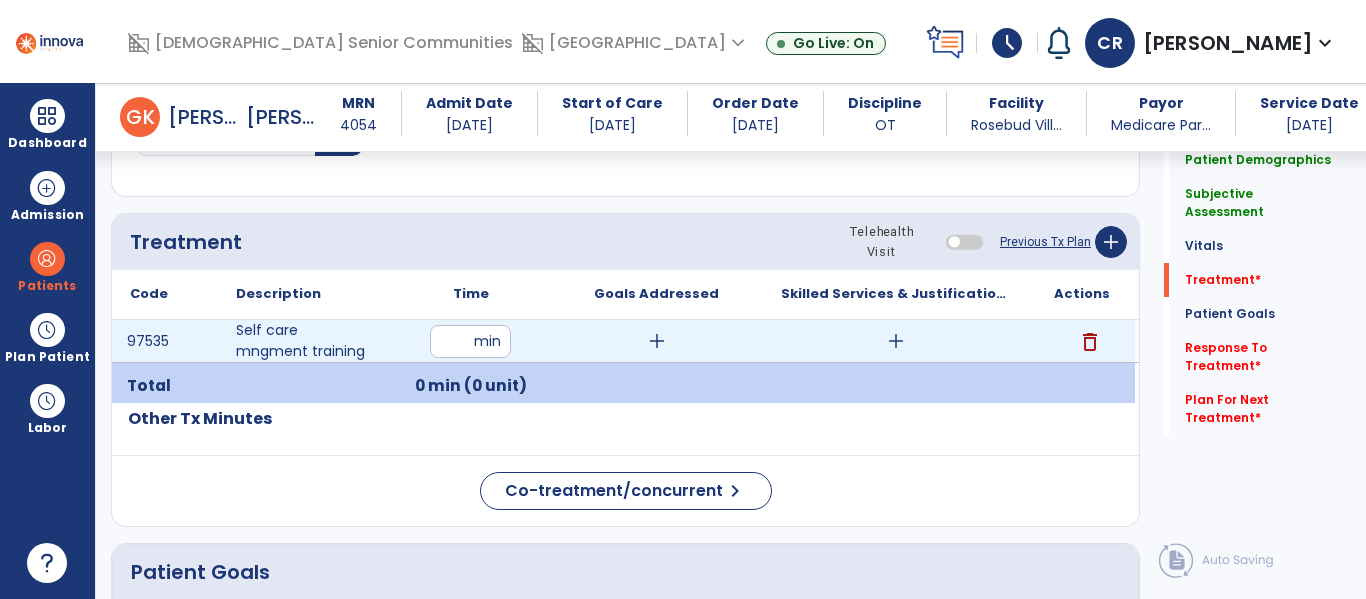 type on "**" 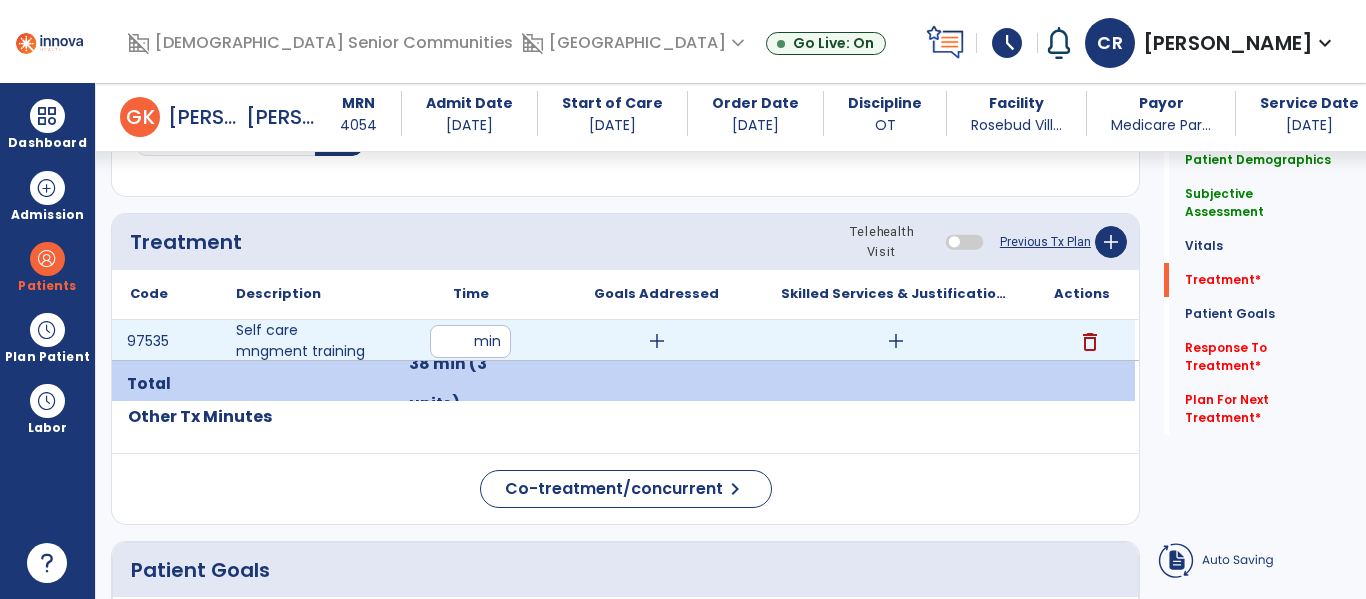 click on "add" at bounding box center [896, 341] 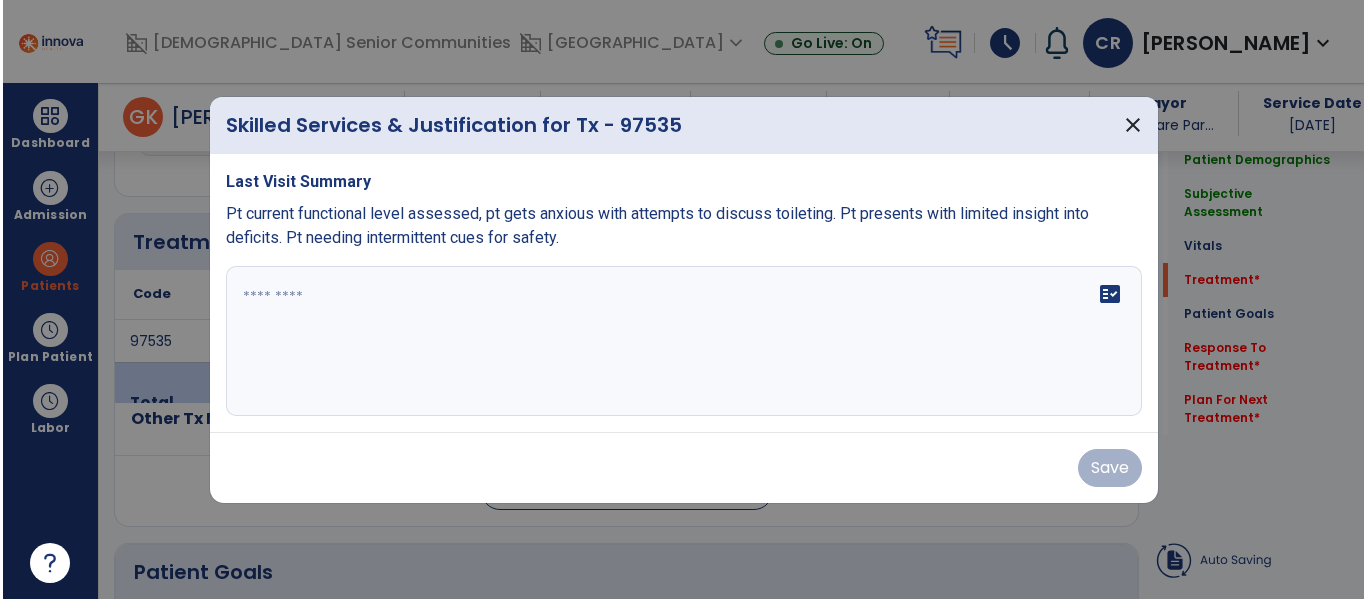 scroll, scrollTop: 1036, scrollLeft: 0, axis: vertical 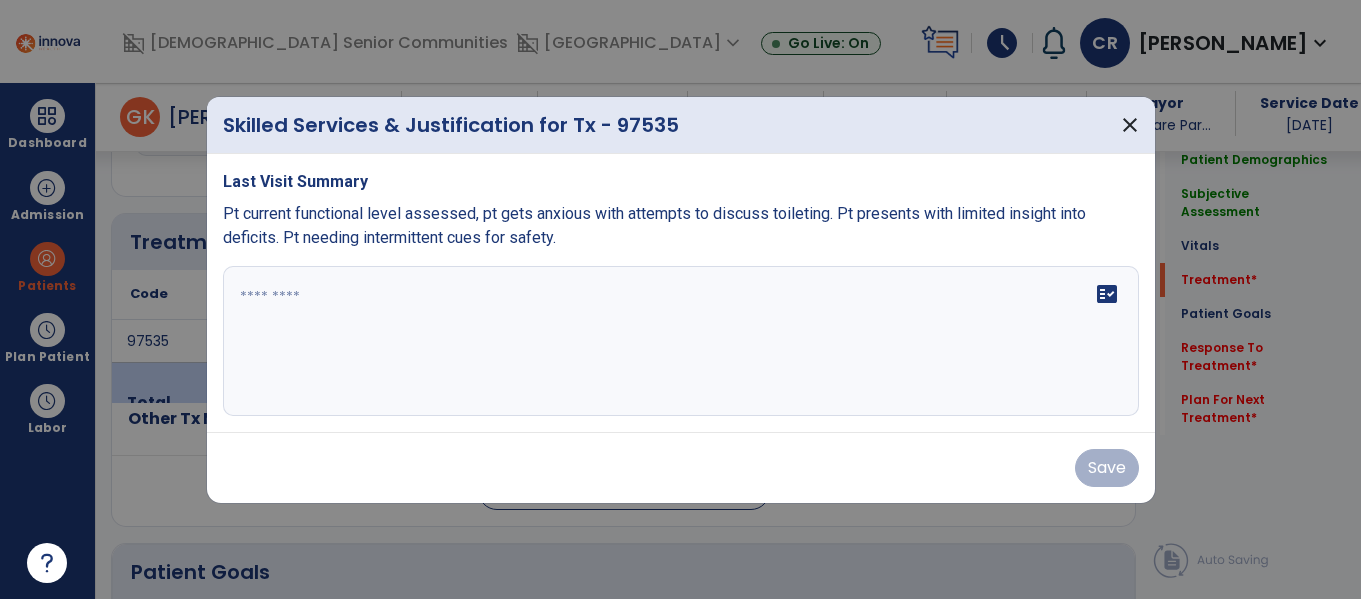 click at bounding box center (681, 341) 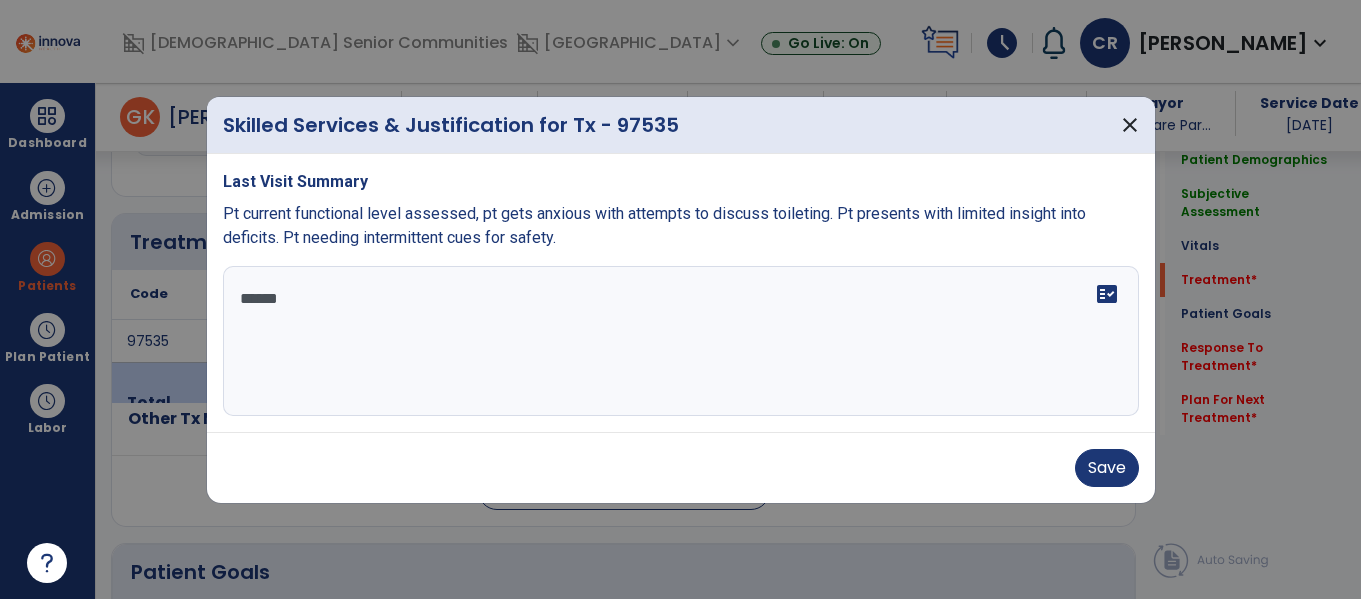 type on "*******" 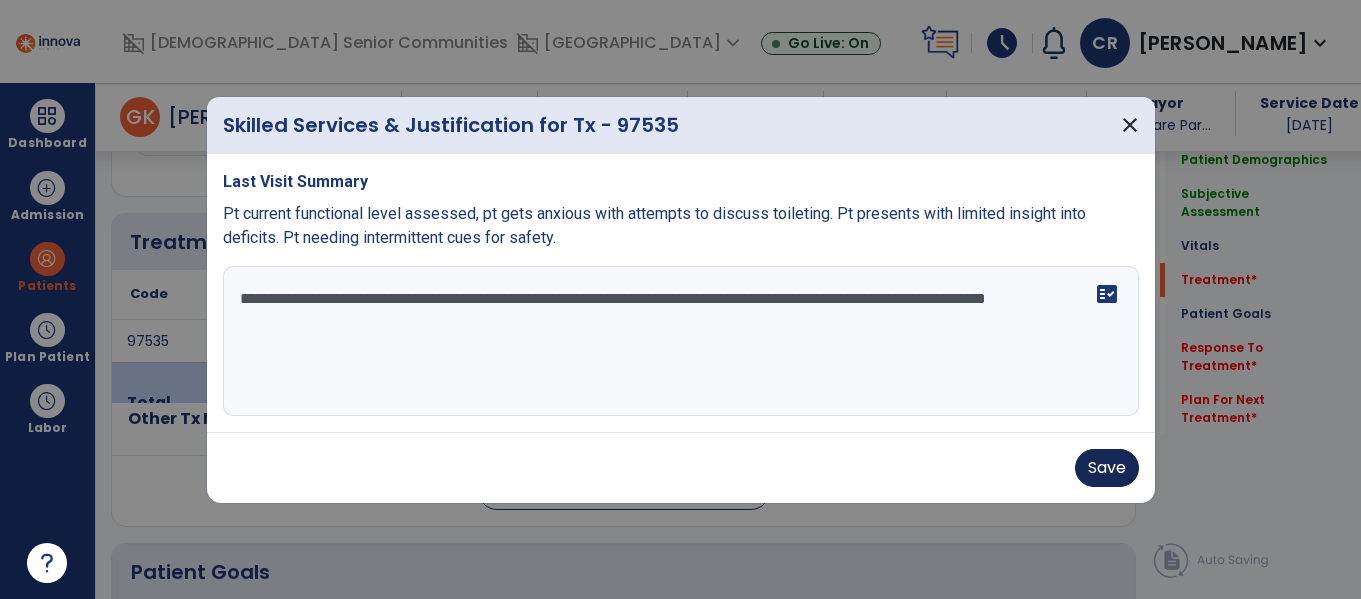 type on "**********" 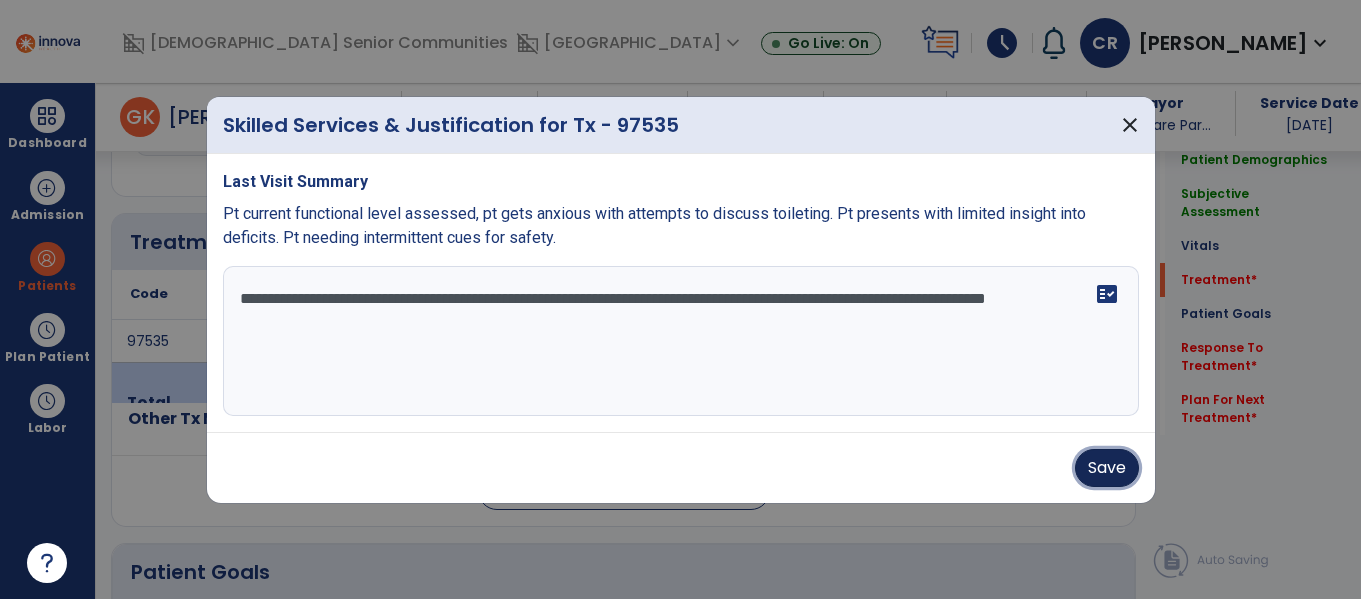 click on "Save" at bounding box center (1107, 468) 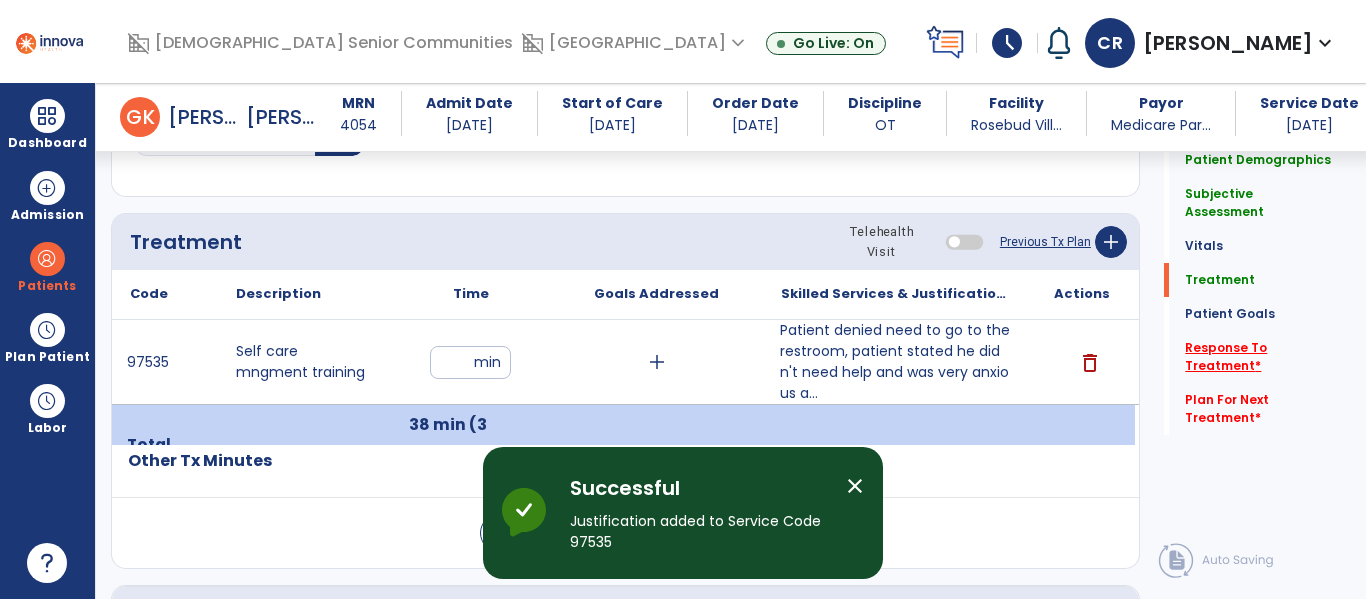 click on "Response To Treatment   *" 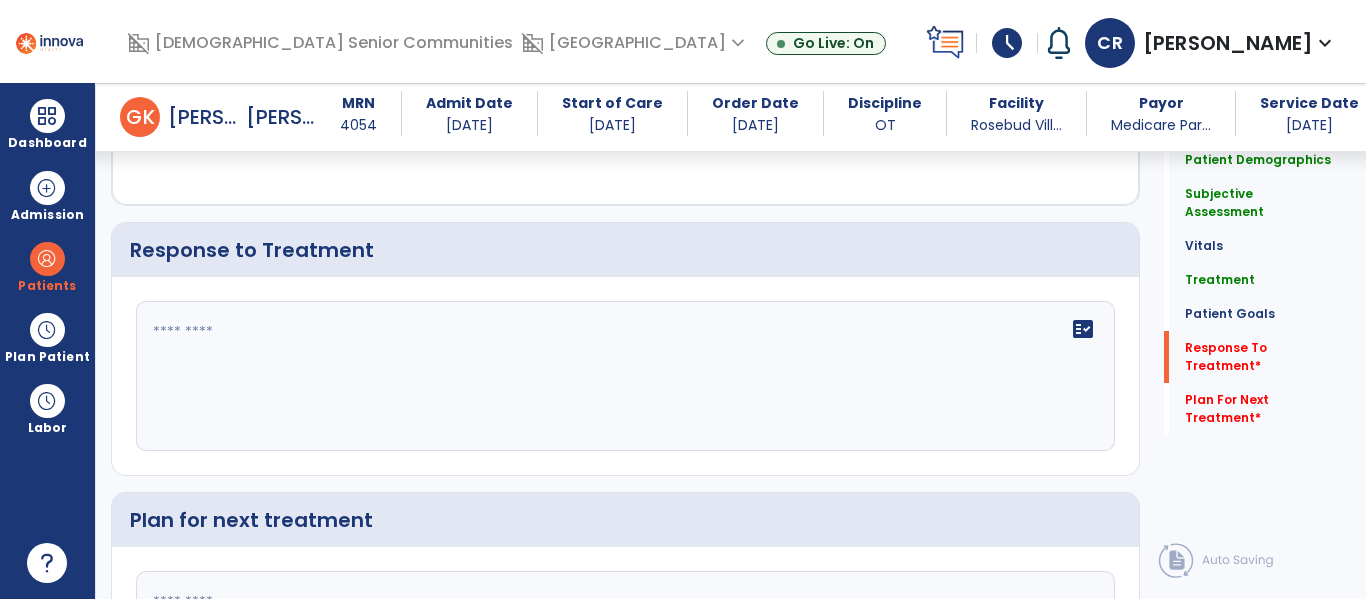 scroll, scrollTop: 1994, scrollLeft: 0, axis: vertical 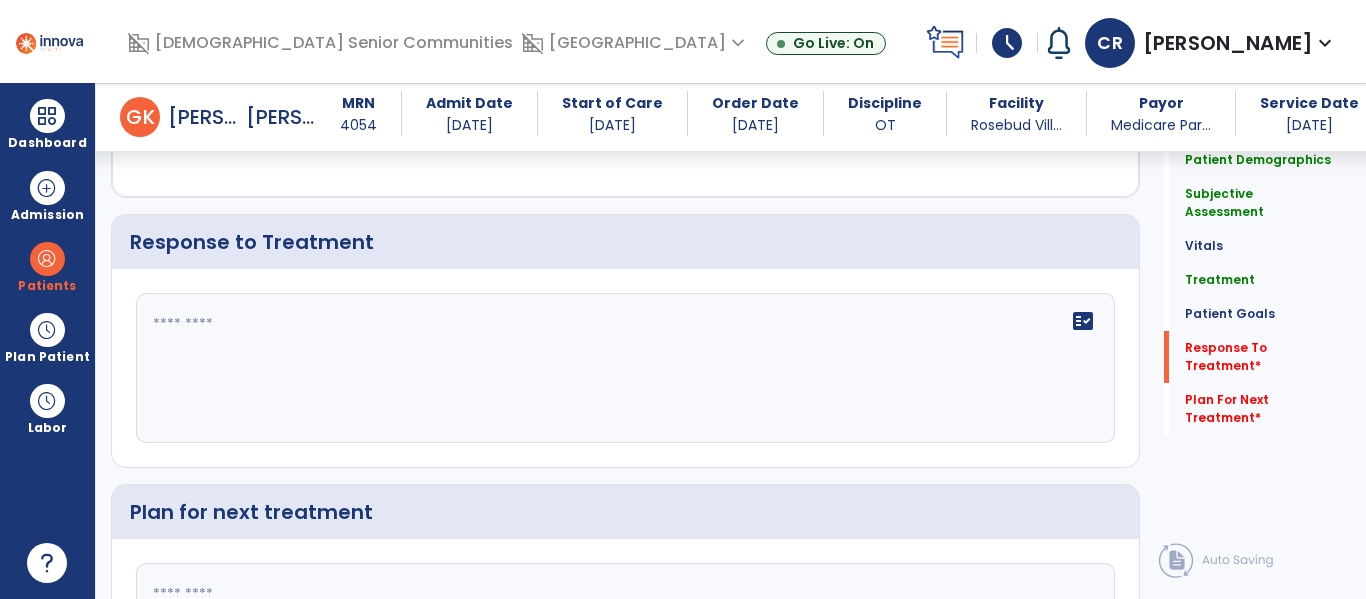 click on "fact_check" 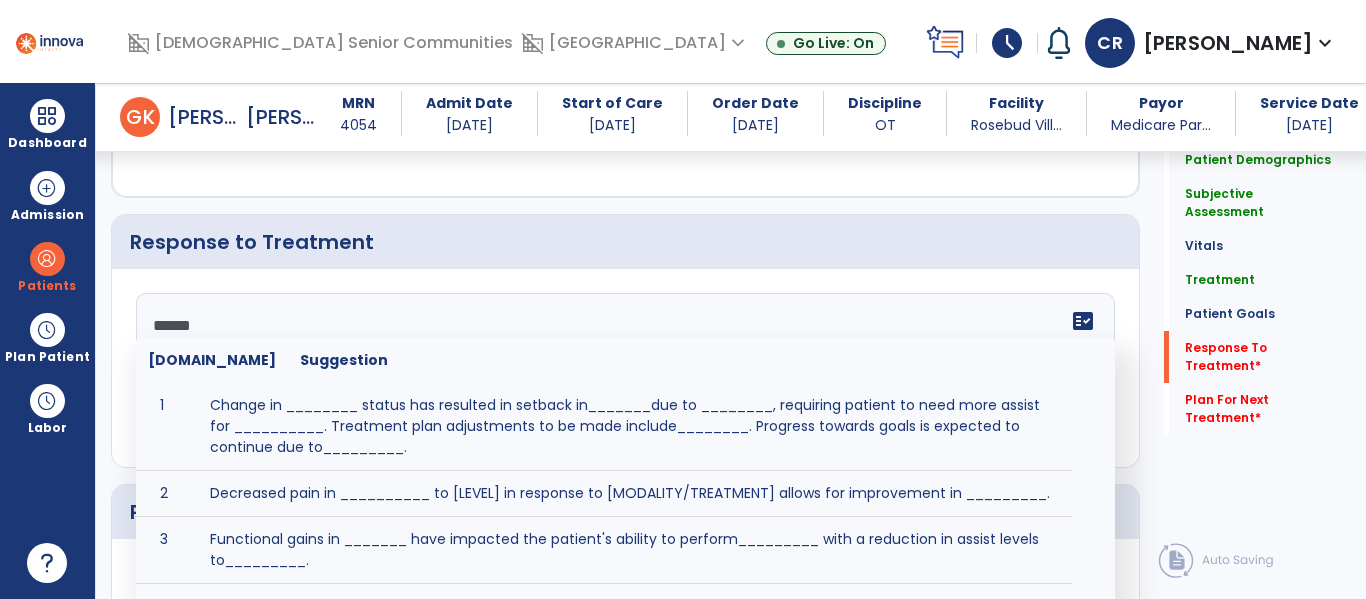 type on "*******" 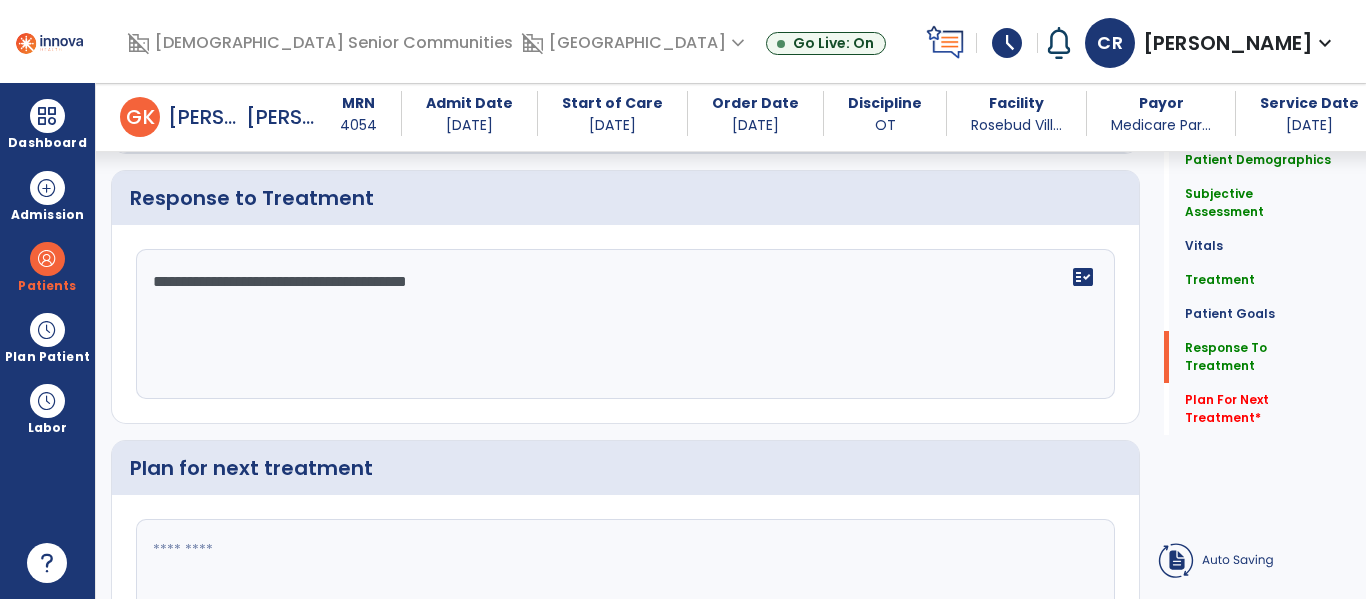 type on "**********" 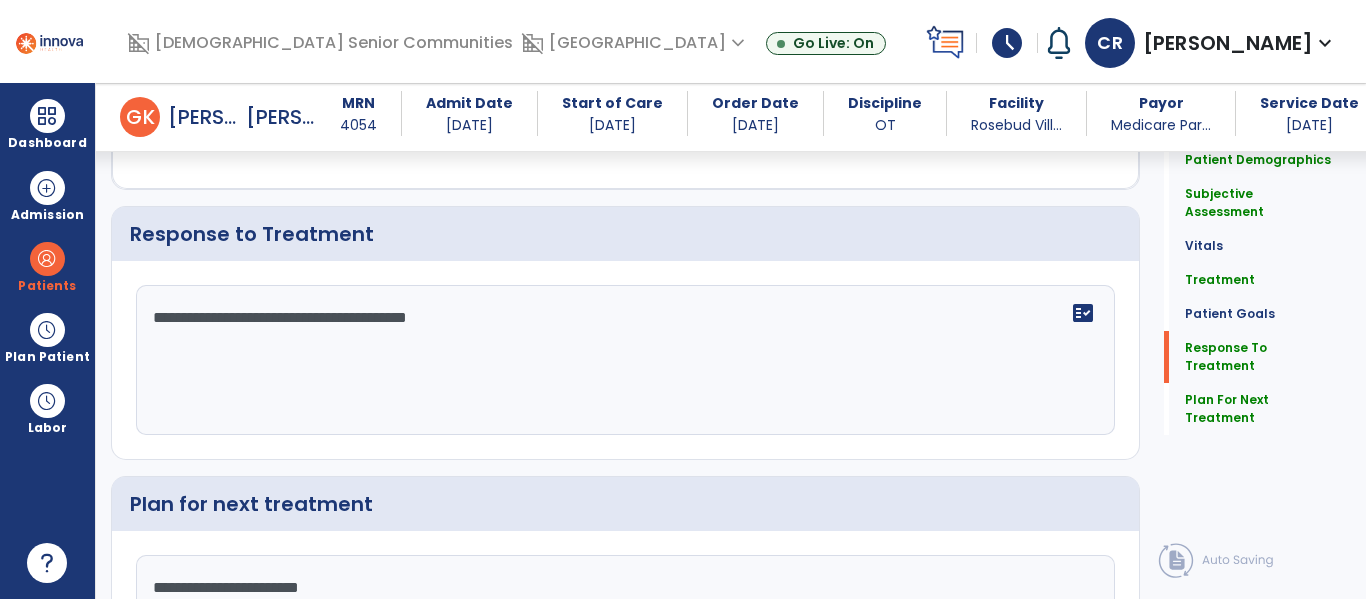 scroll, scrollTop: 2199, scrollLeft: 0, axis: vertical 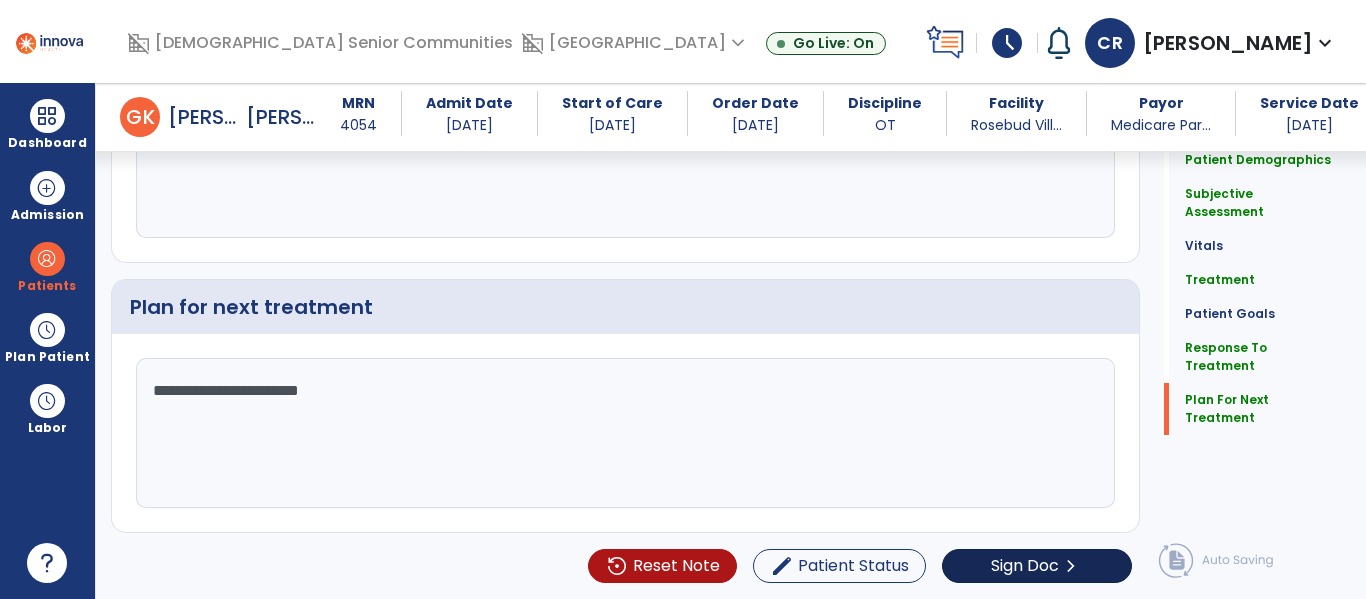 type on "**********" 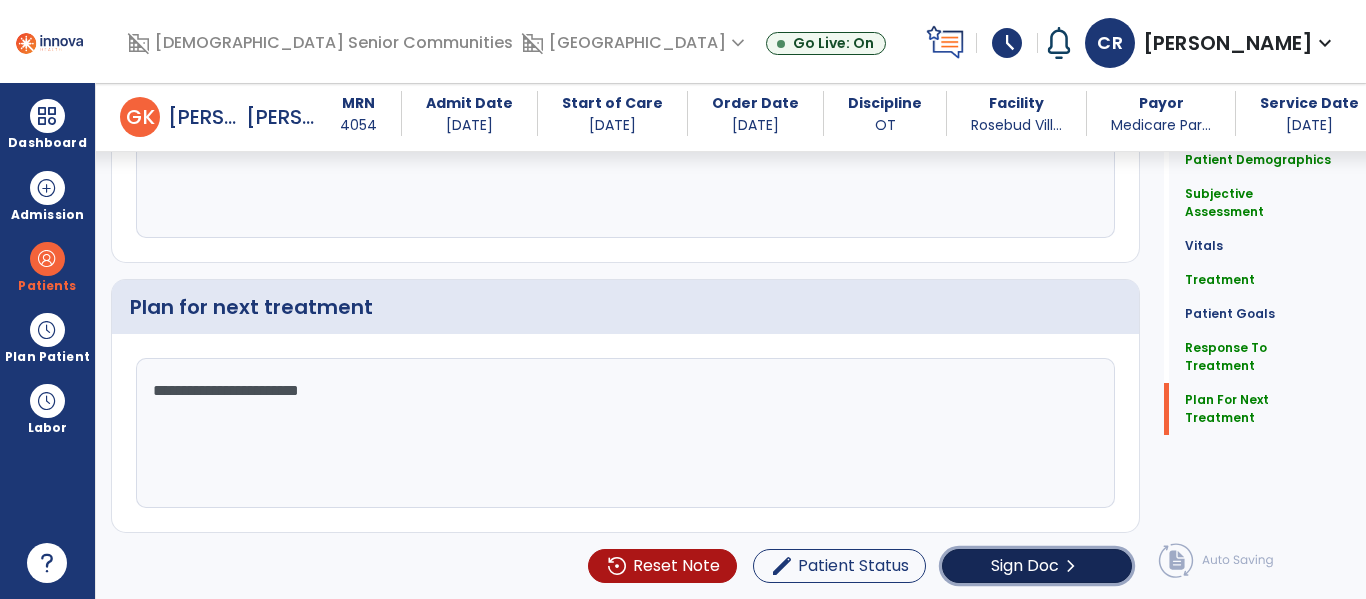 click on "Sign Doc  chevron_right" 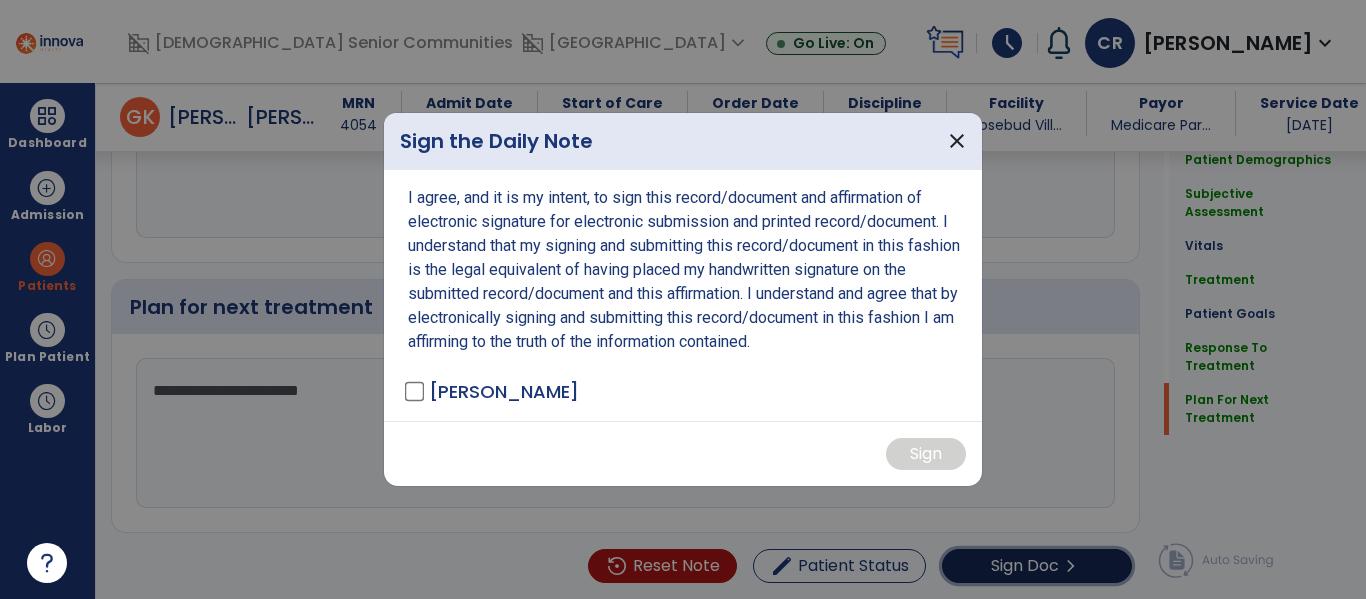 scroll, scrollTop: 2199, scrollLeft: 0, axis: vertical 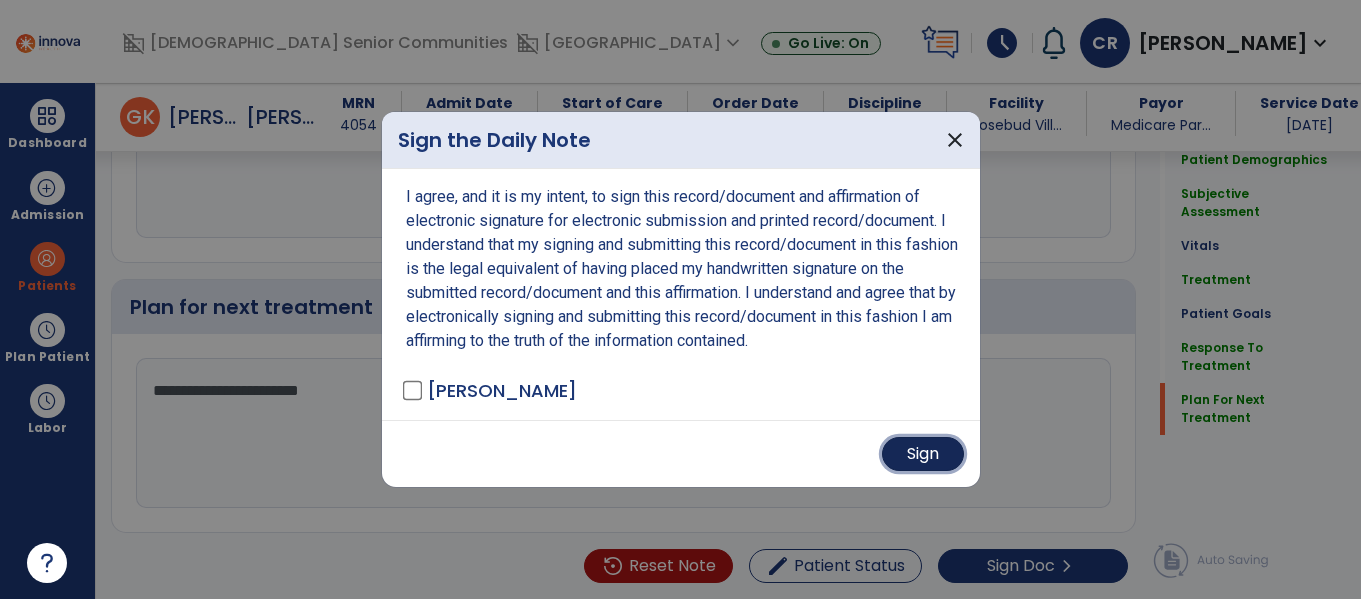 click on "Sign" at bounding box center [923, 454] 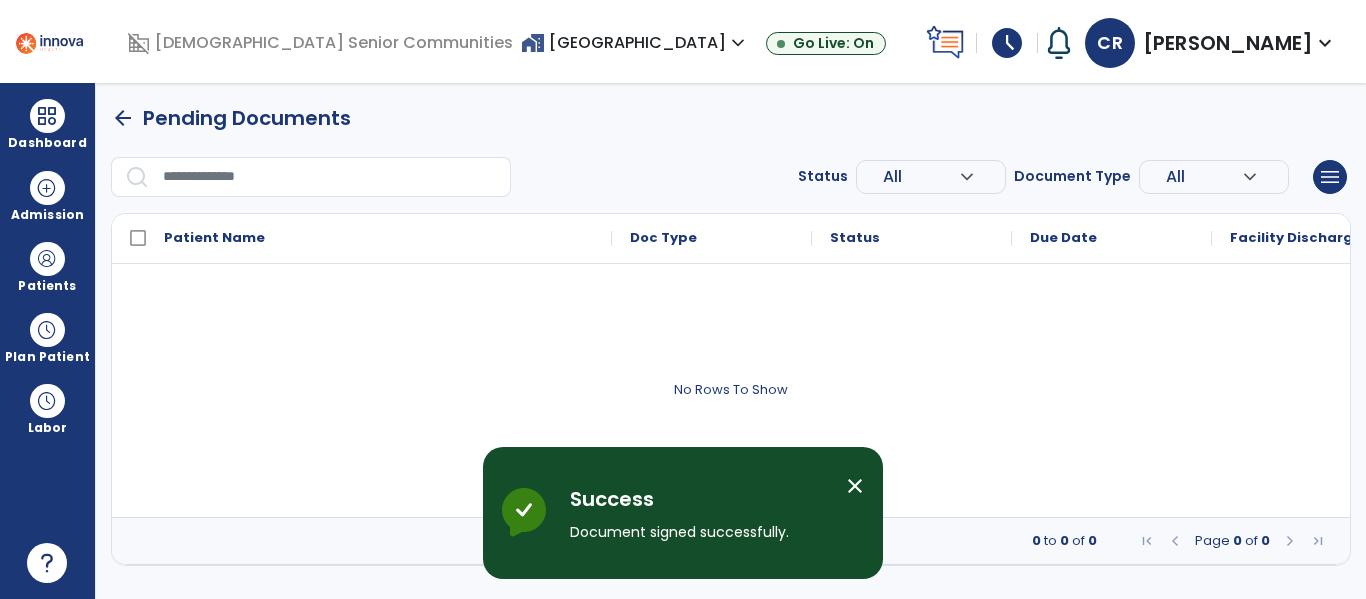 scroll, scrollTop: 0, scrollLeft: 0, axis: both 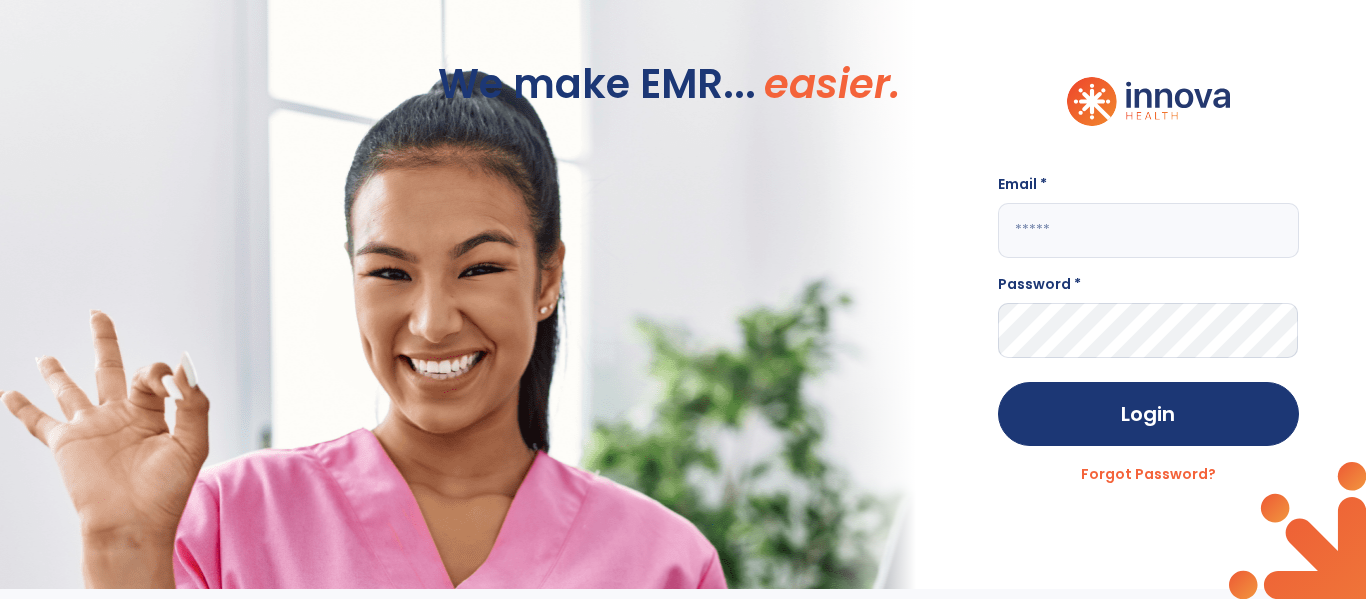 click 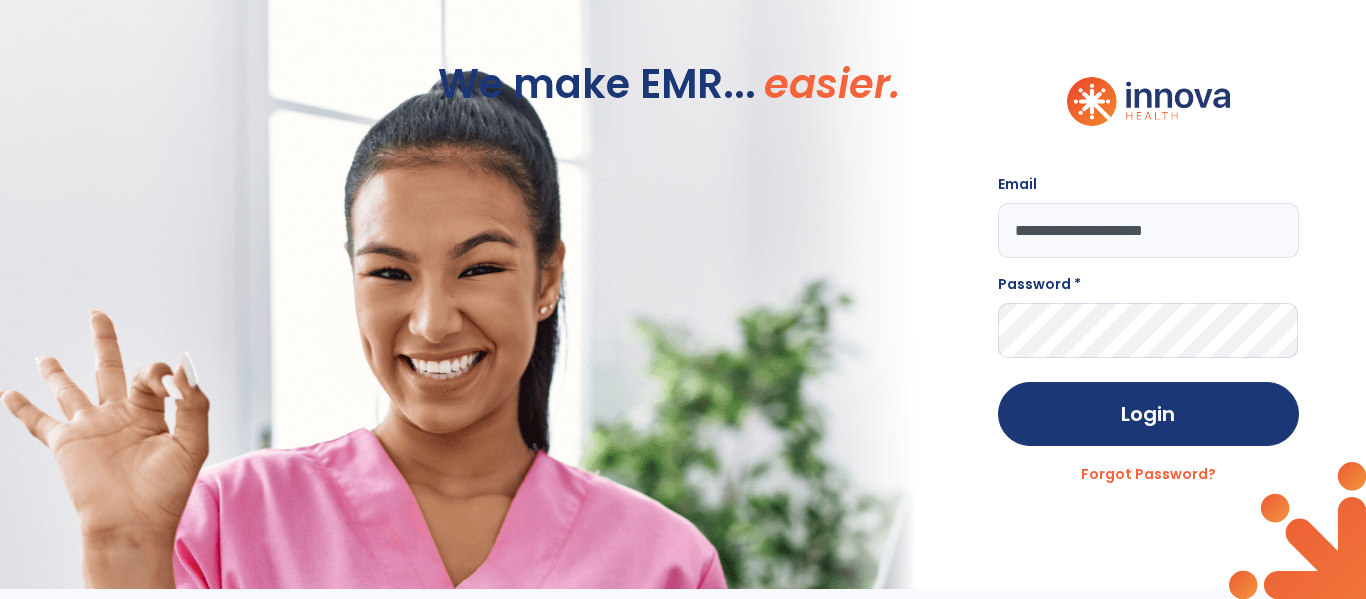 type on "**********" 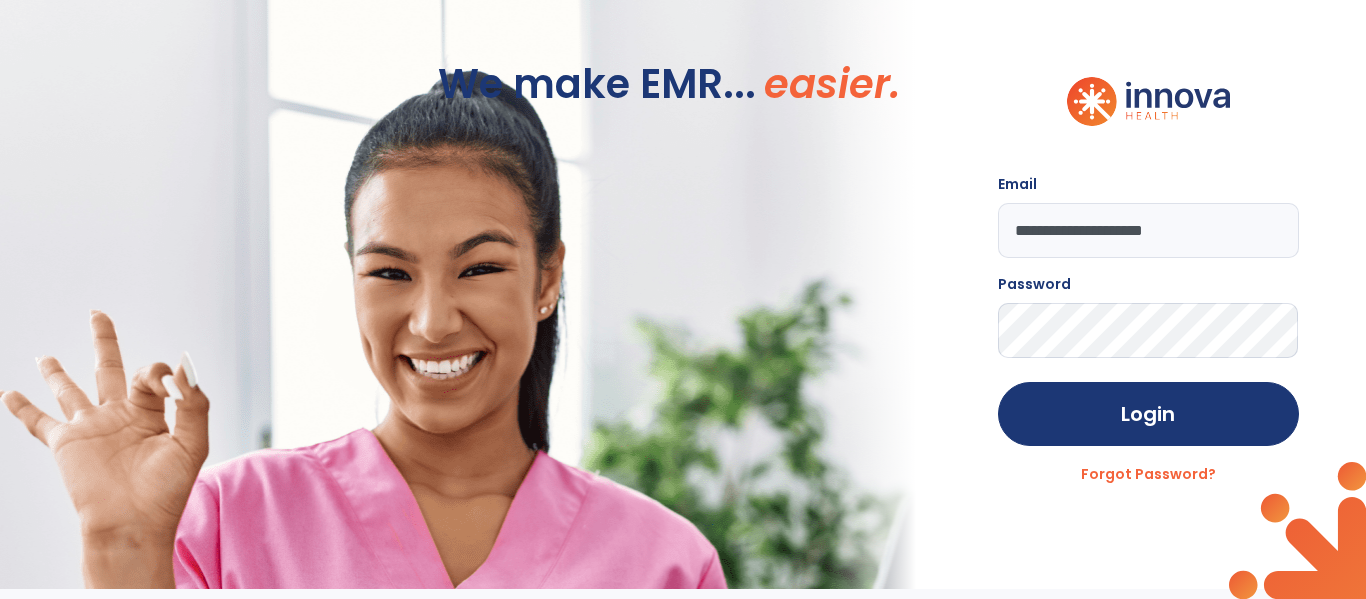 click on "Login" 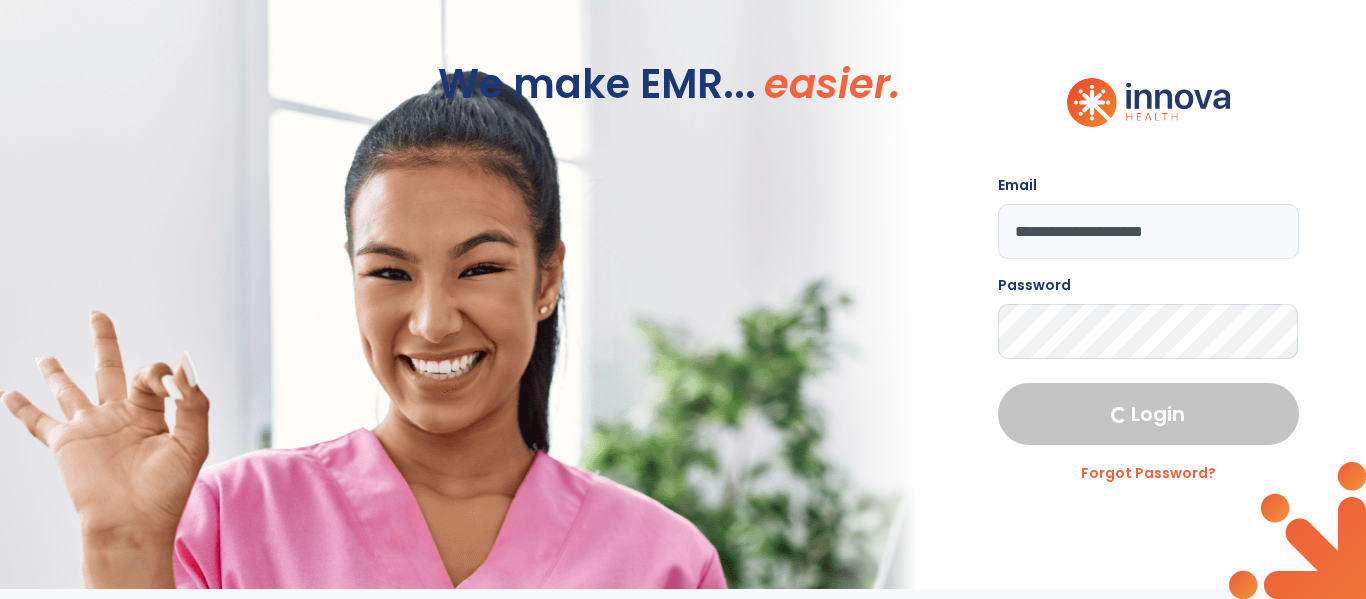 select on "****" 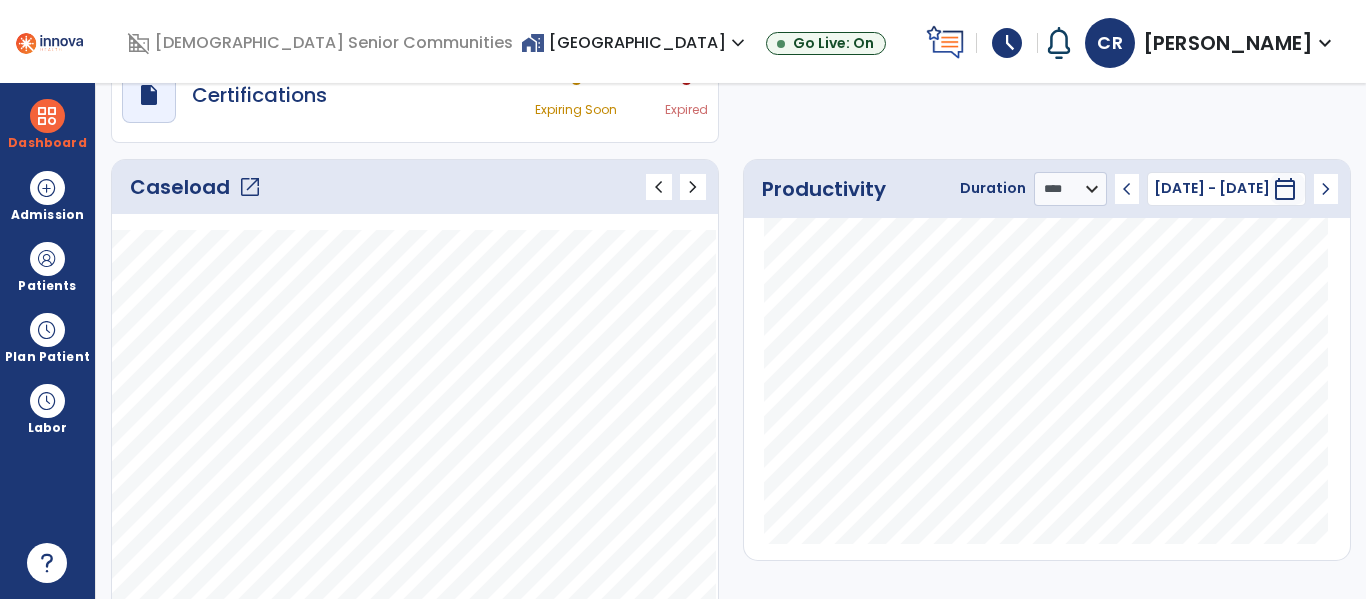 scroll, scrollTop: 218, scrollLeft: 0, axis: vertical 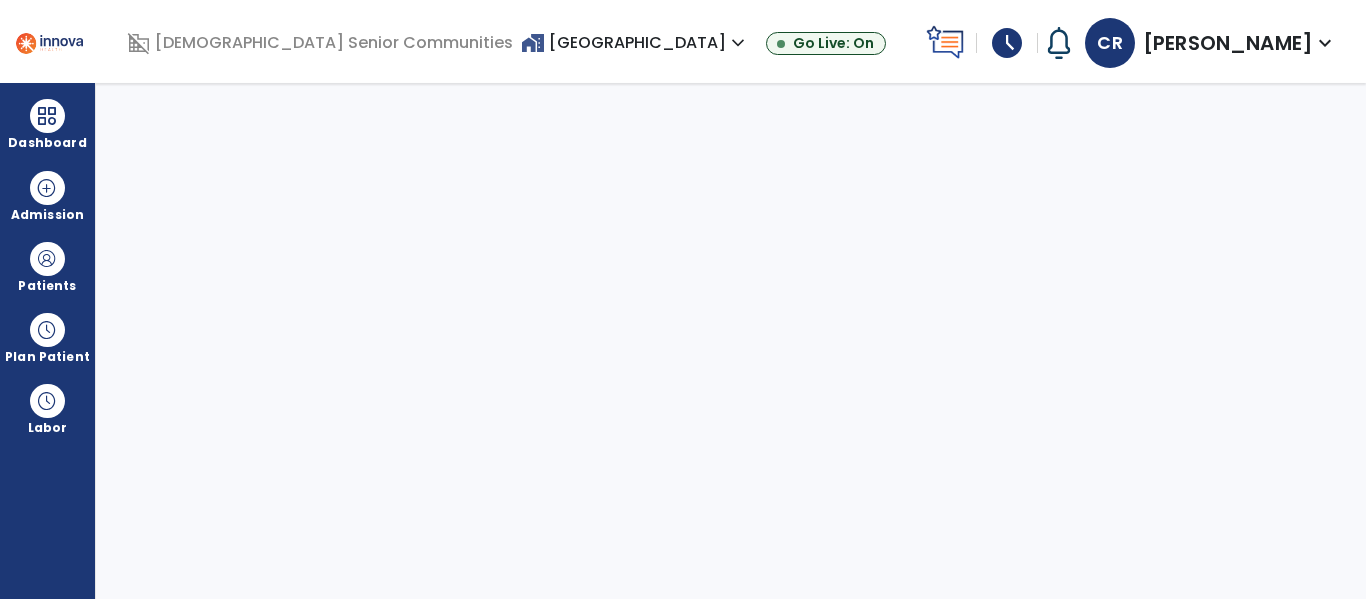 select on "****" 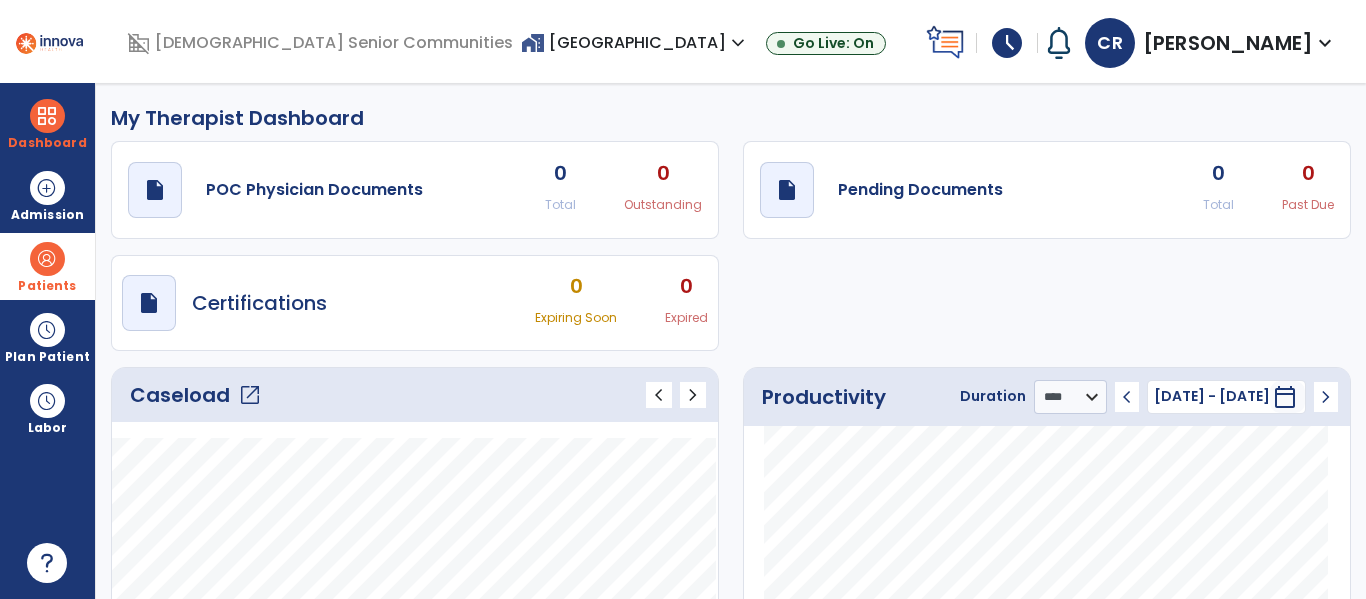 click at bounding box center (47, 259) 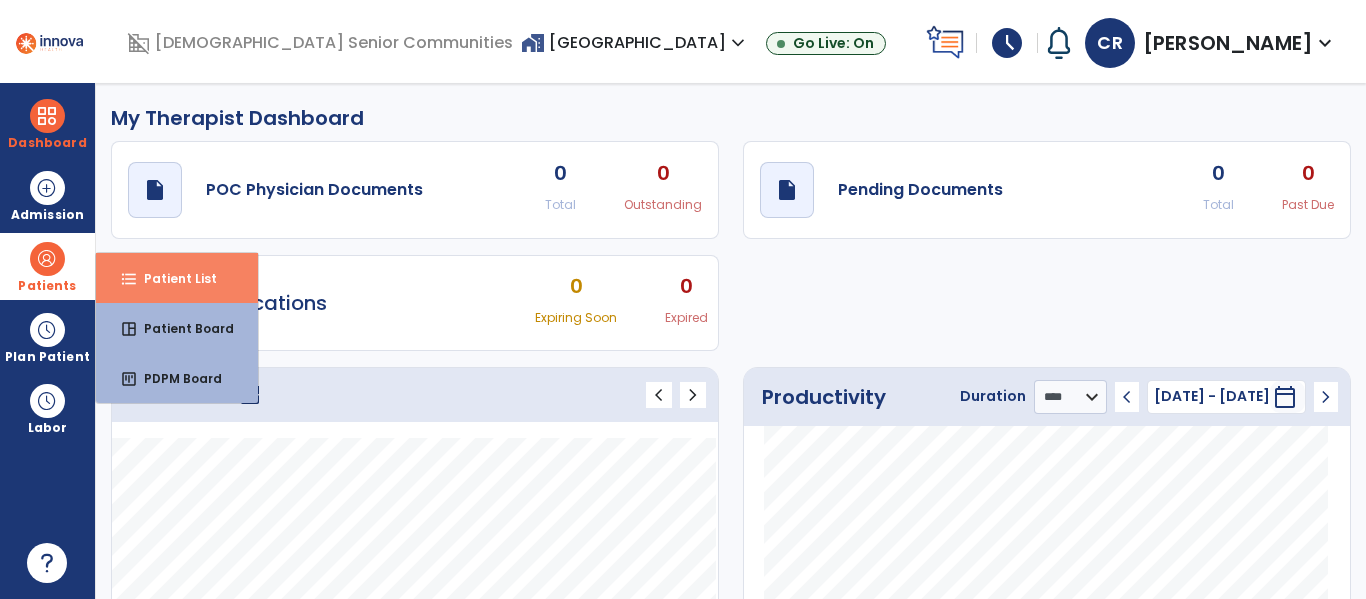 click on "format_list_bulleted" at bounding box center [129, 279] 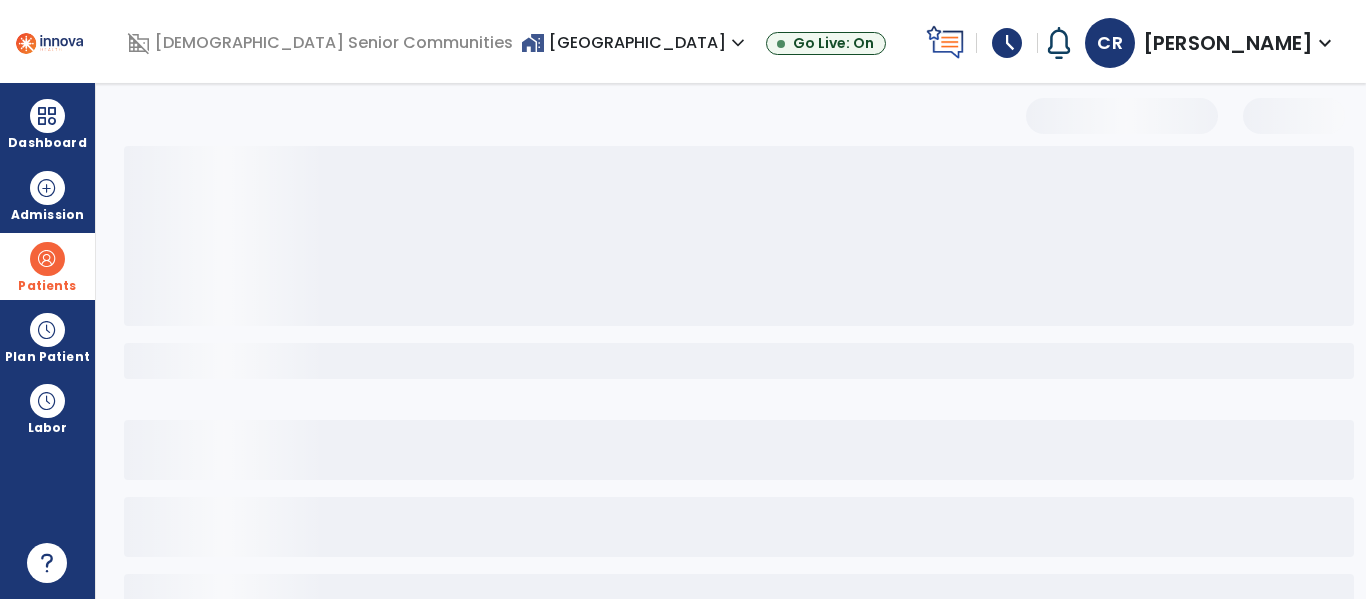 select on "***" 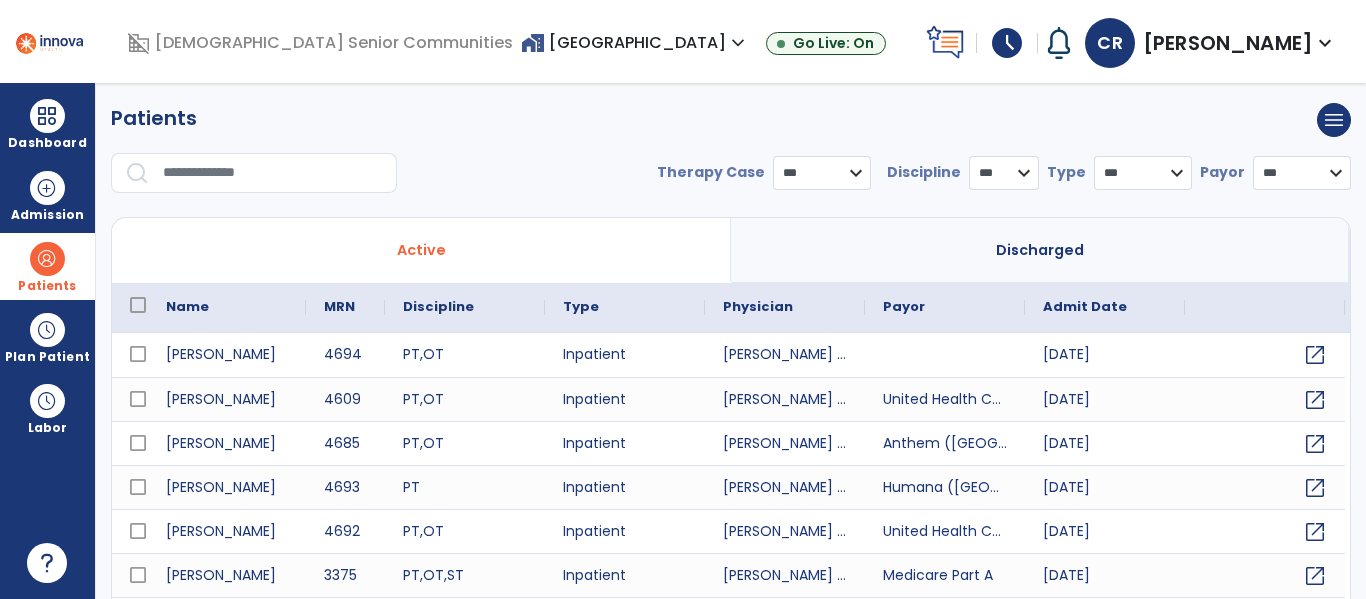 click at bounding box center [273, 173] 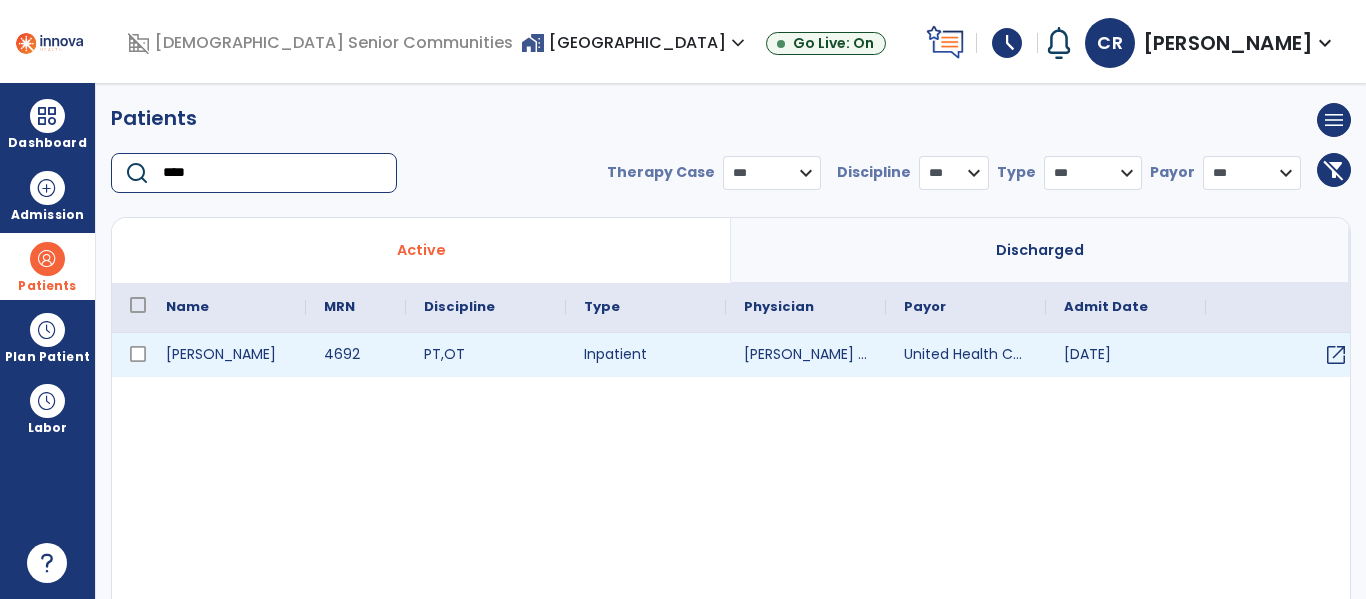 type on "****" 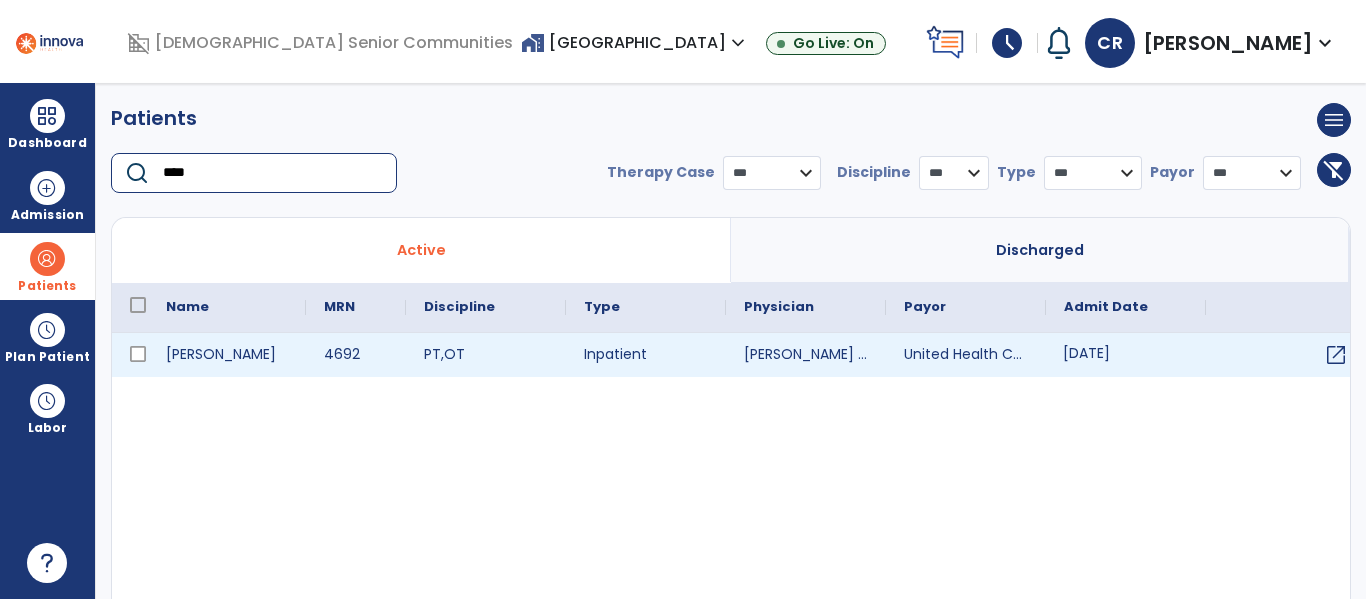 click on "06/27/2025" at bounding box center [1126, 355] 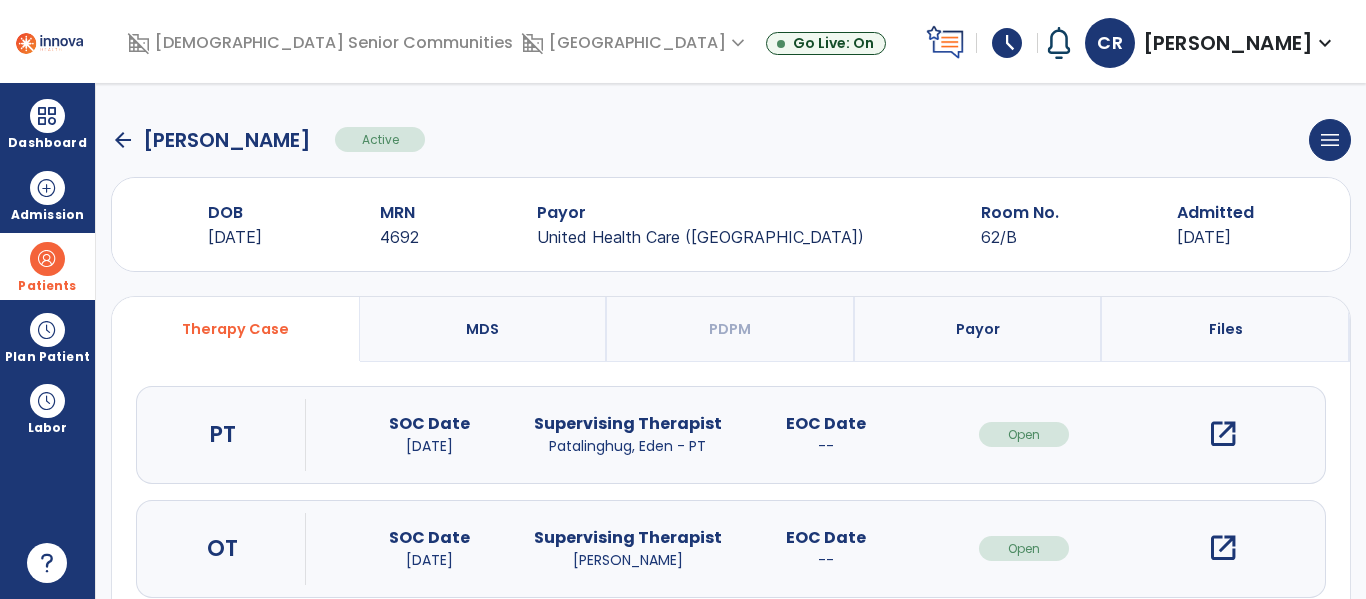 click on "open_in_new" at bounding box center (1223, 548) 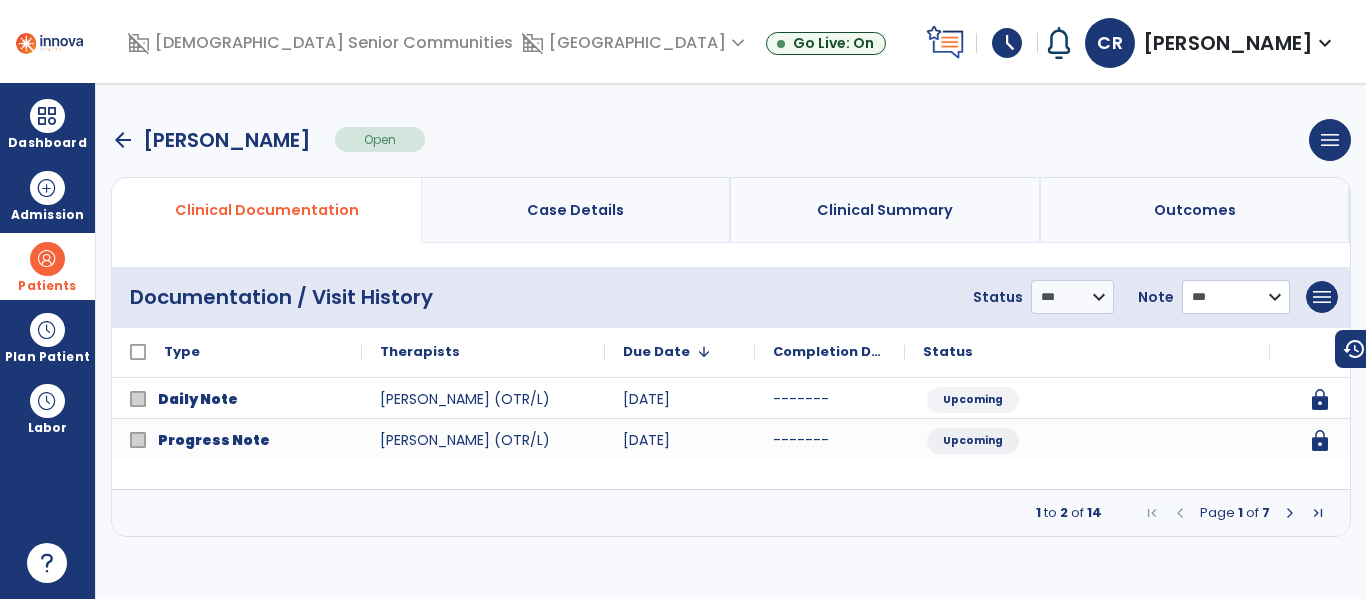 click on "**********" at bounding box center (1072, 297) 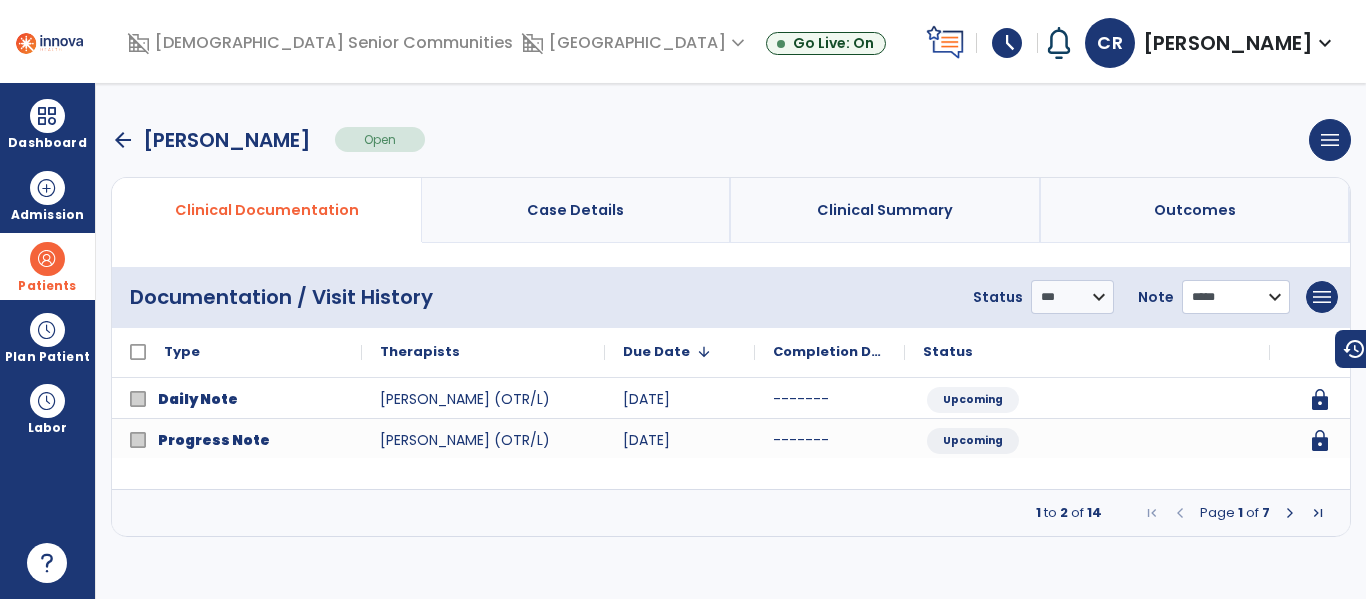 click on "**********" at bounding box center (1072, 297) 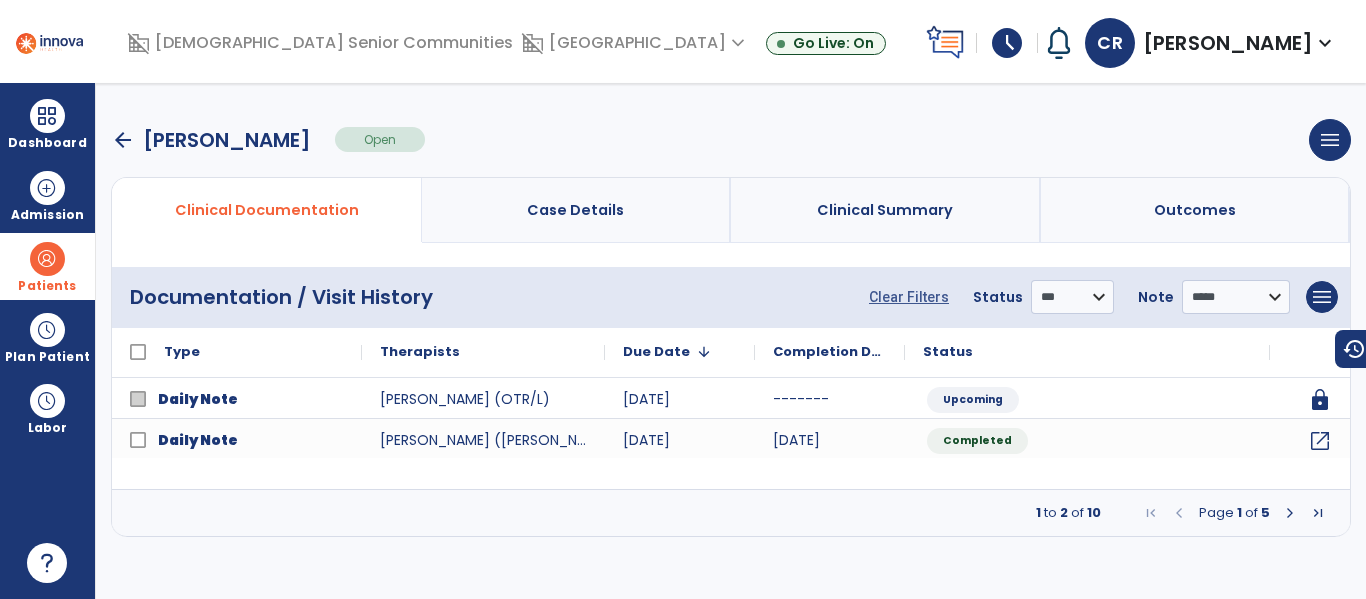 click at bounding box center [47, 259] 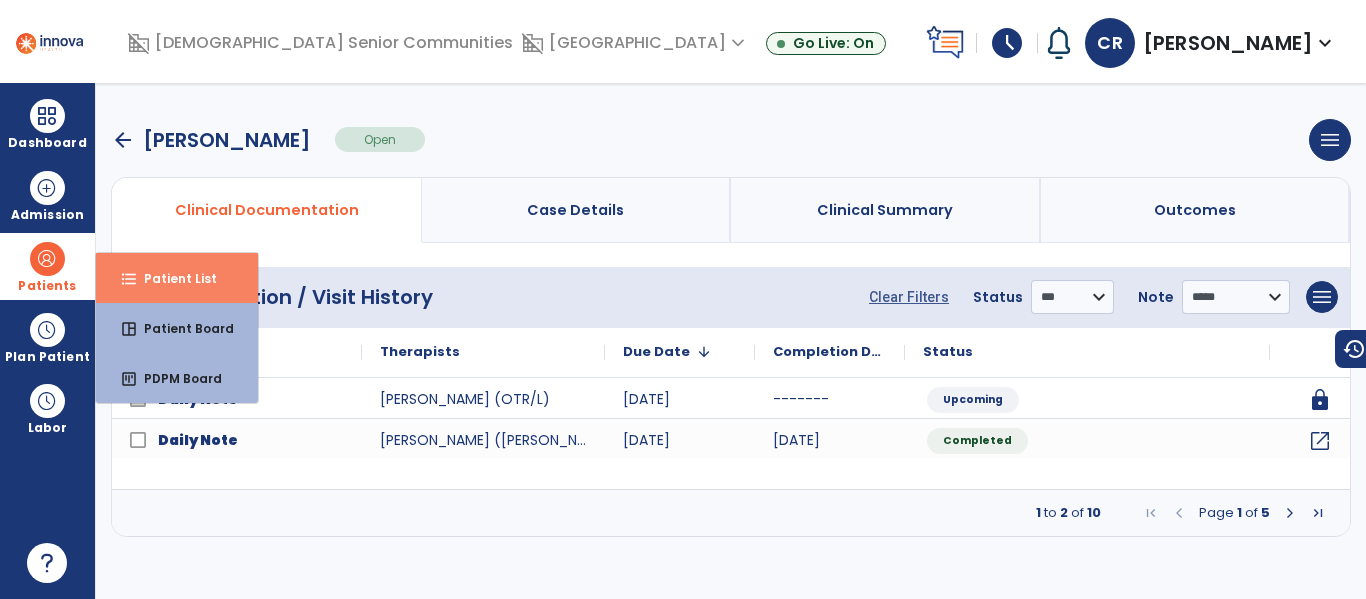 click on "format_list_bulleted" at bounding box center (129, 279) 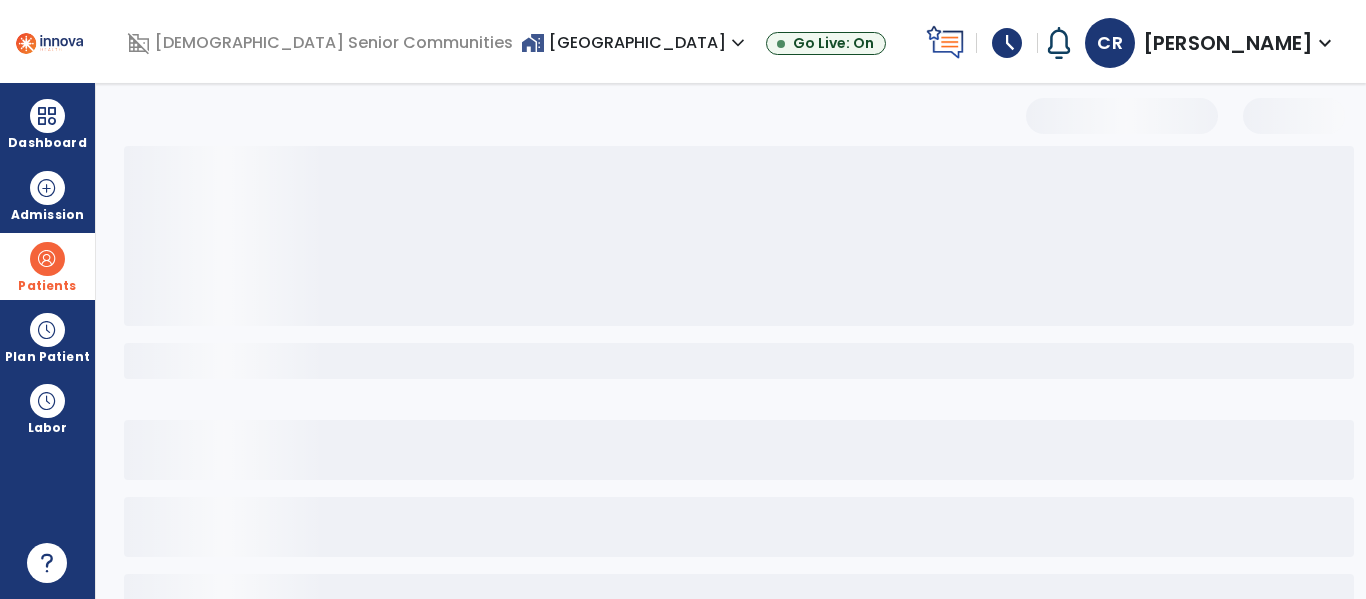 select on "***" 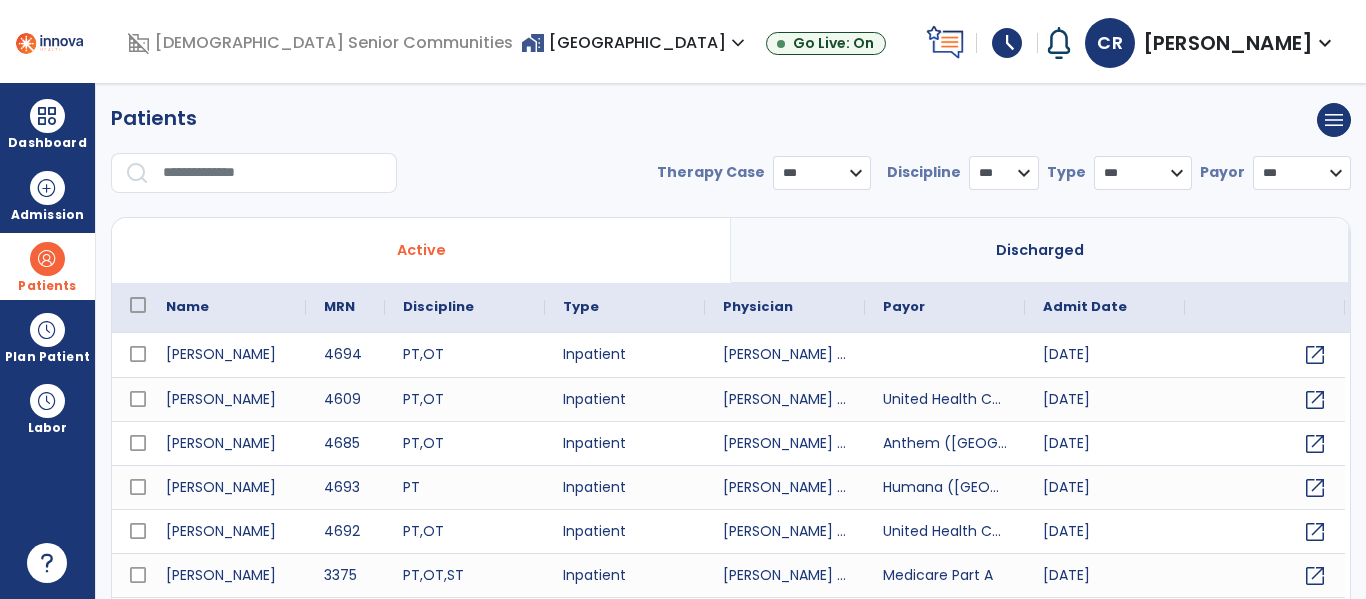 click at bounding box center [273, 173] 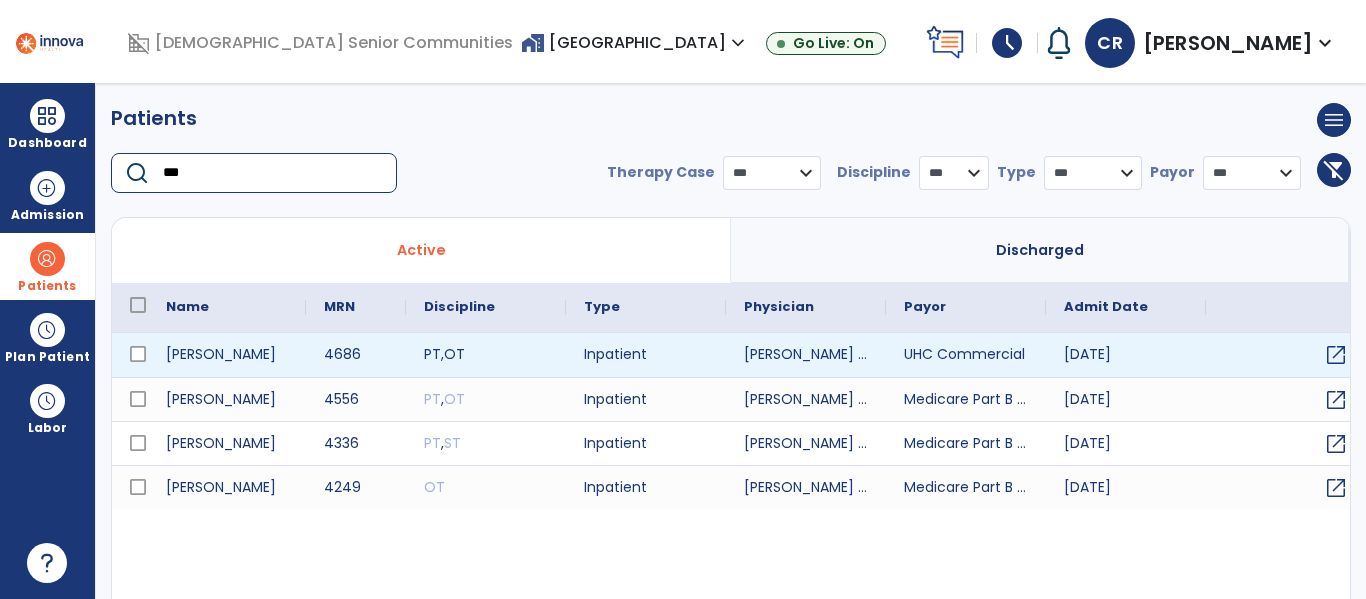 type on "***" 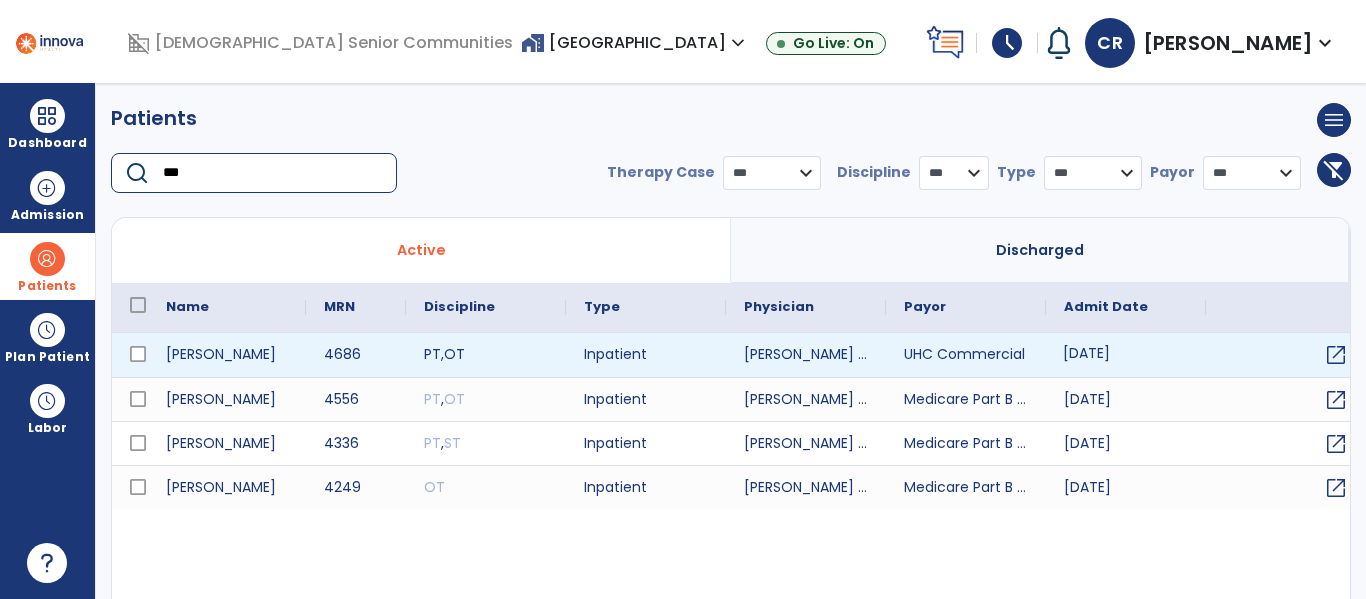 click on "06/17/2025" at bounding box center [1126, 355] 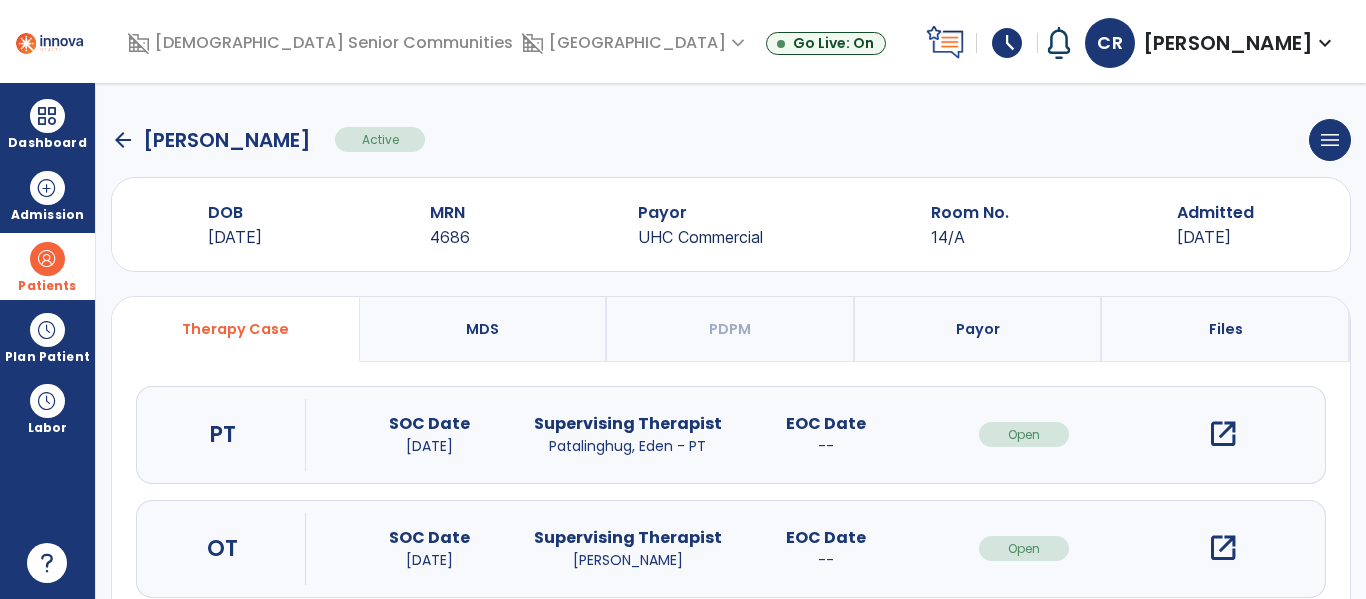 click on "open_in_new" at bounding box center (1223, 548) 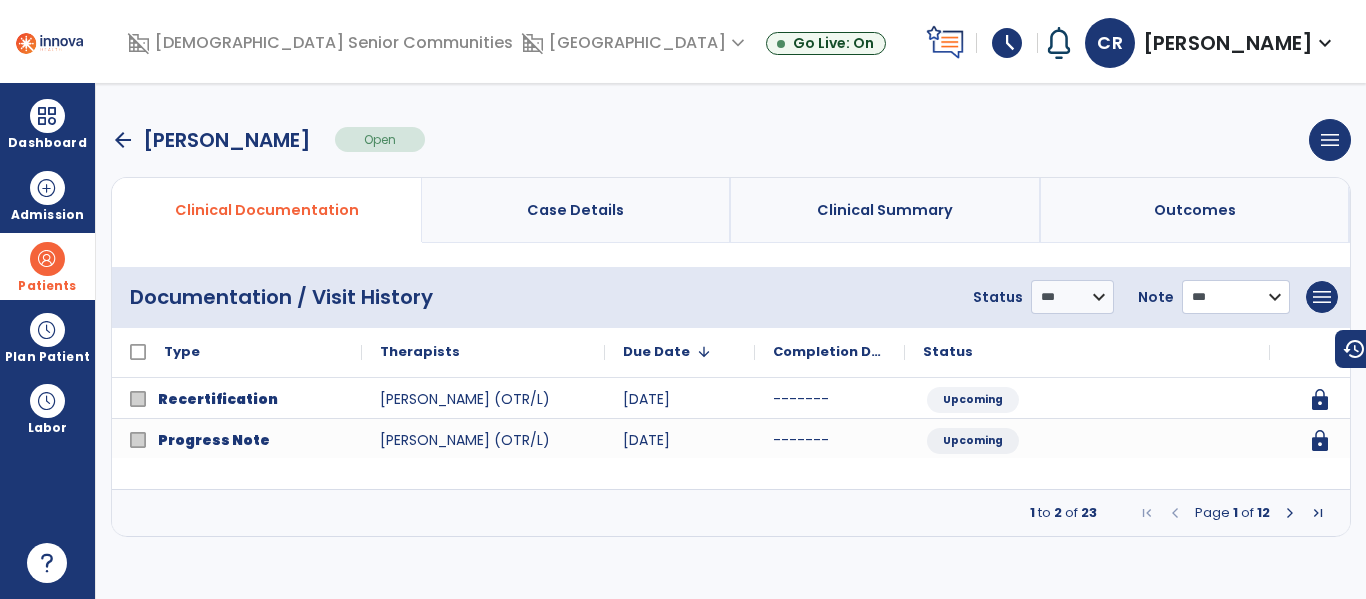 click on "**********" at bounding box center [1072, 297] 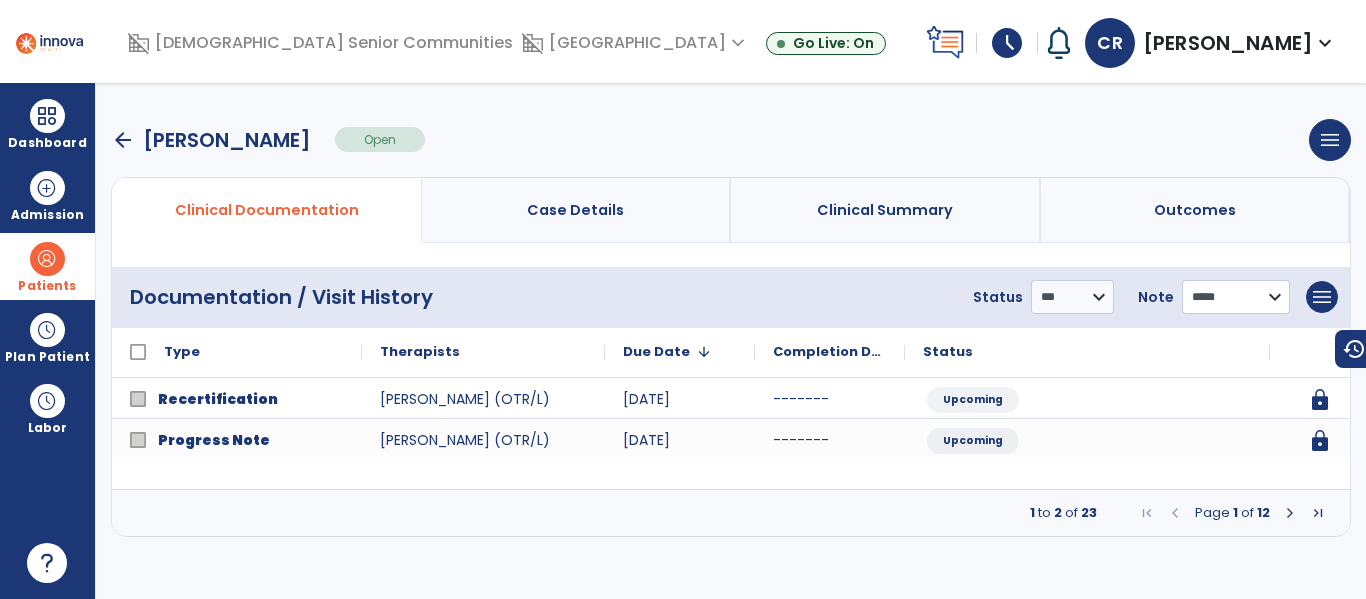 click on "**********" at bounding box center [1072, 297] 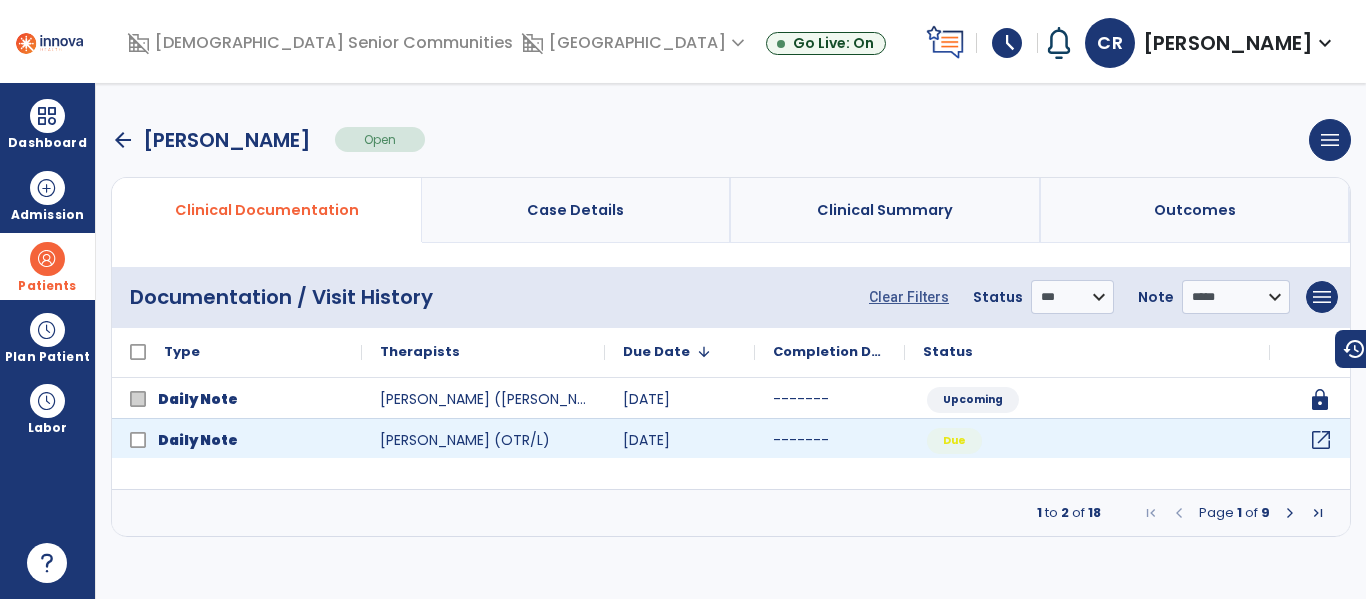 click on "open_in_new" 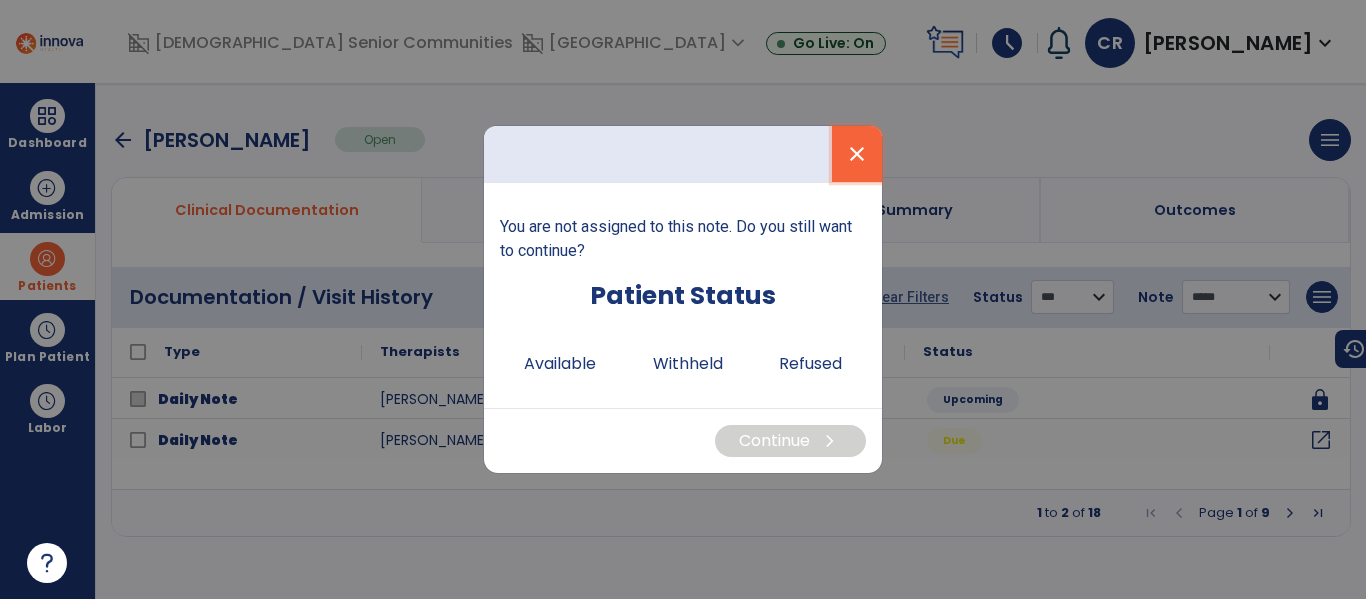 click on "close" at bounding box center (857, 154) 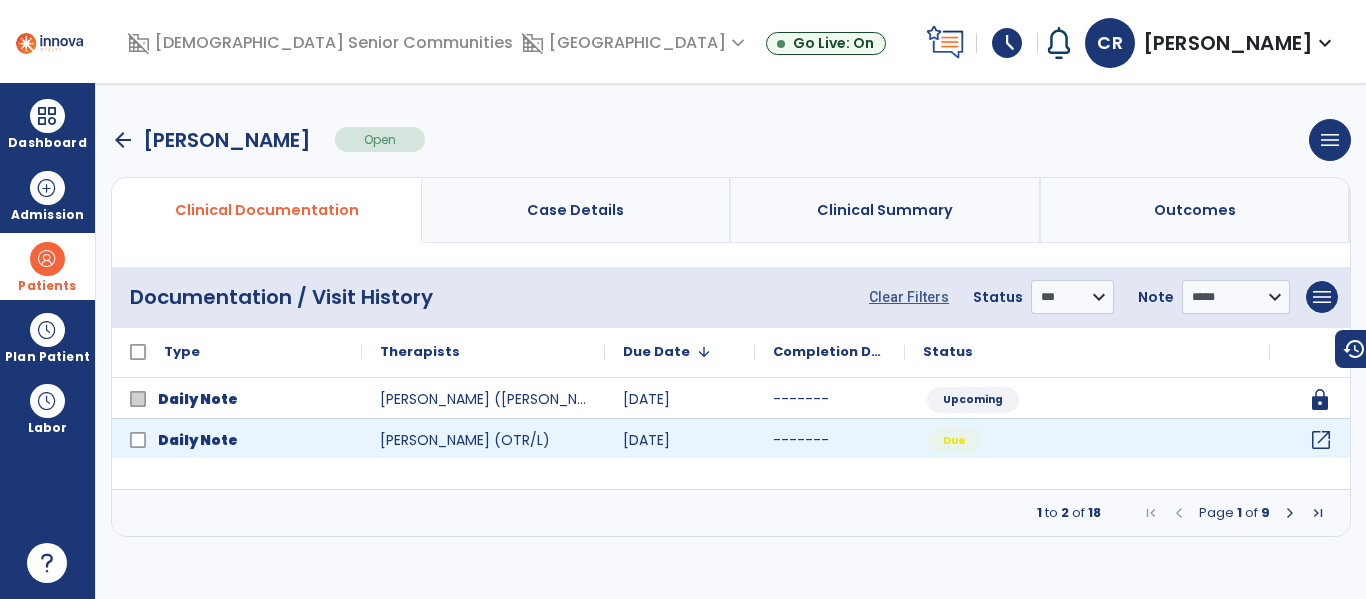 click on "open_in_new" 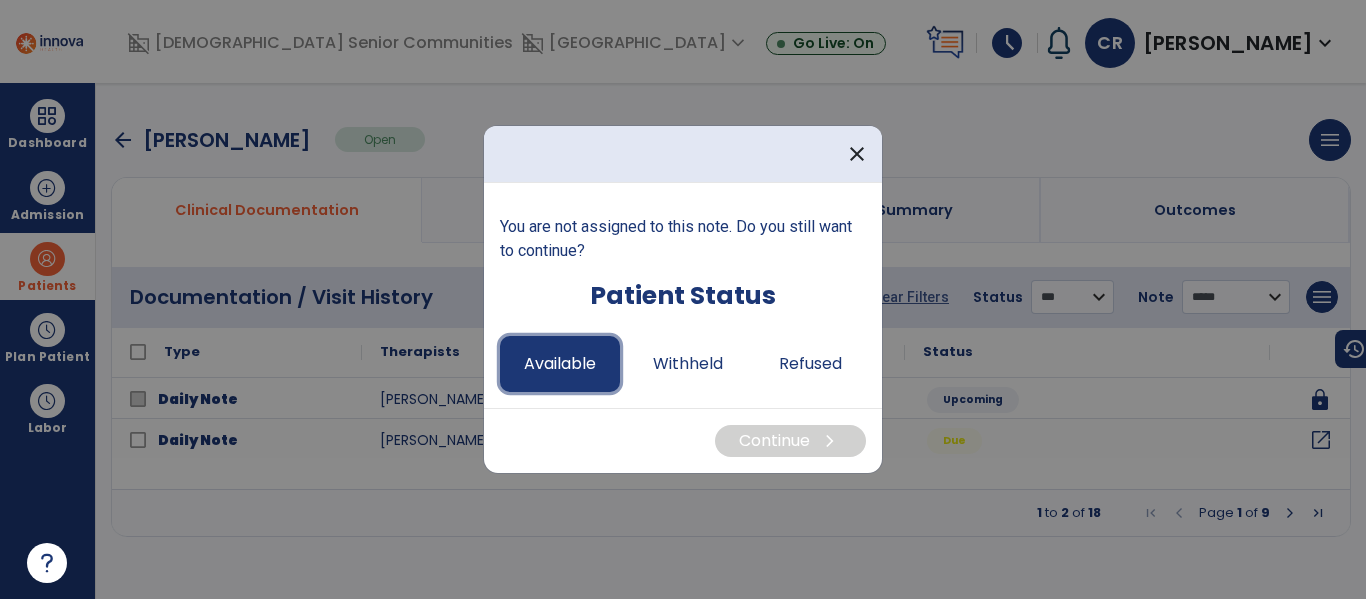 click on "Available" at bounding box center (560, 364) 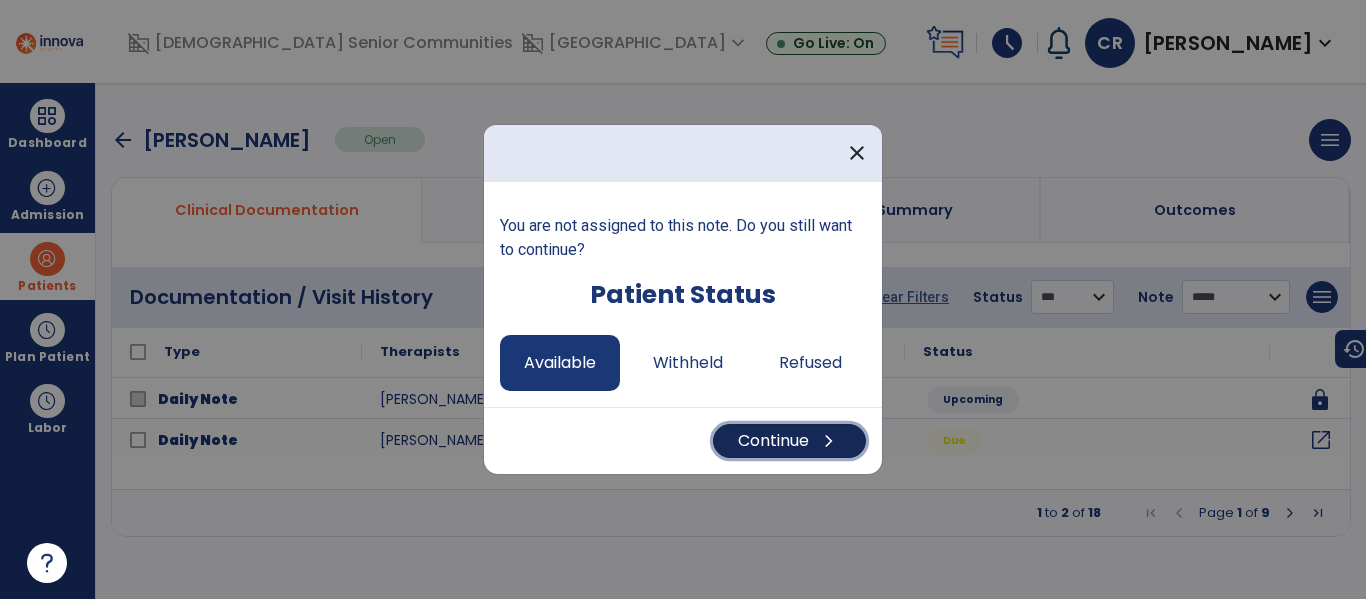 click on "Continue   chevron_right" at bounding box center [789, 441] 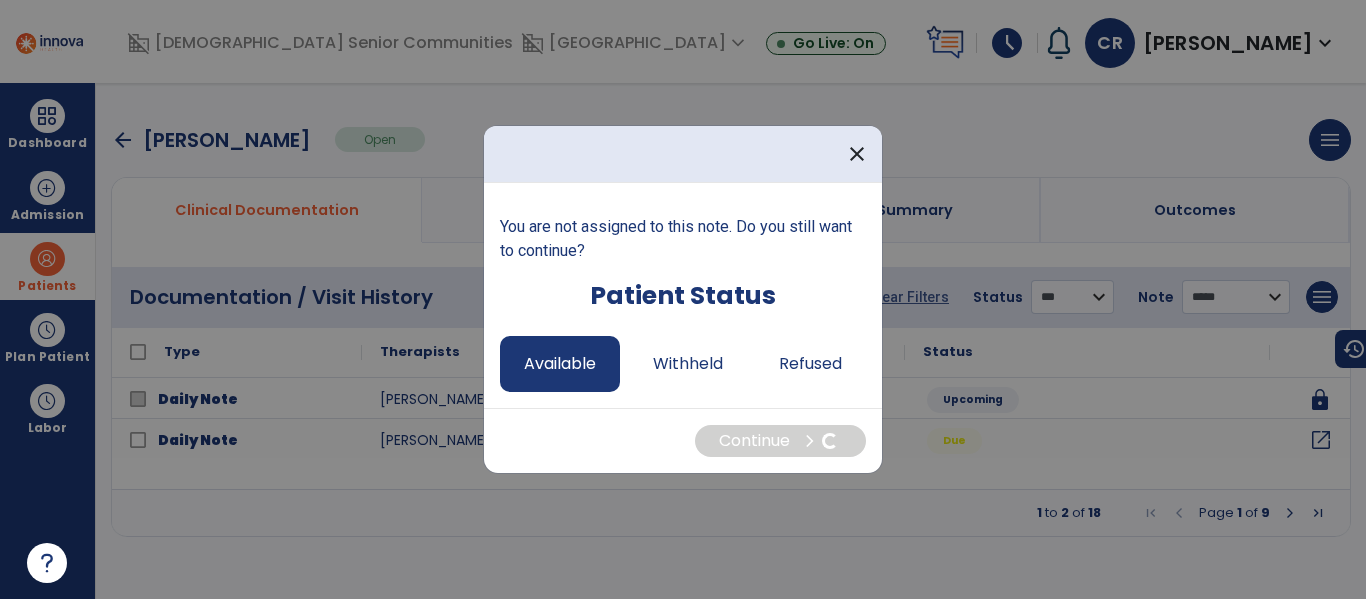 select on "*" 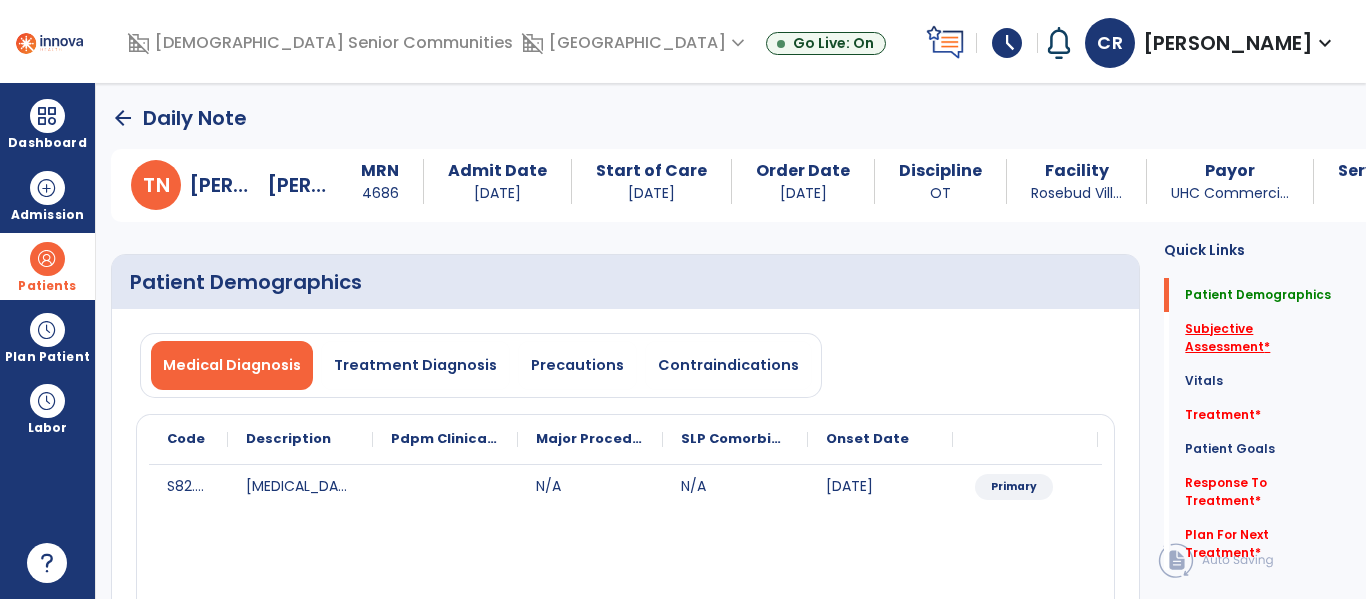 click on "Subjective Assessment   *" 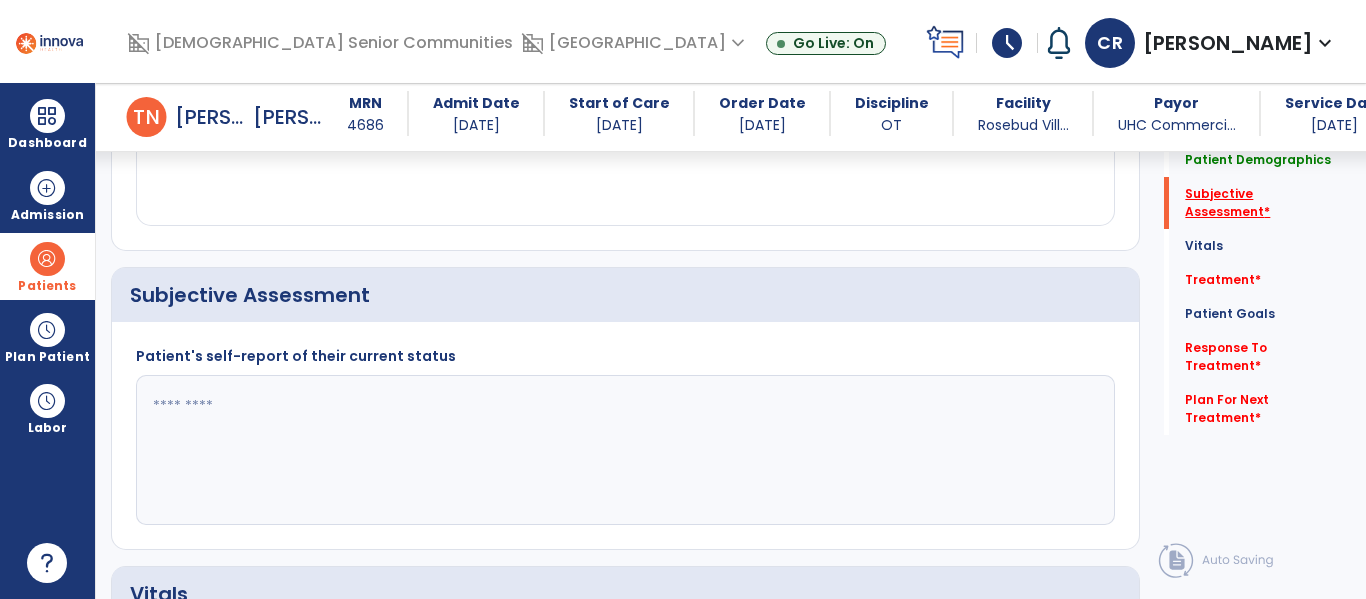 scroll, scrollTop: 457, scrollLeft: 0, axis: vertical 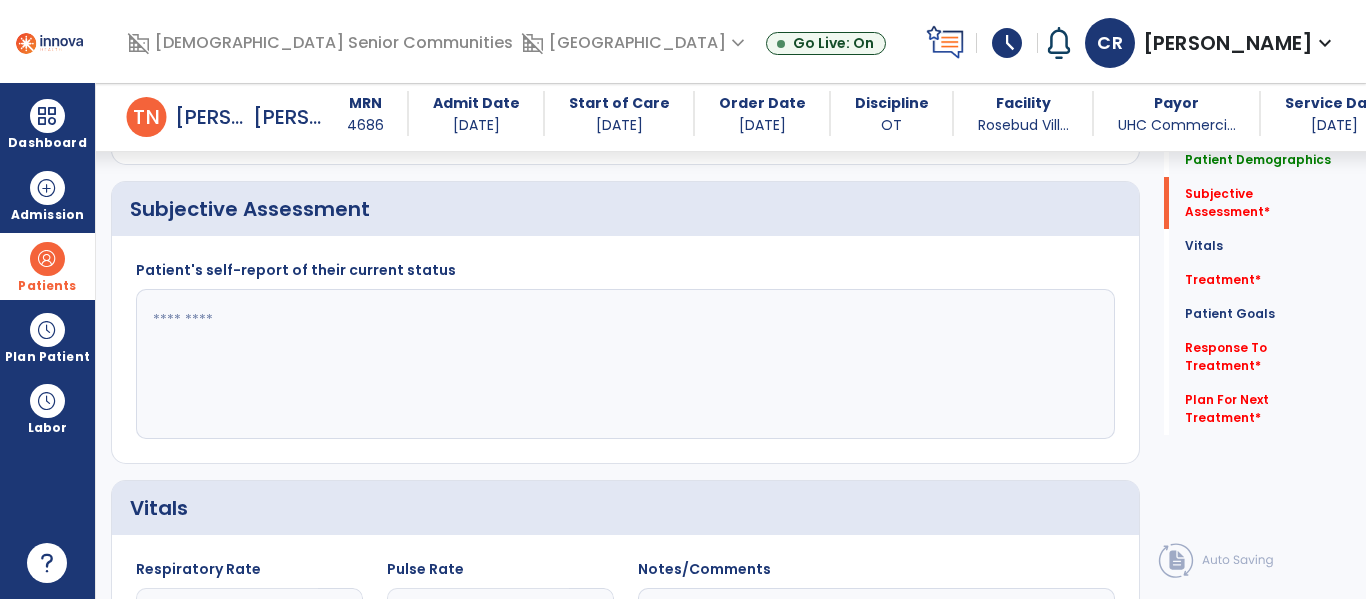 click 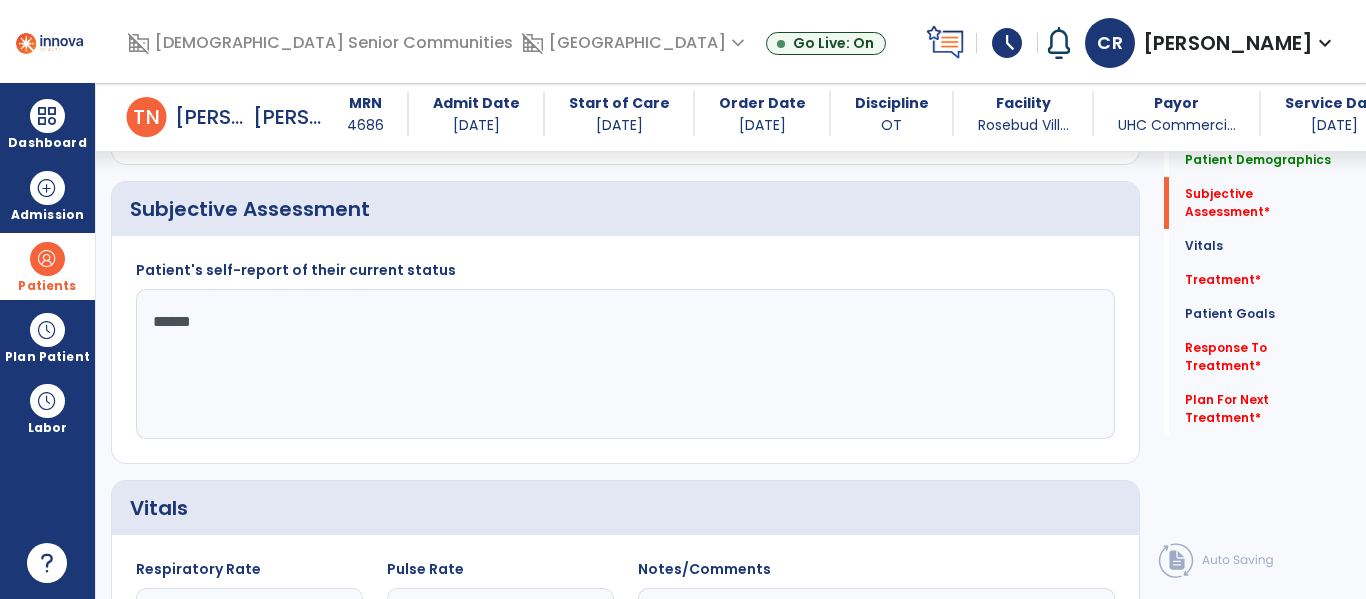 type on "*******" 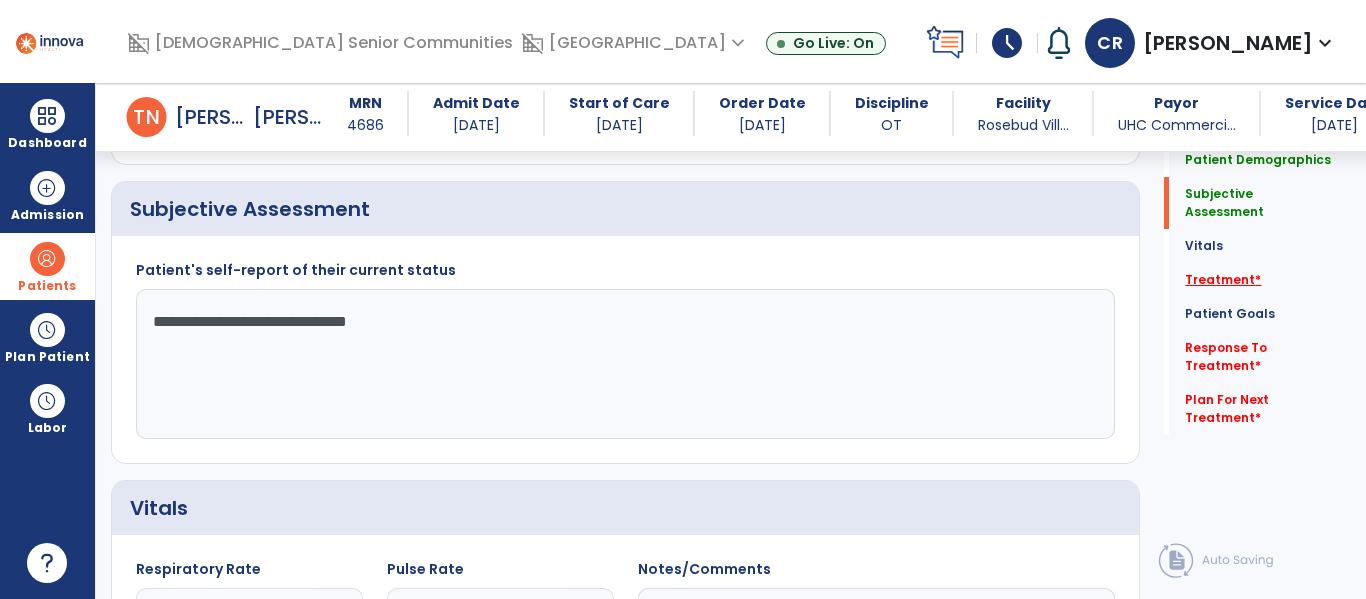 type on "**********" 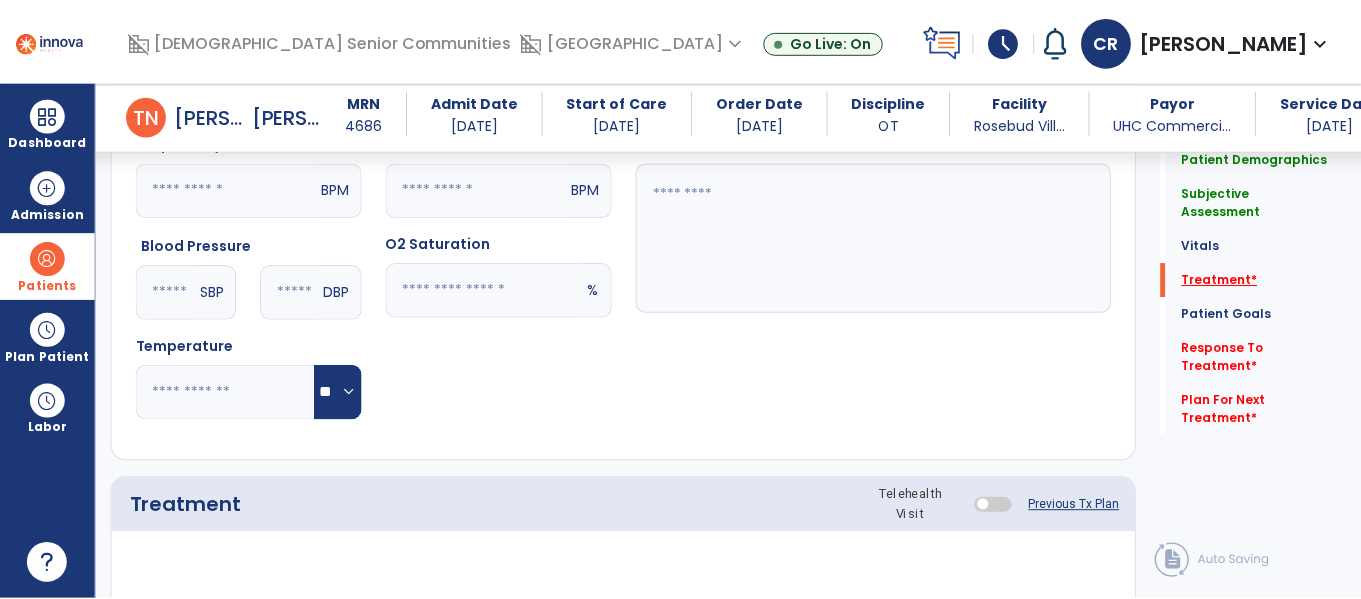 scroll, scrollTop: 1146, scrollLeft: 0, axis: vertical 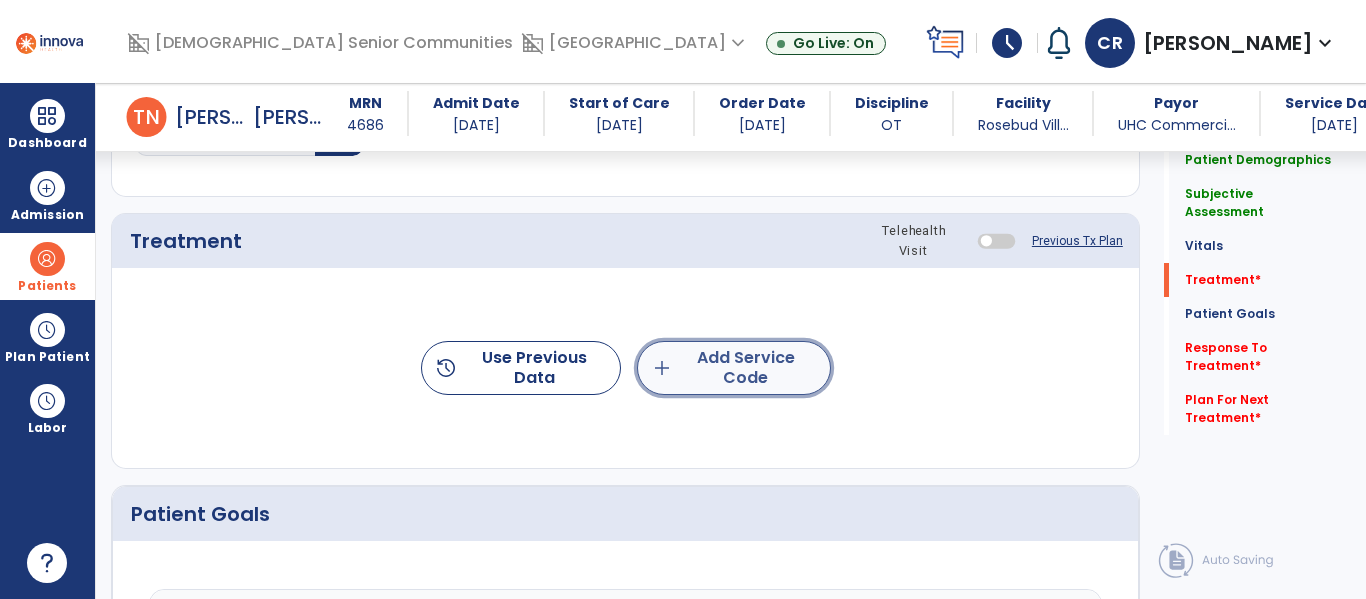 click on "add  Add Service Code" 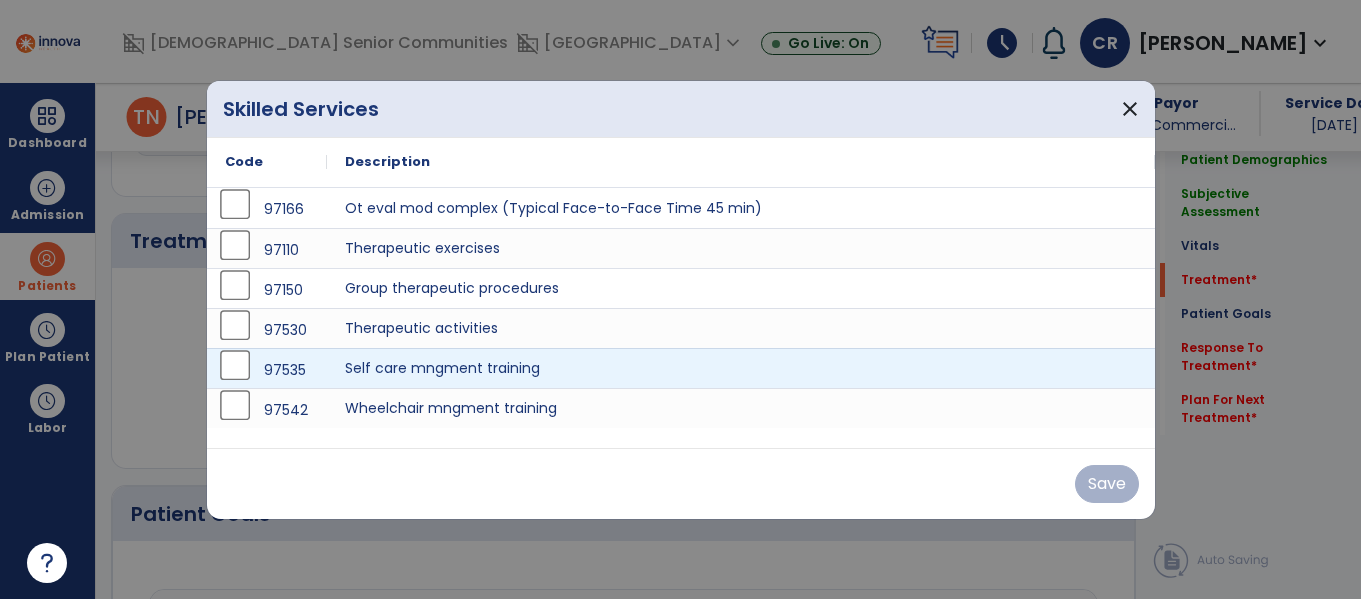 scroll, scrollTop: 1146, scrollLeft: 0, axis: vertical 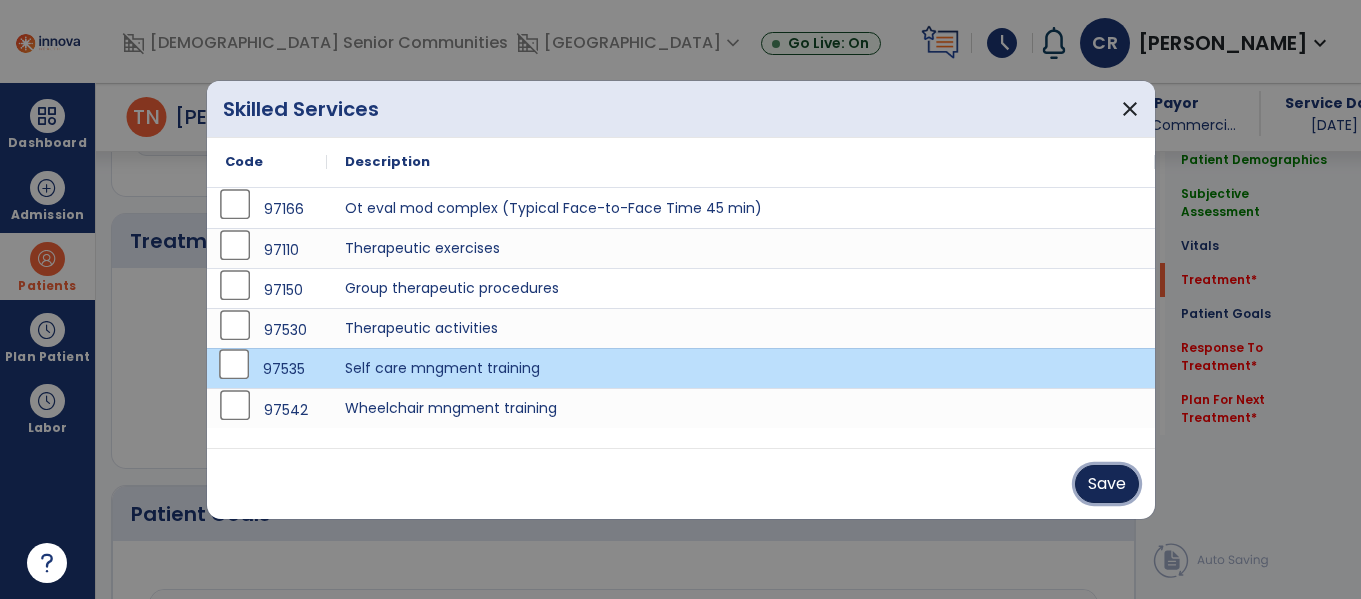 click on "Save" at bounding box center (1107, 484) 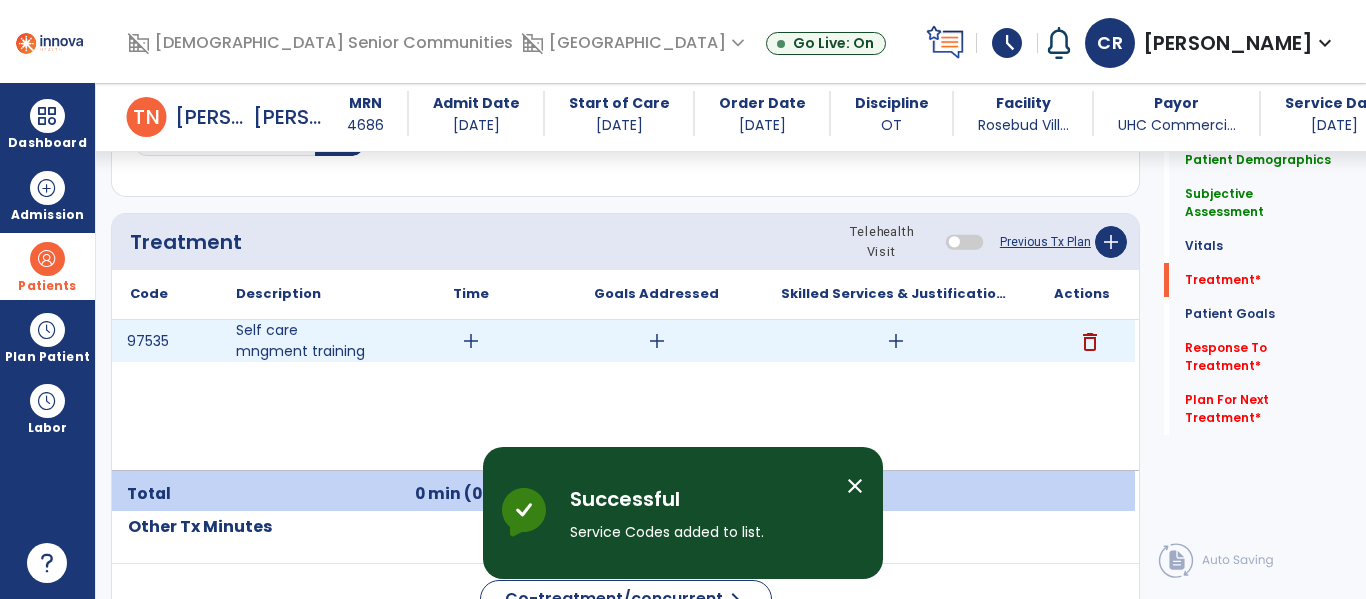 click on "add" at bounding box center [471, 341] 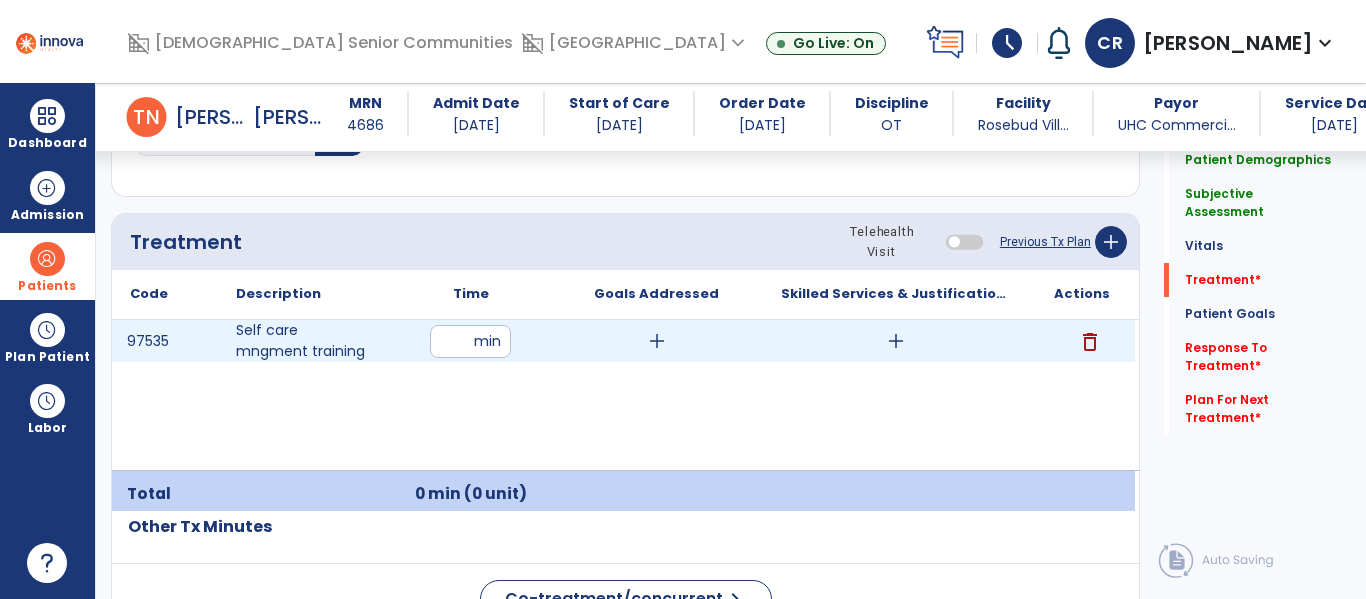 type on "**" 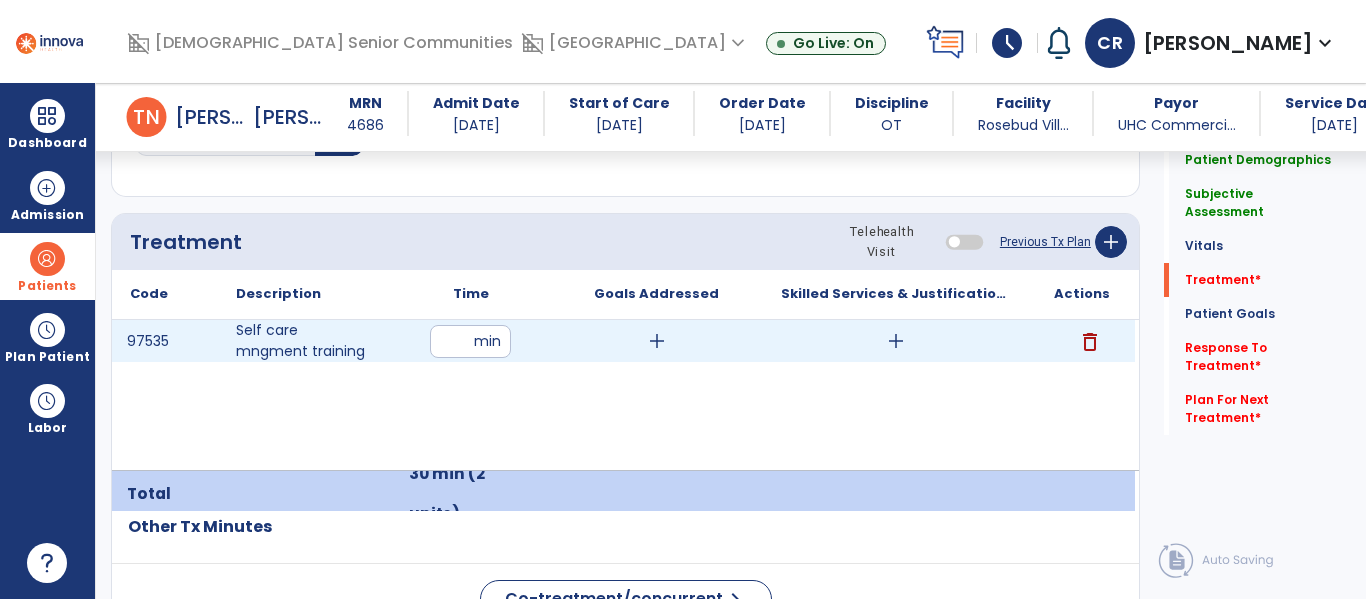click on "add" at bounding box center [896, 341] 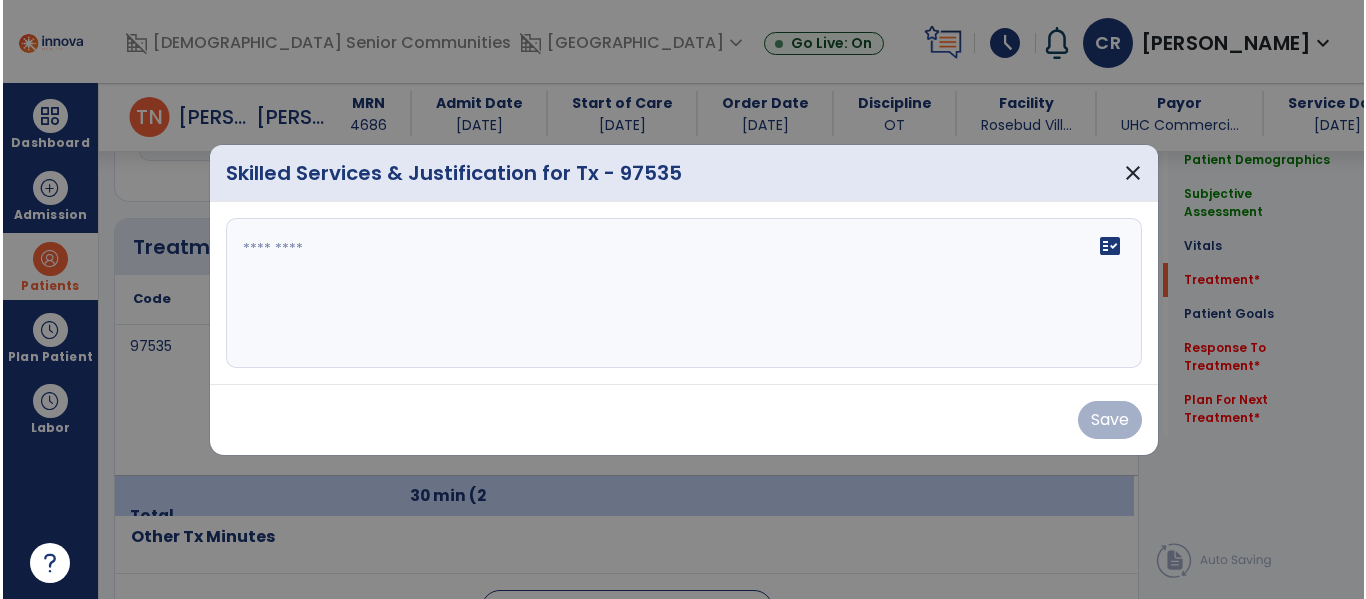 scroll, scrollTop: 1146, scrollLeft: 0, axis: vertical 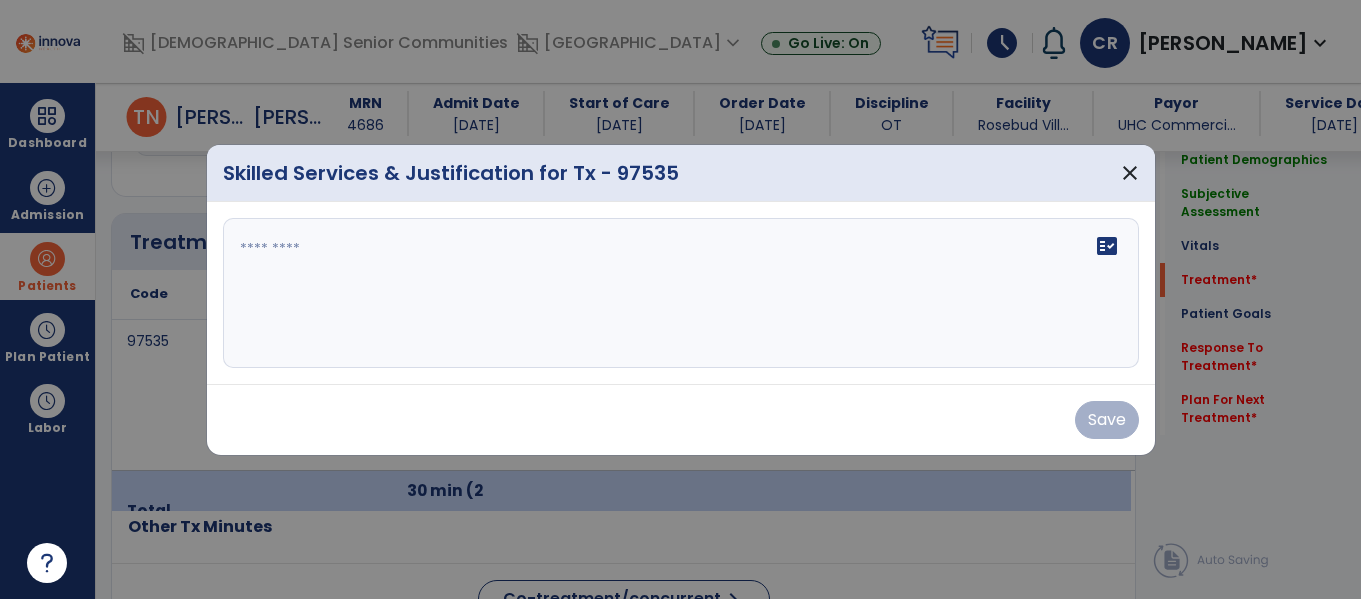 click on "fact_check" at bounding box center [681, 293] 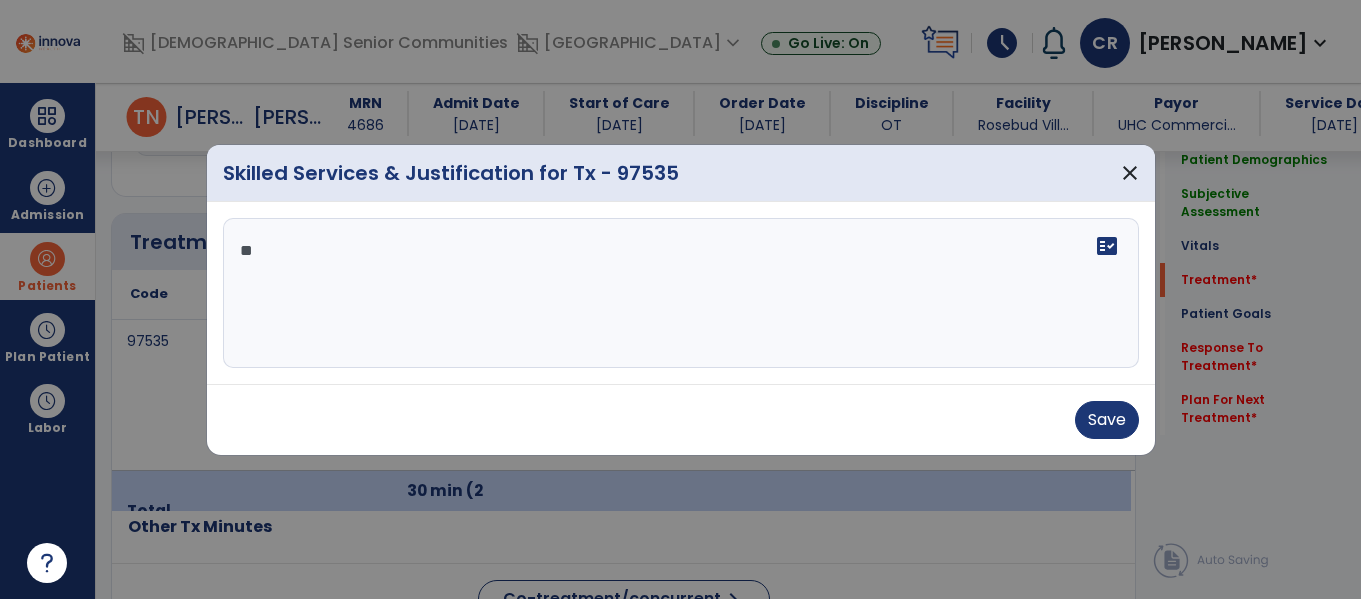 type on "*" 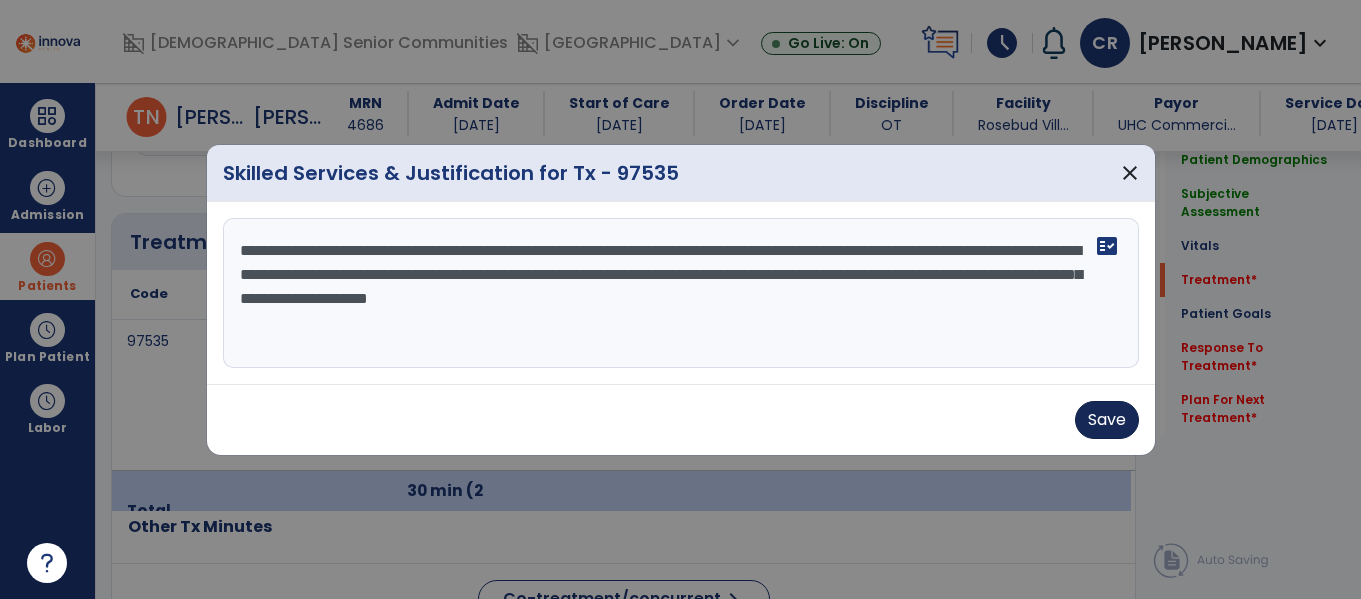 type on "**********" 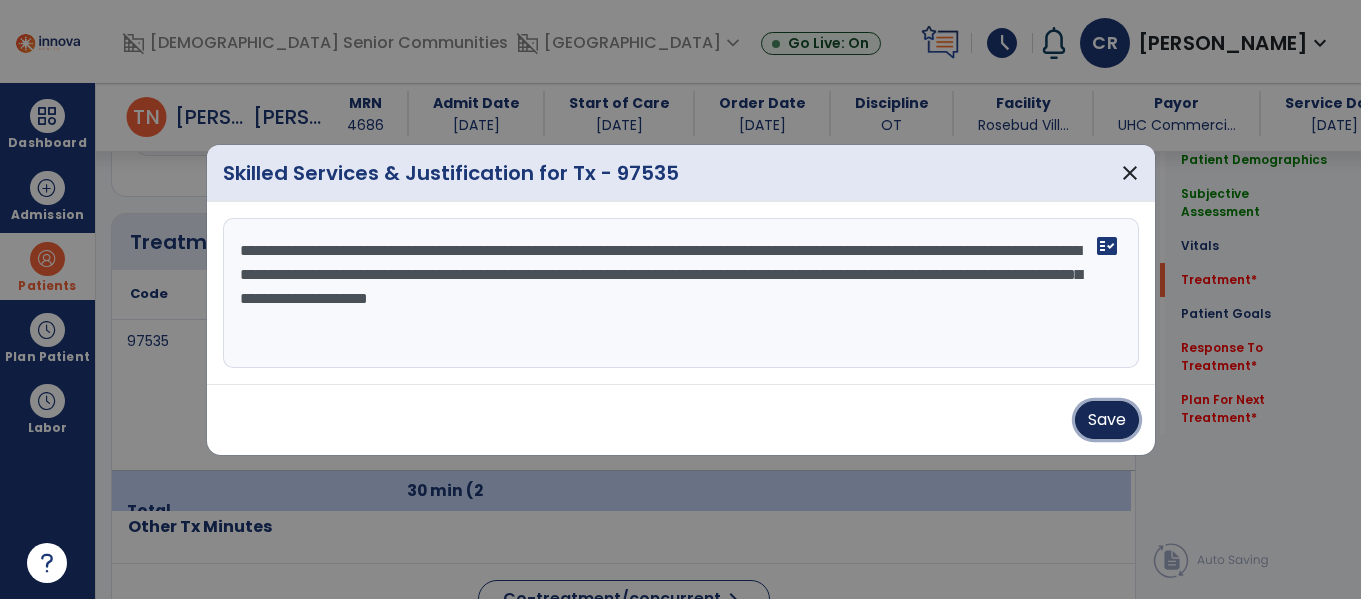 click on "Save" at bounding box center [1107, 420] 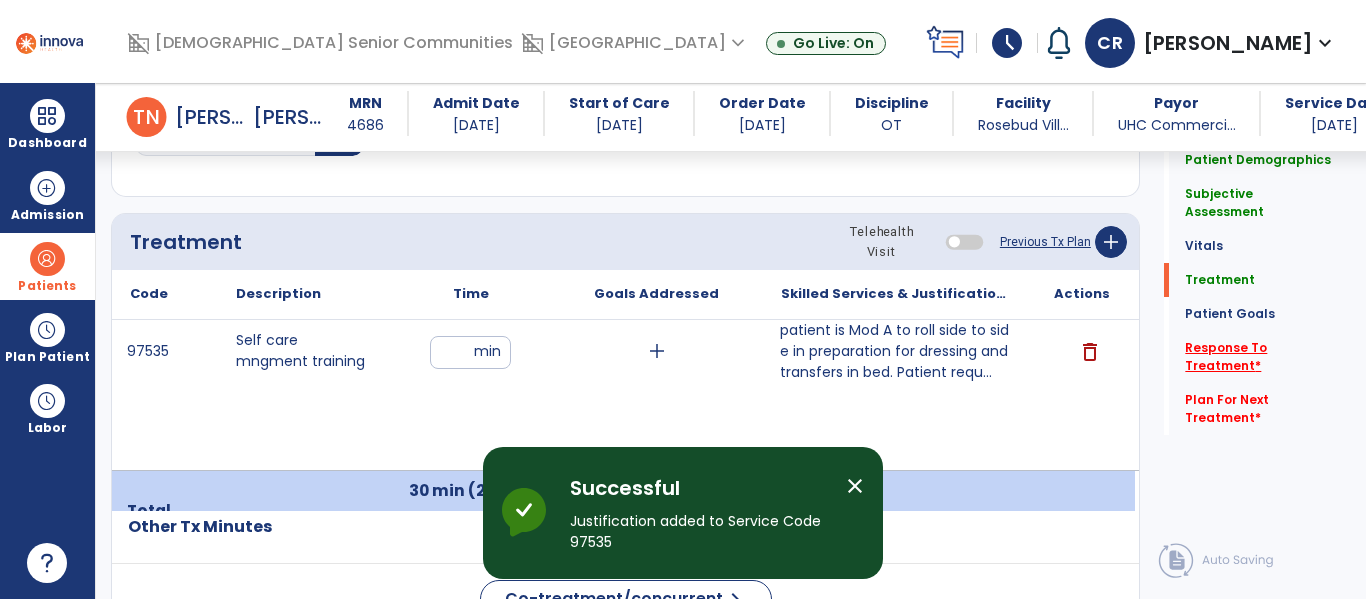click on "Response To Treatment   *" 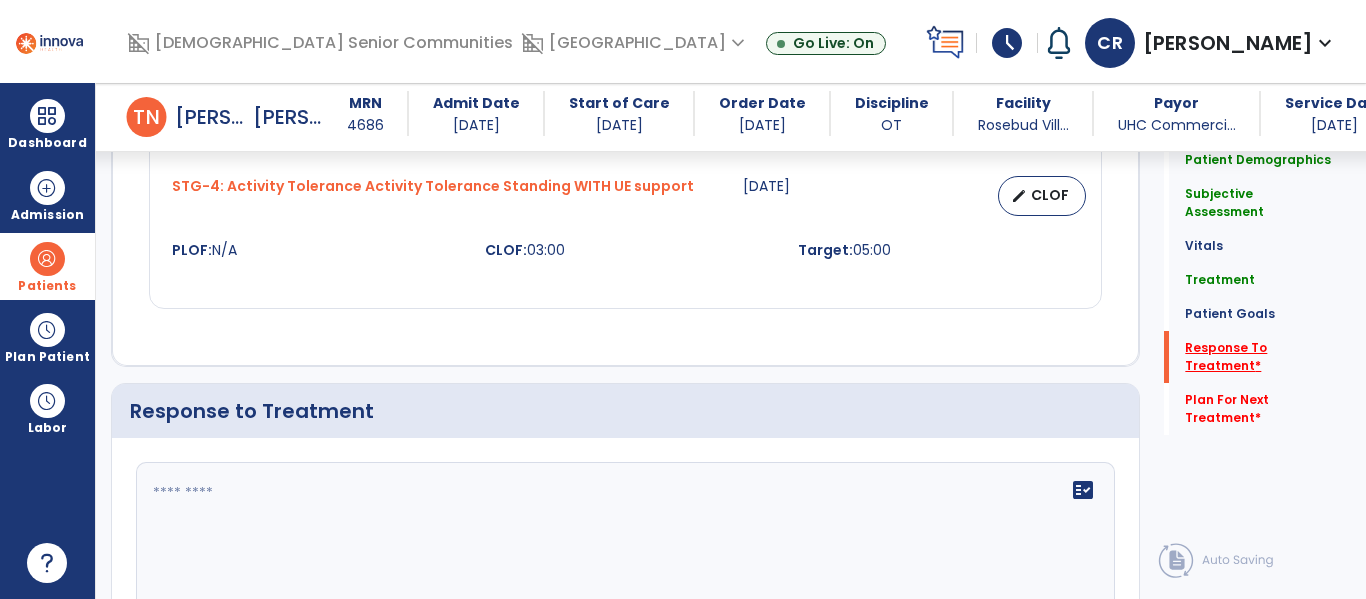 scroll, scrollTop: 2399, scrollLeft: 0, axis: vertical 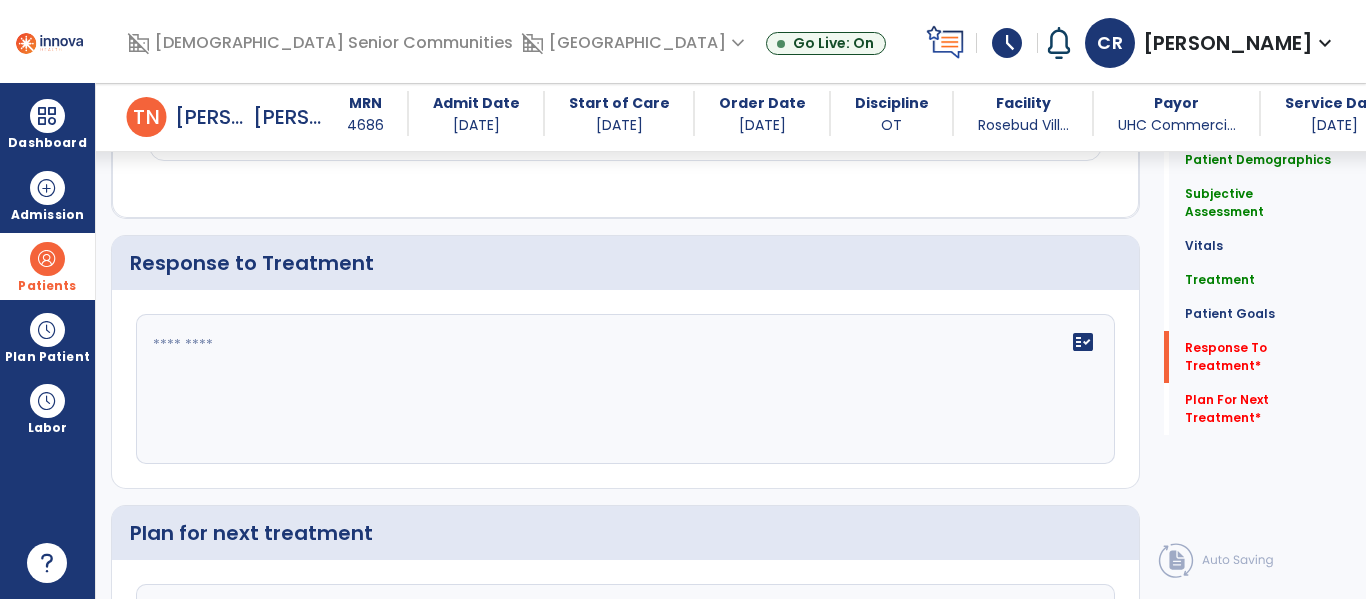 click 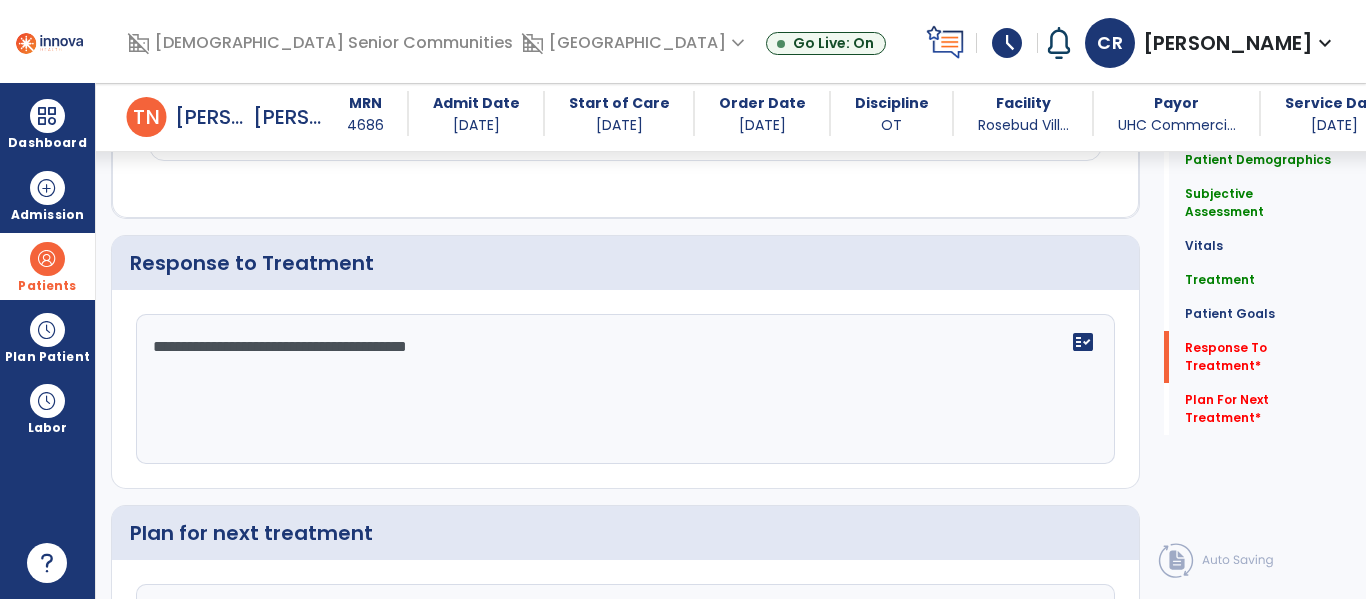 type on "**********" 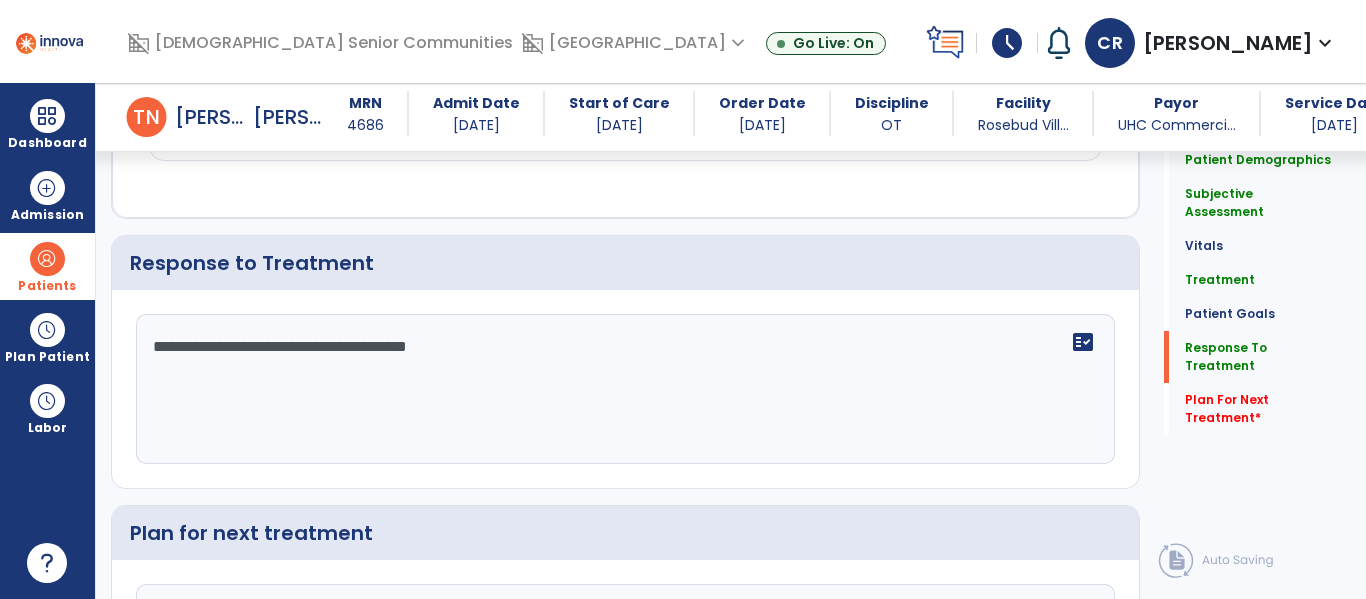 scroll, scrollTop: 2407, scrollLeft: 0, axis: vertical 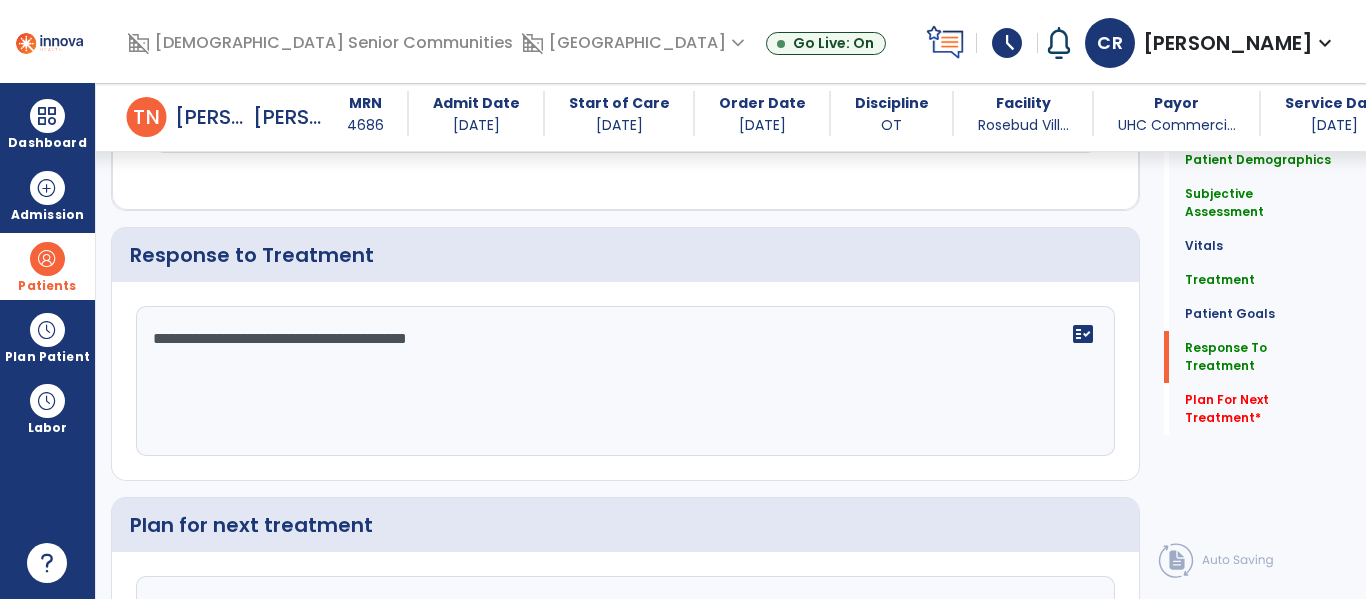 type on "***" 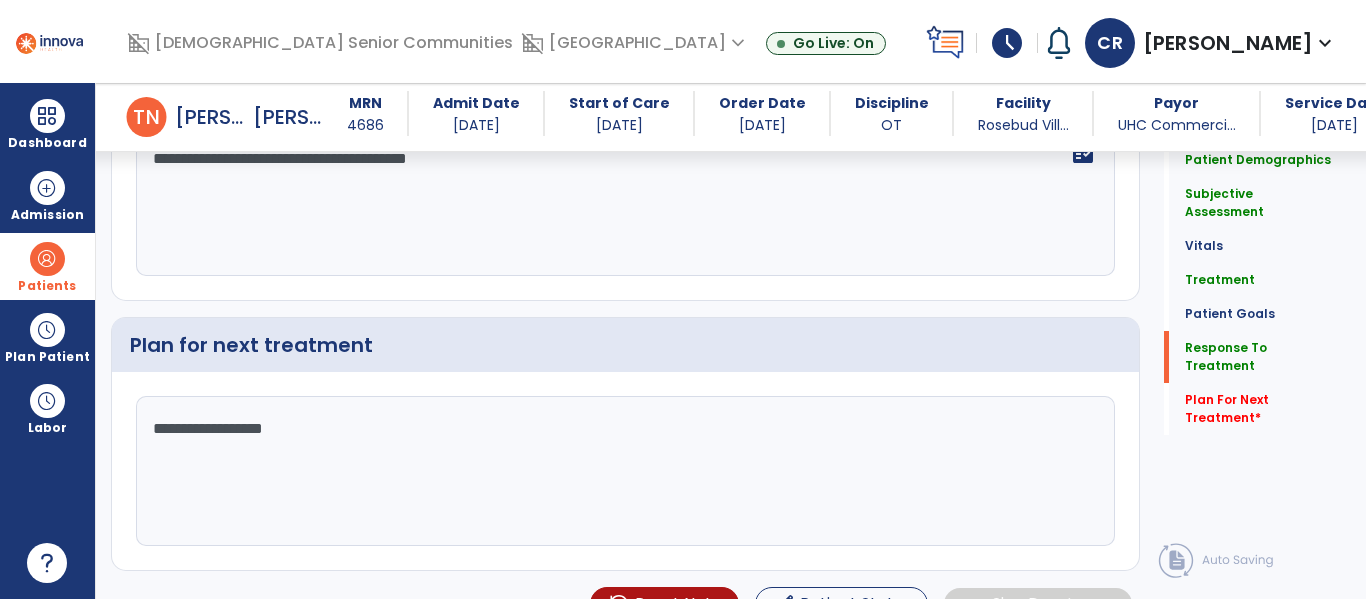 scroll, scrollTop: 2604, scrollLeft: 0, axis: vertical 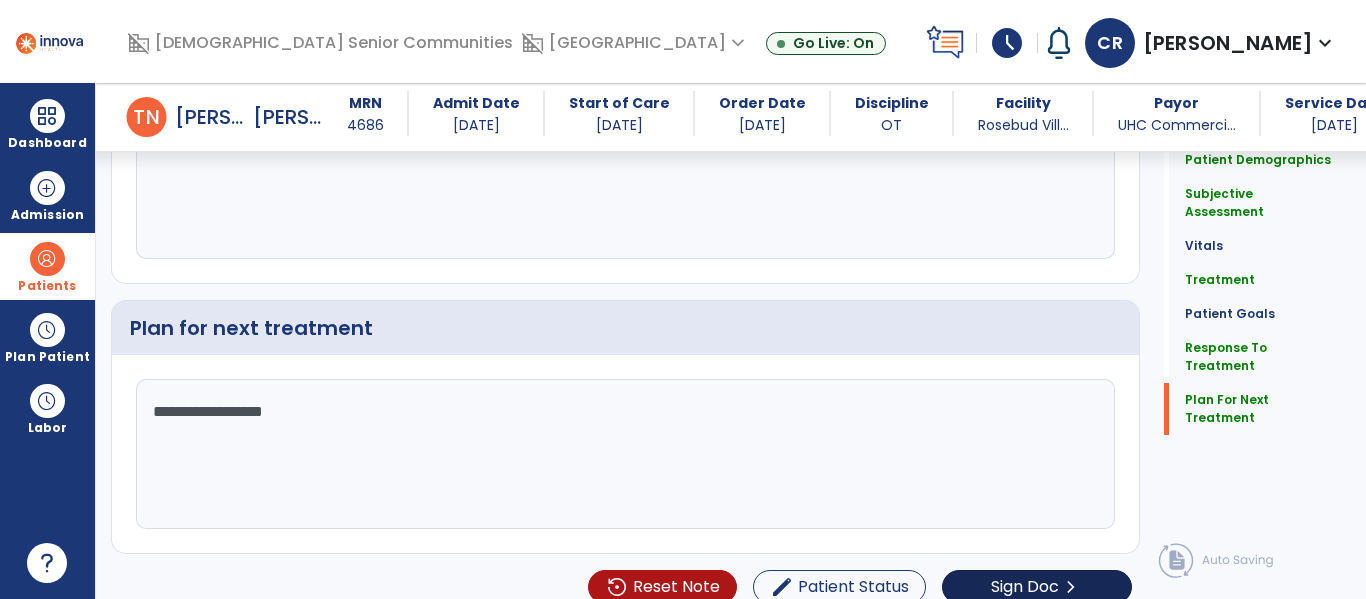 type on "**********" 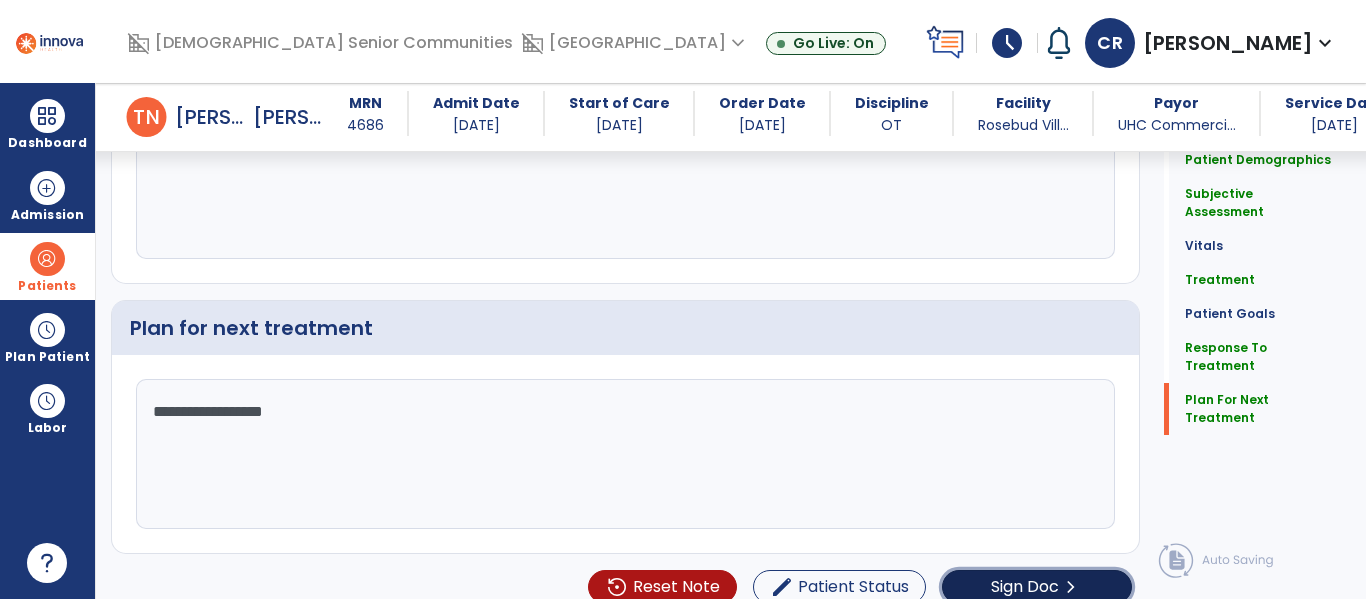 click on "Sign Doc" 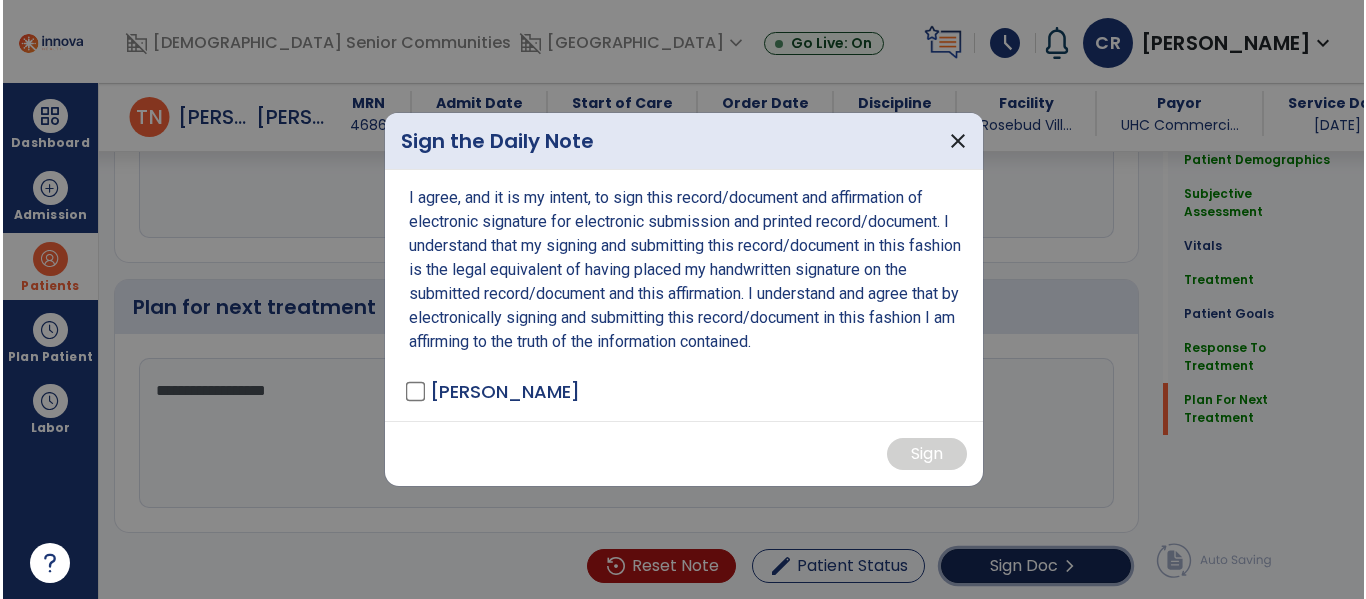 scroll, scrollTop: 2625, scrollLeft: 0, axis: vertical 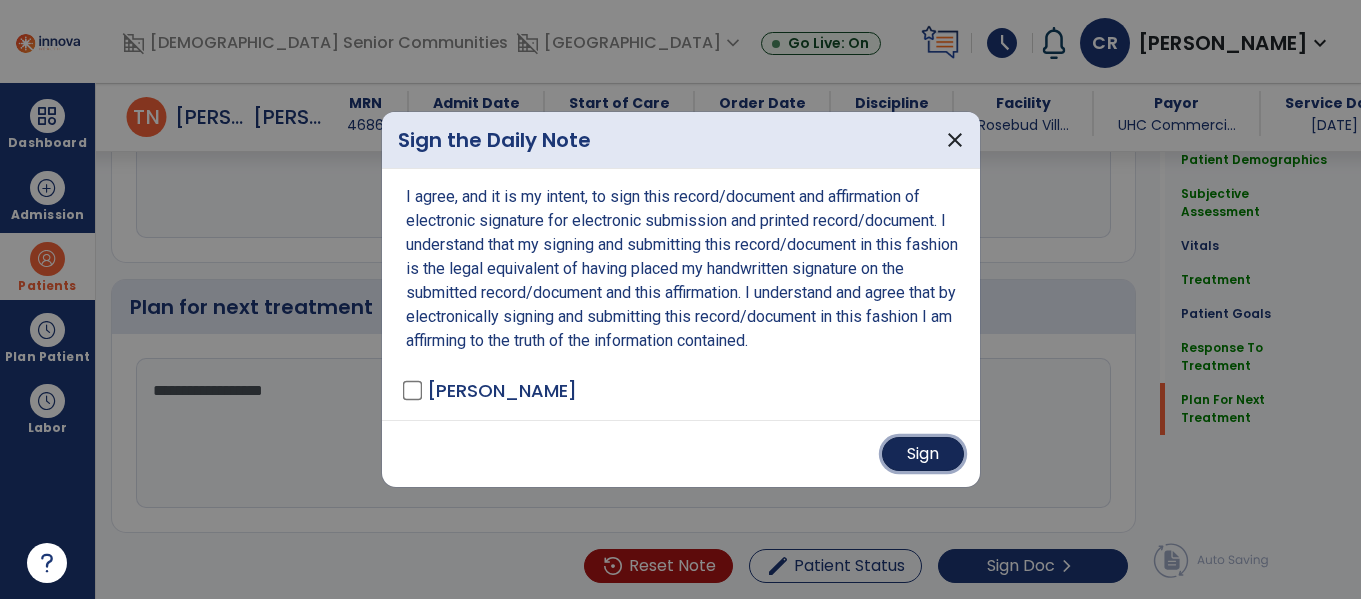 click on "Sign" at bounding box center (923, 454) 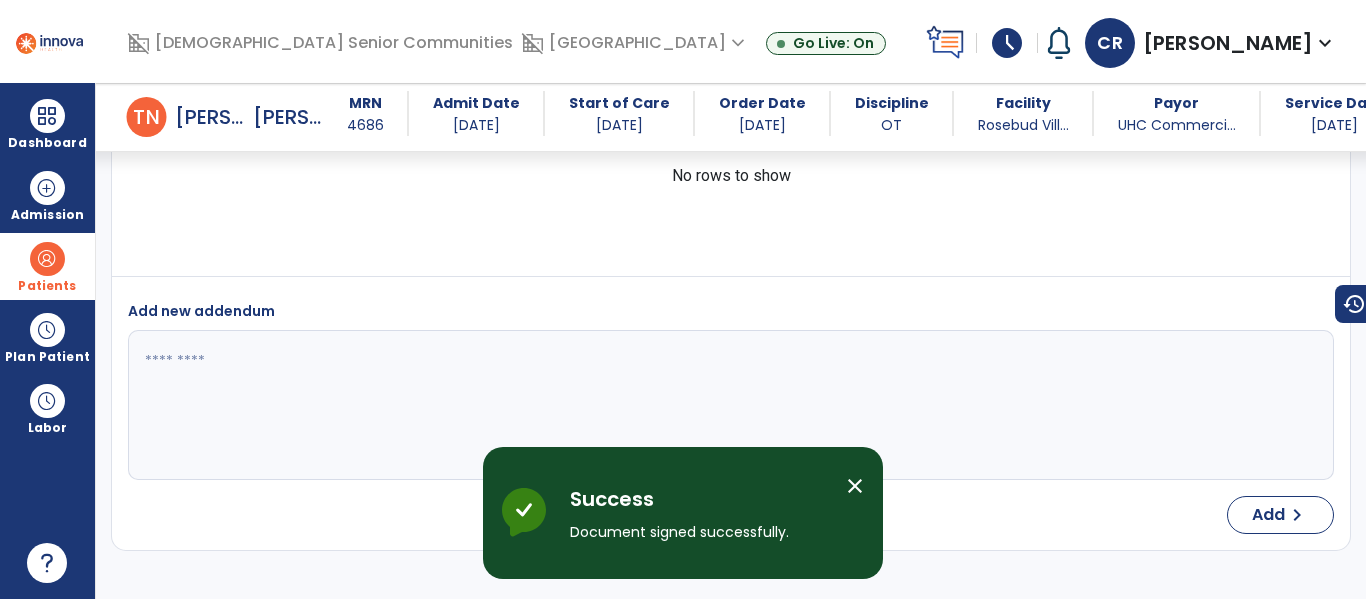 scroll, scrollTop: 3524, scrollLeft: 0, axis: vertical 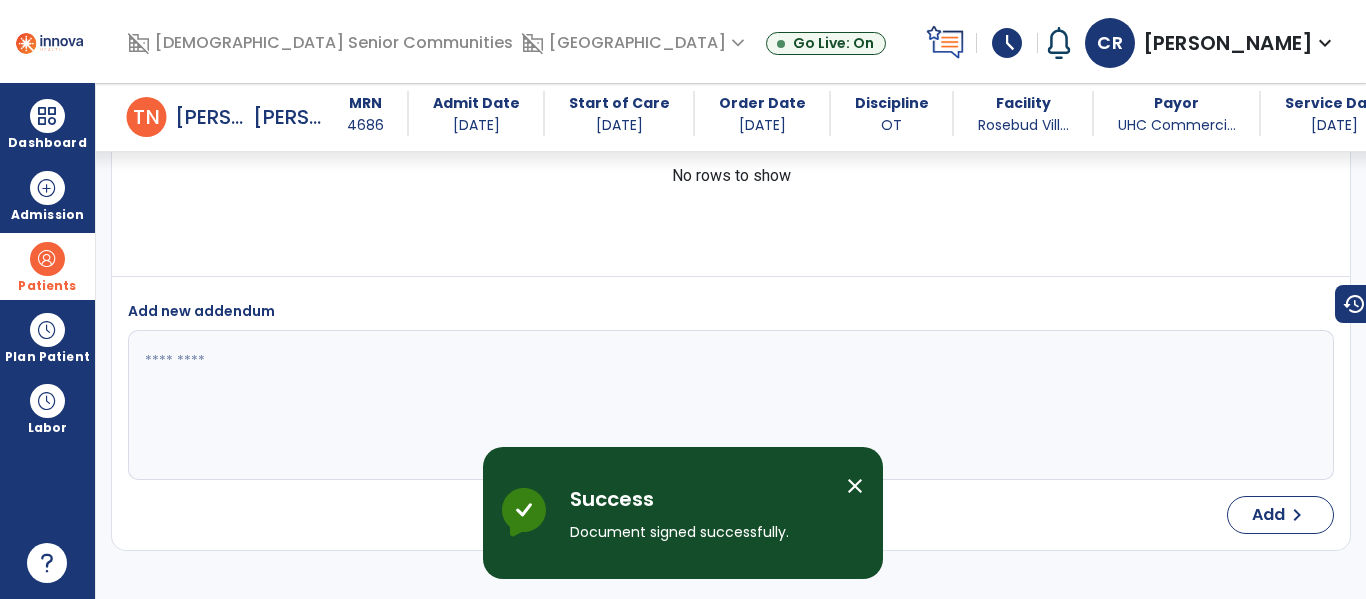 click at bounding box center (47, 259) 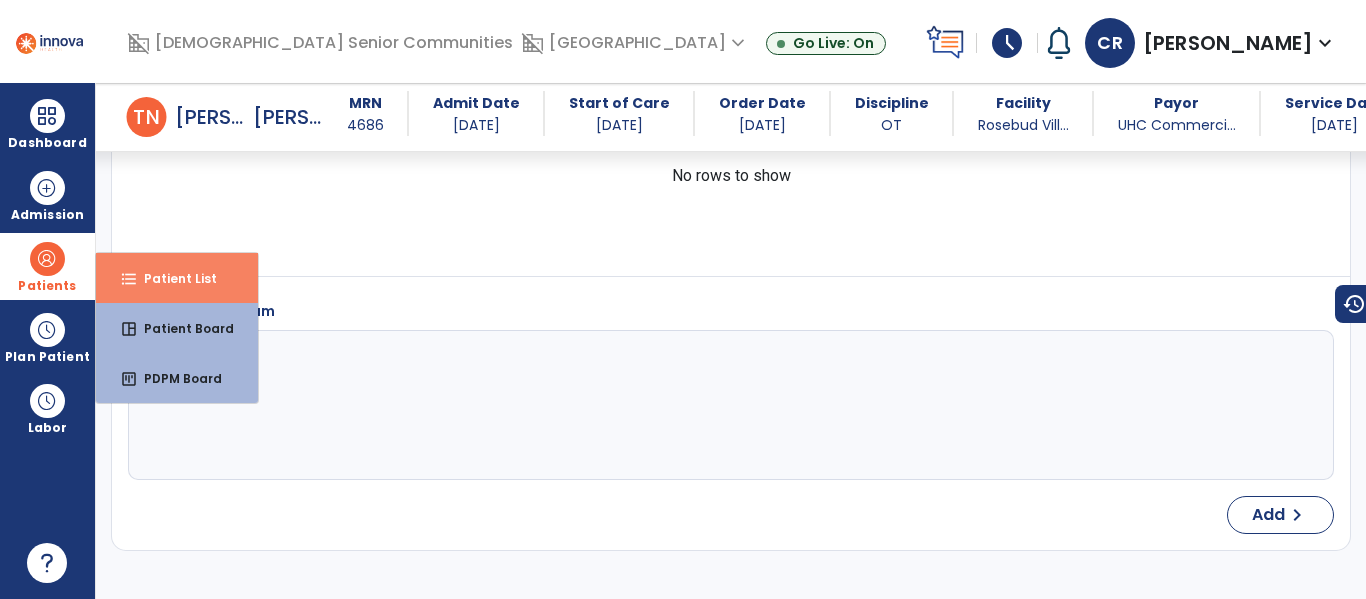 click on "Patient List" at bounding box center [172, 278] 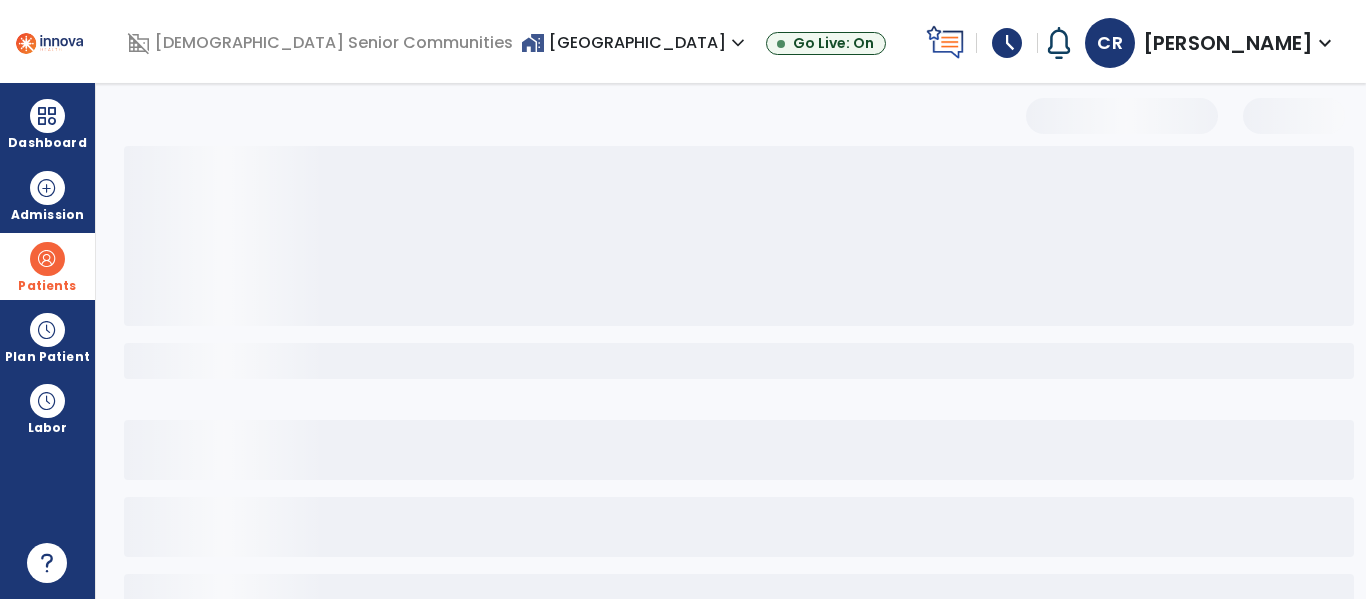 scroll, scrollTop: 0, scrollLeft: 0, axis: both 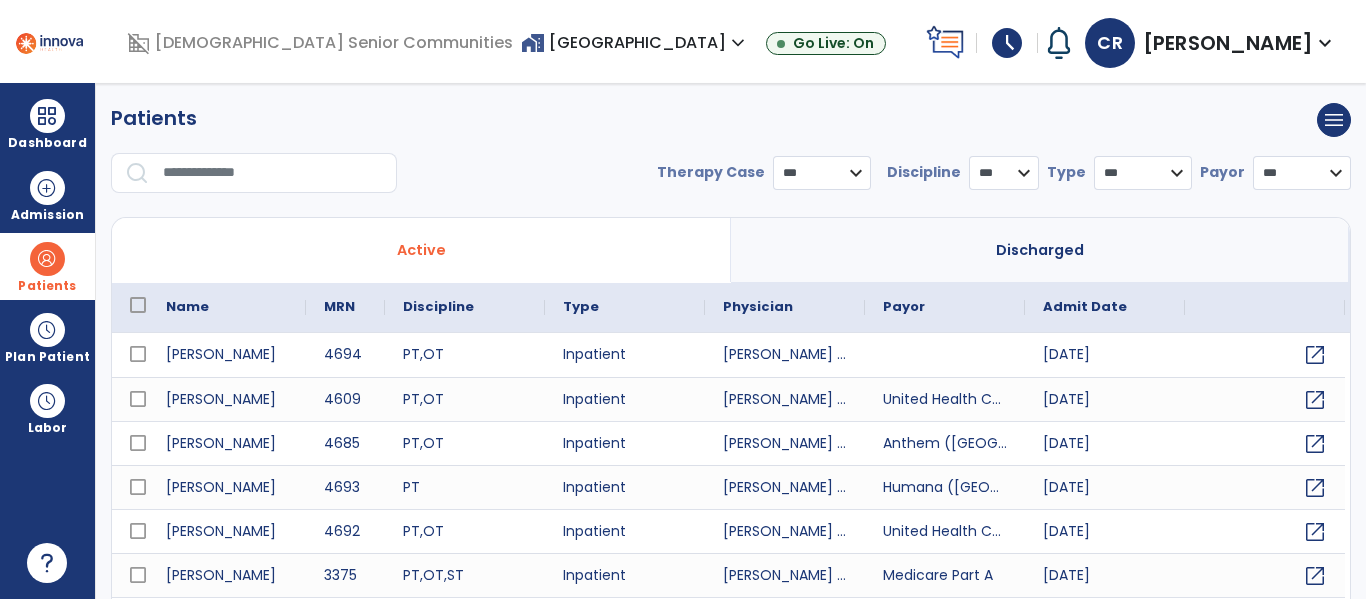 click at bounding box center [273, 173] 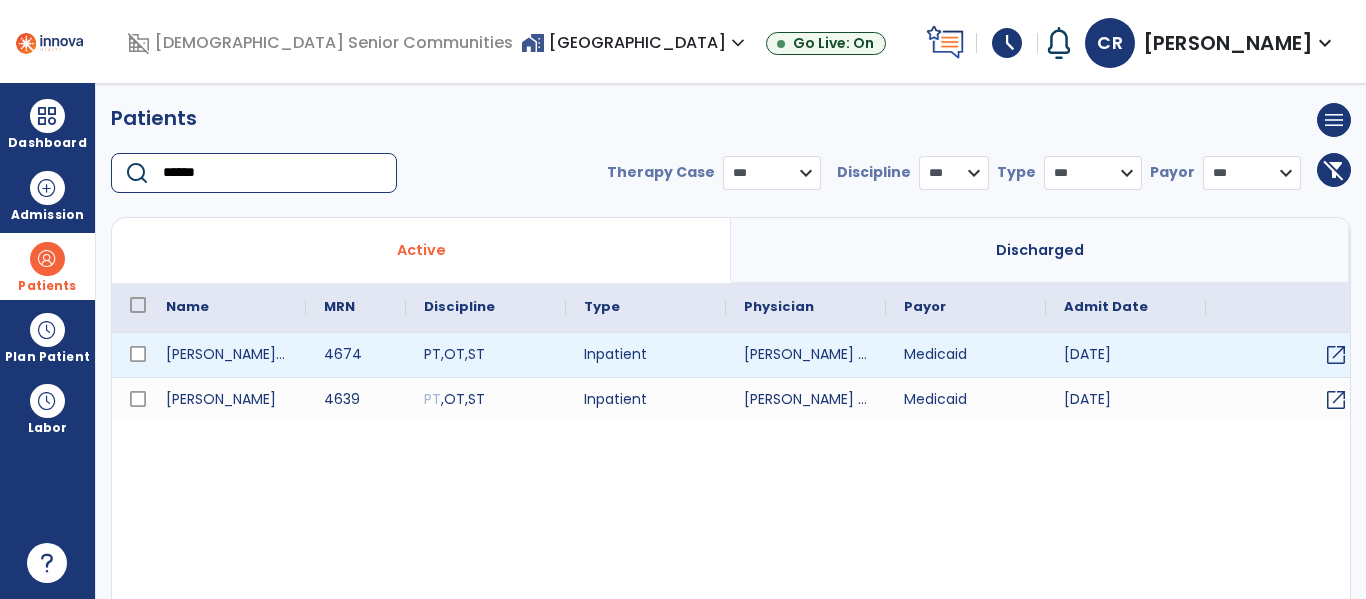 type on "******" 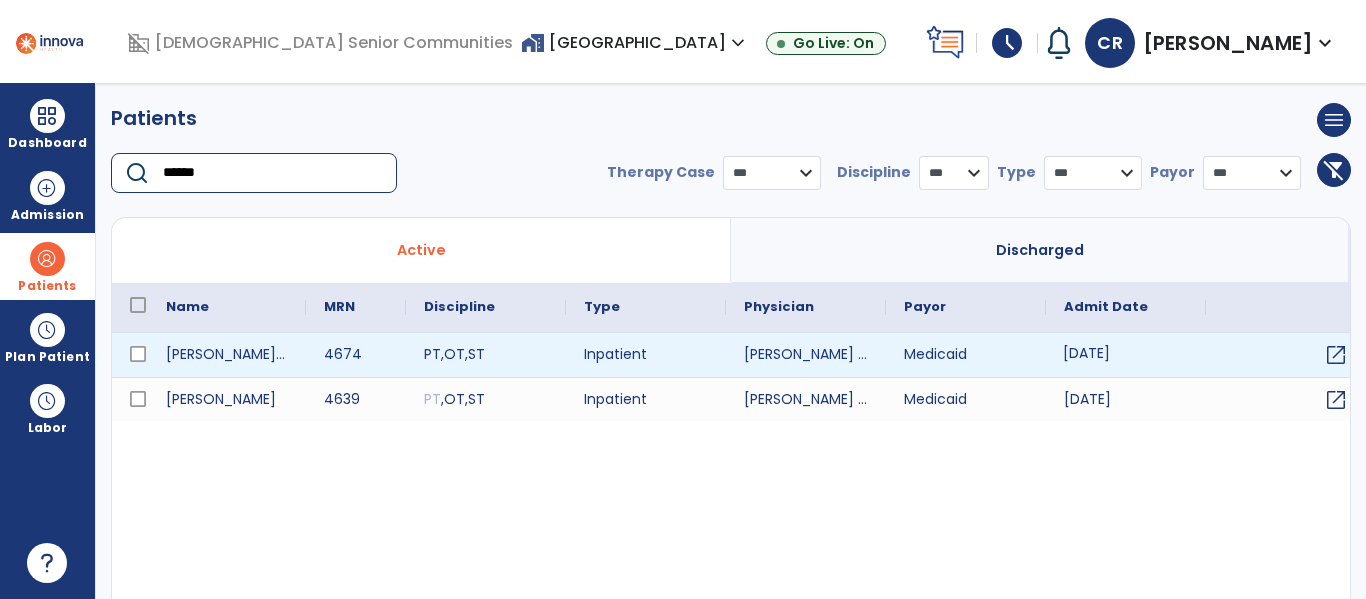 click on "05/09/2025" at bounding box center [1126, 355] 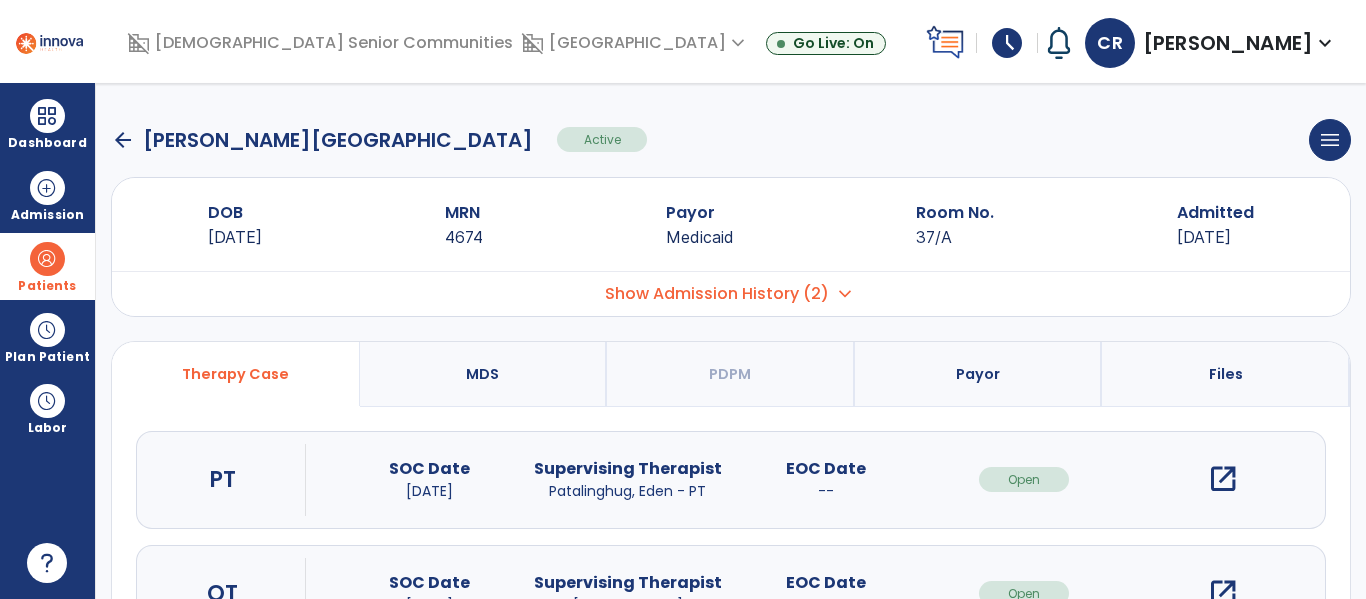 click on "open_in_new" at bounding box center [1223, 593] 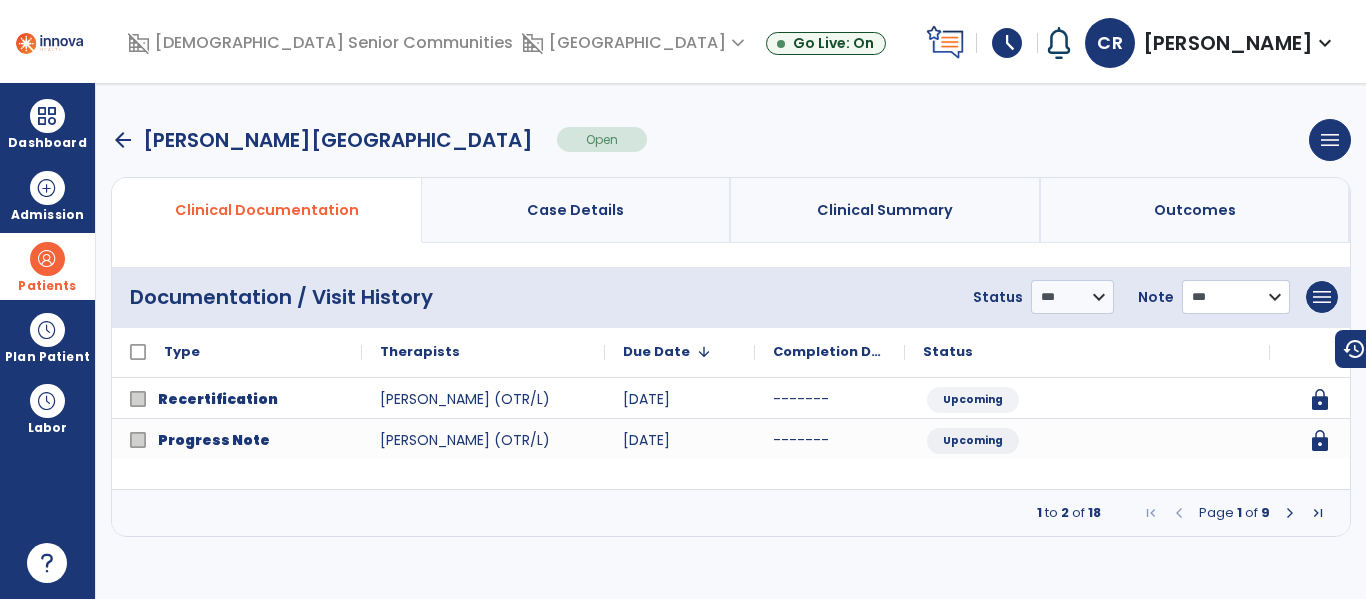 click on "**********" at bounding box center (1072, 297) 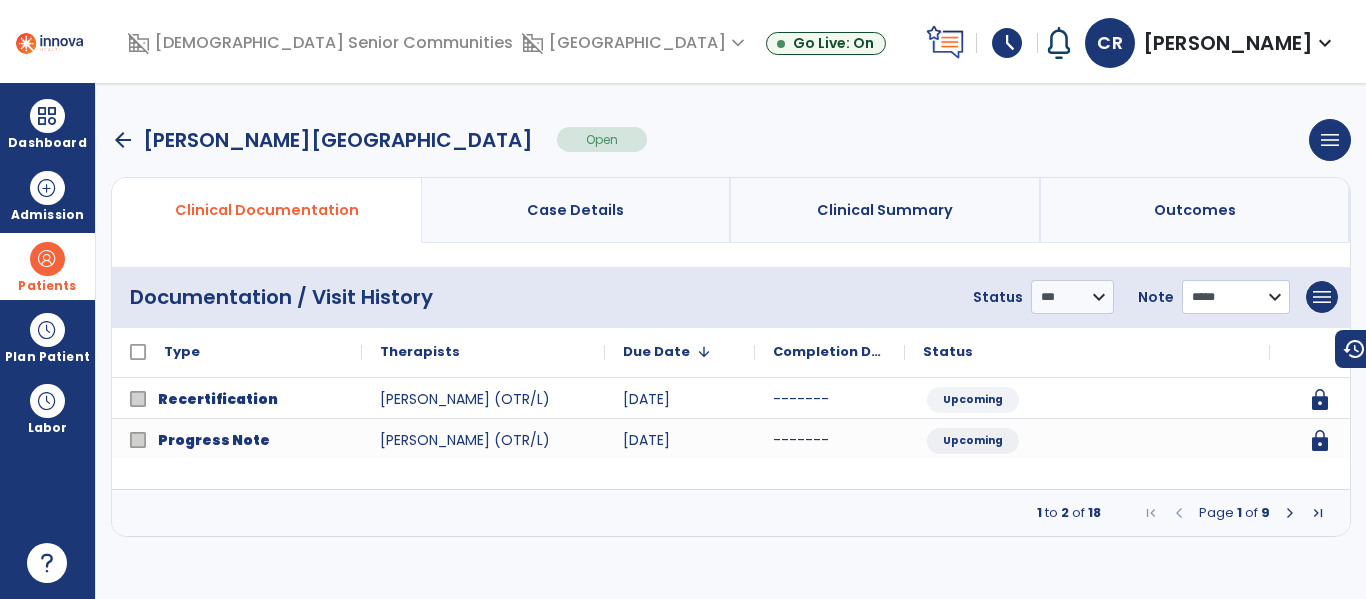 click on "**********" at bounding box center [1072, 297] 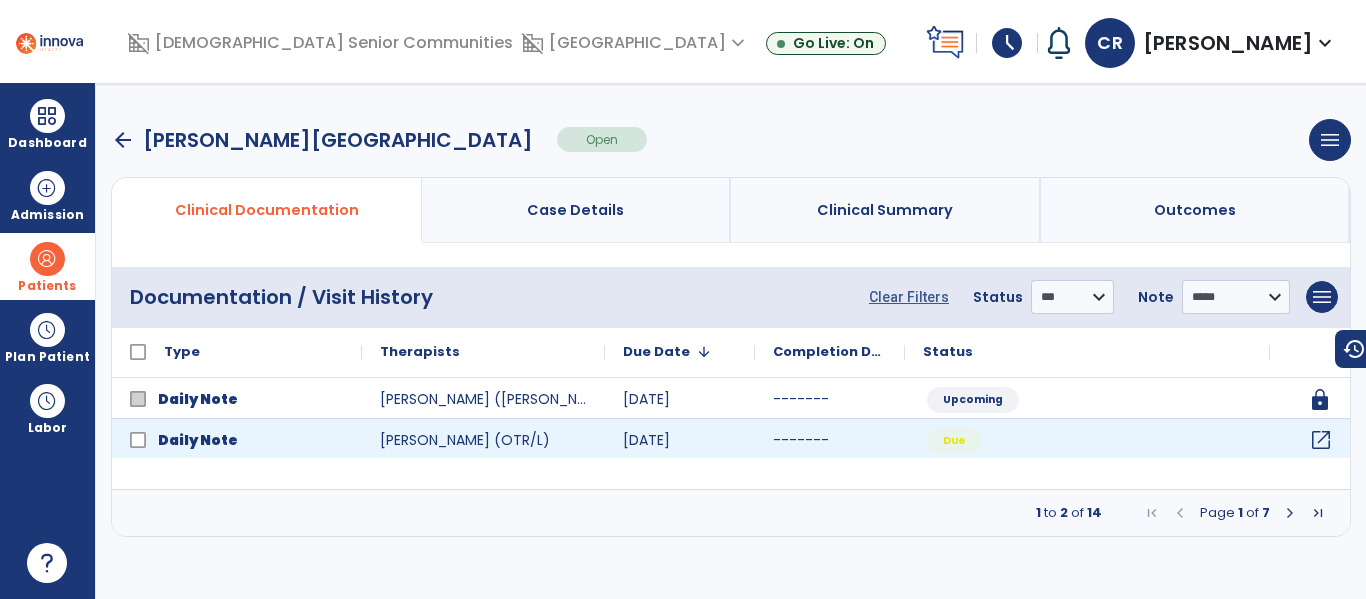 click on "open_in_new" 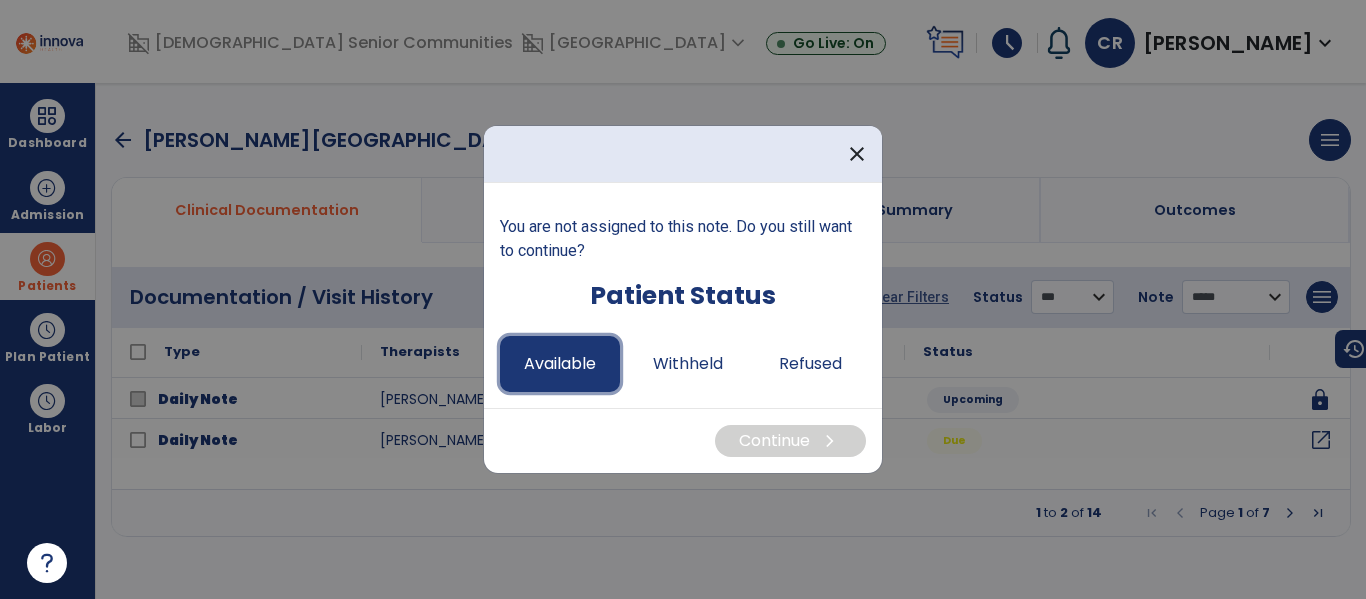 click on "Available" at bounding box center [560, 364] 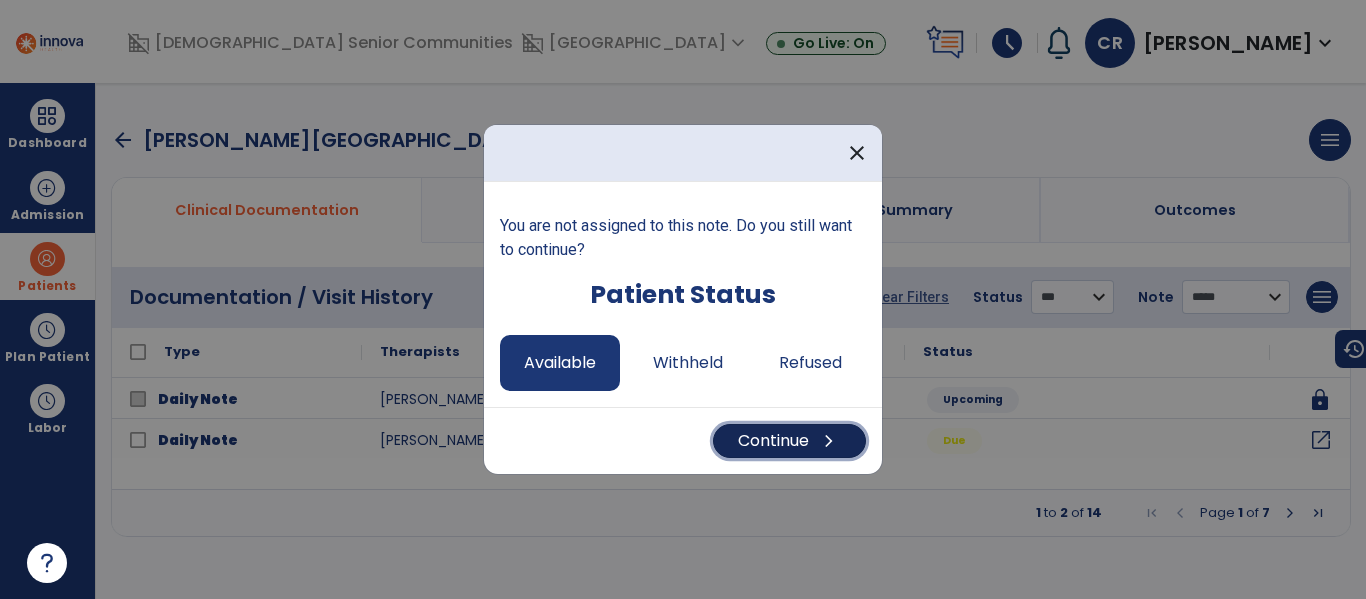 click on "Continue   chevron_right" at bounding box center (789, 441) 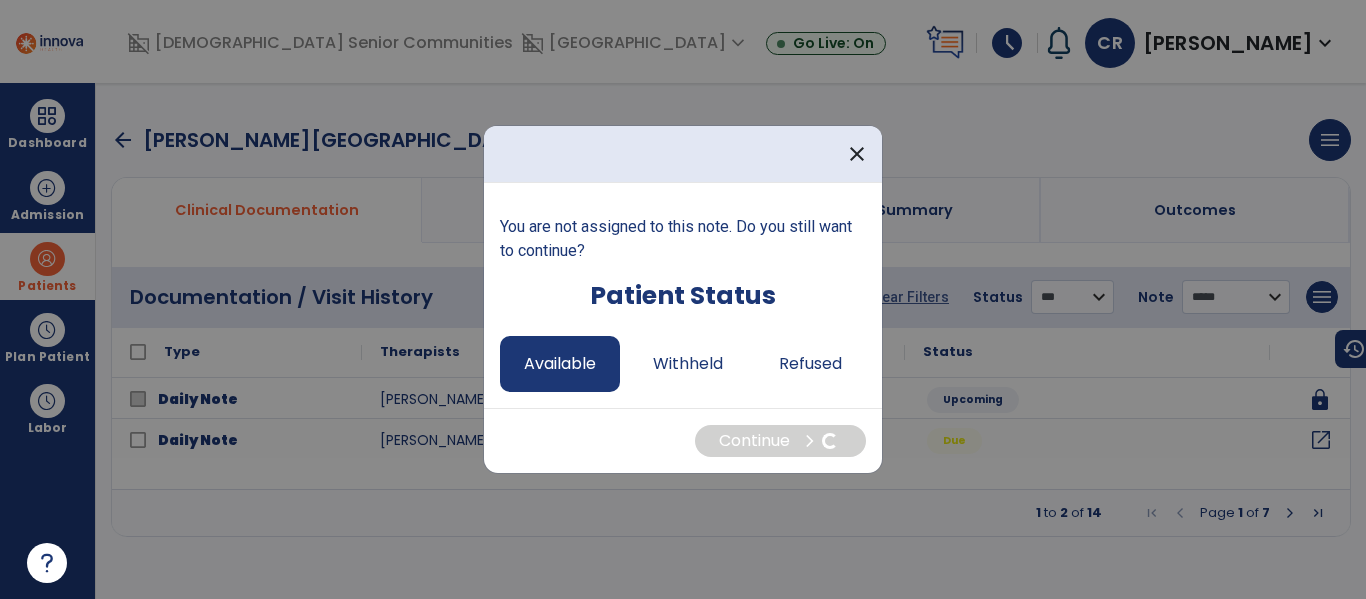 select on "*" 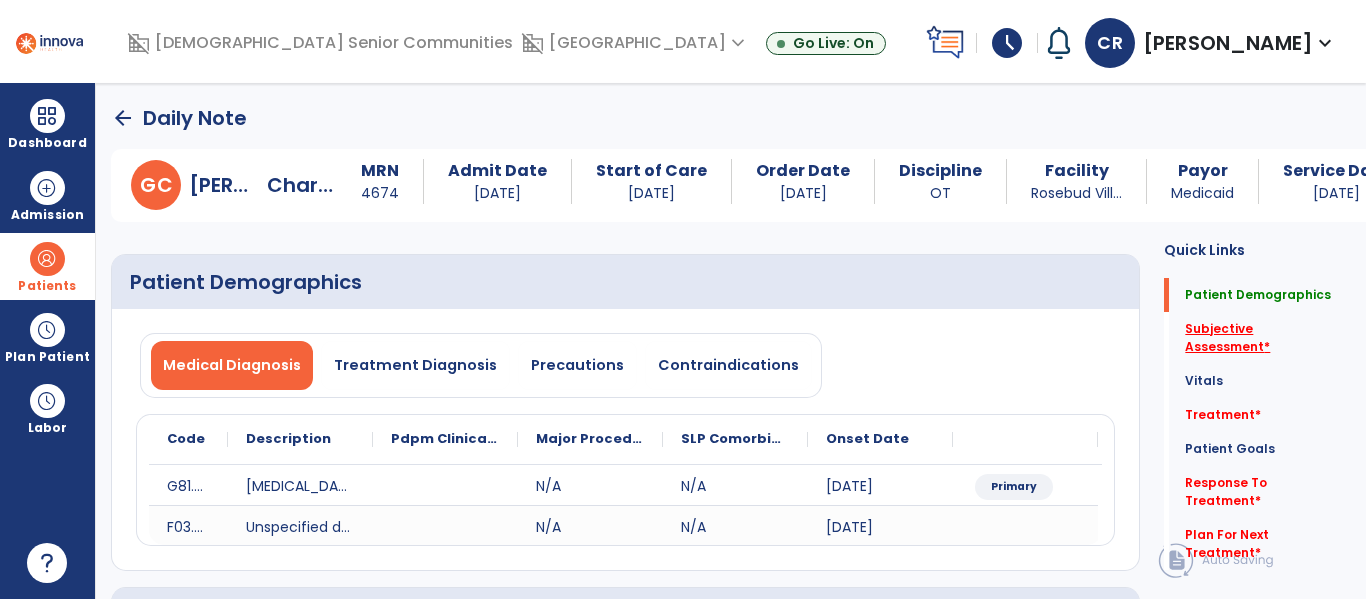 click on "Subjective Assessment   *" 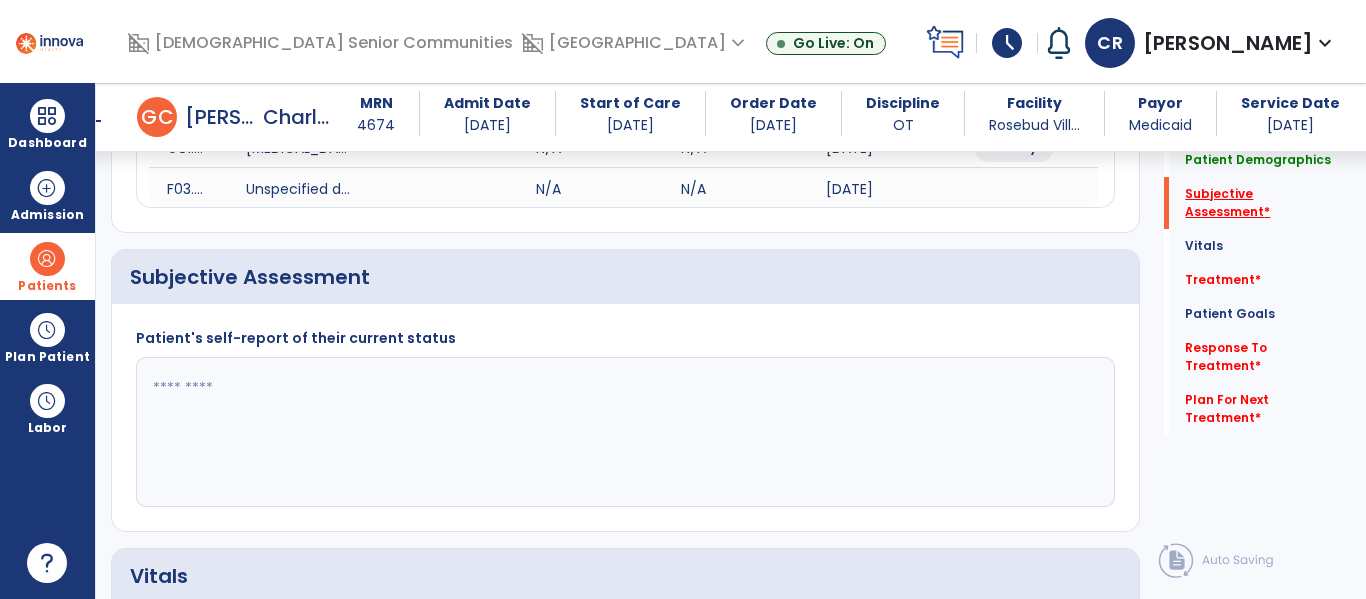 scroll, scrollTop: 387, scrollLeft: 0, axis: vertical 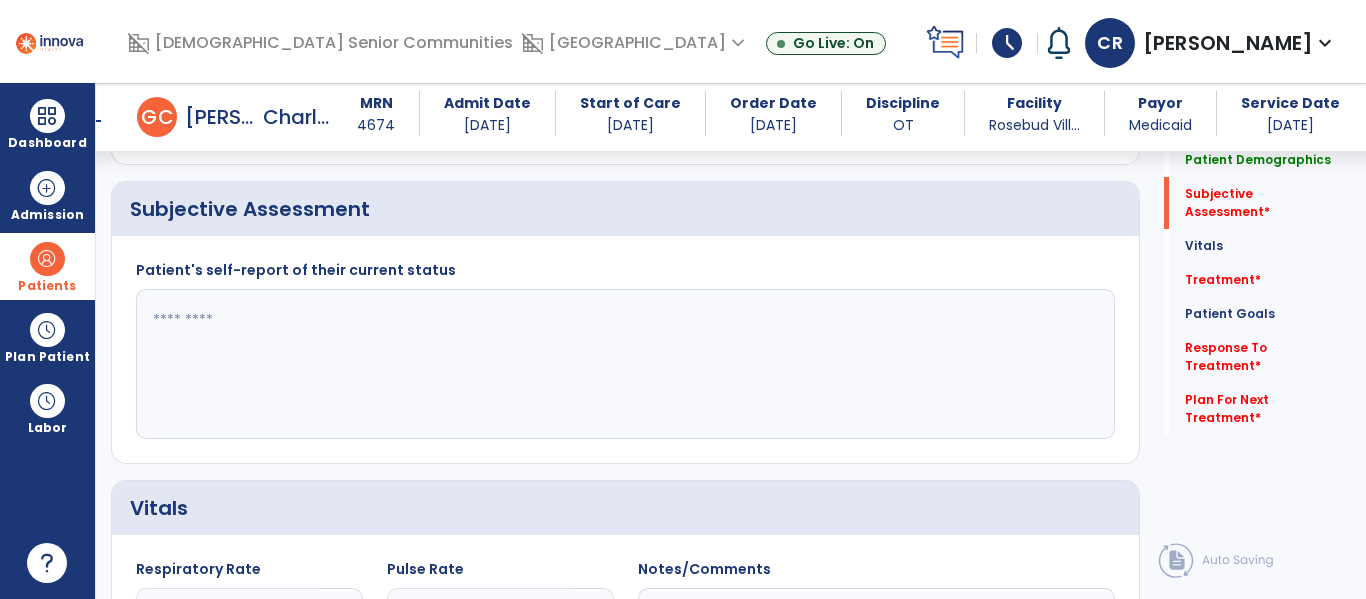 click 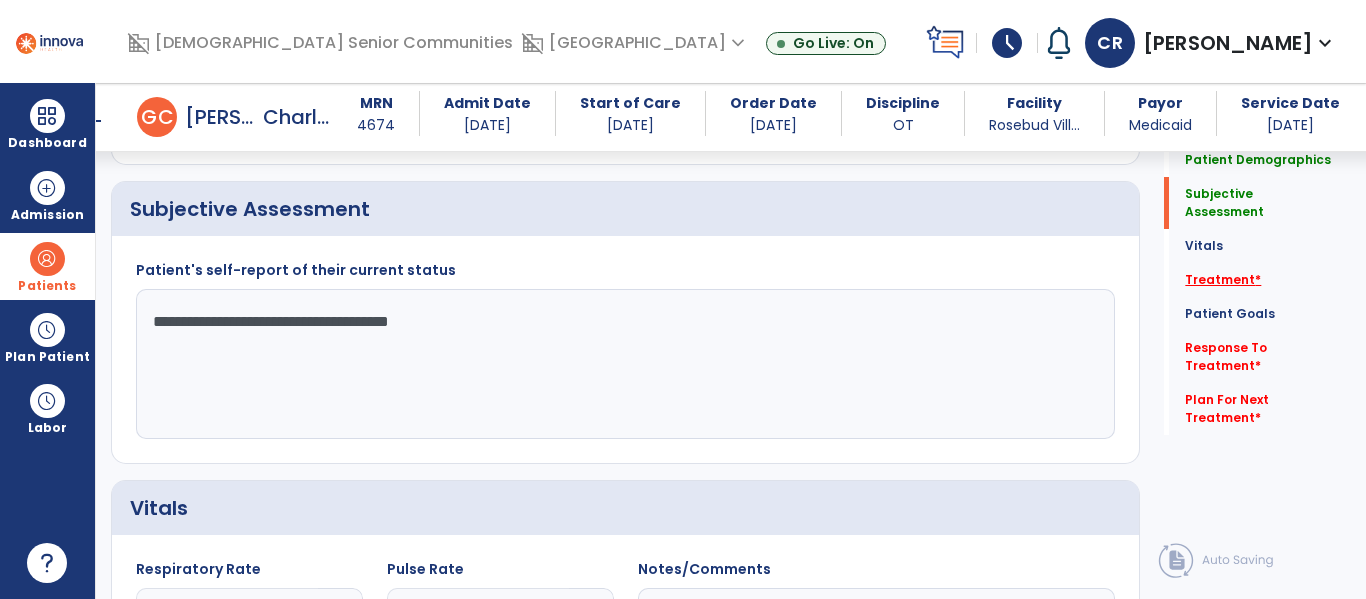 type on "**********" 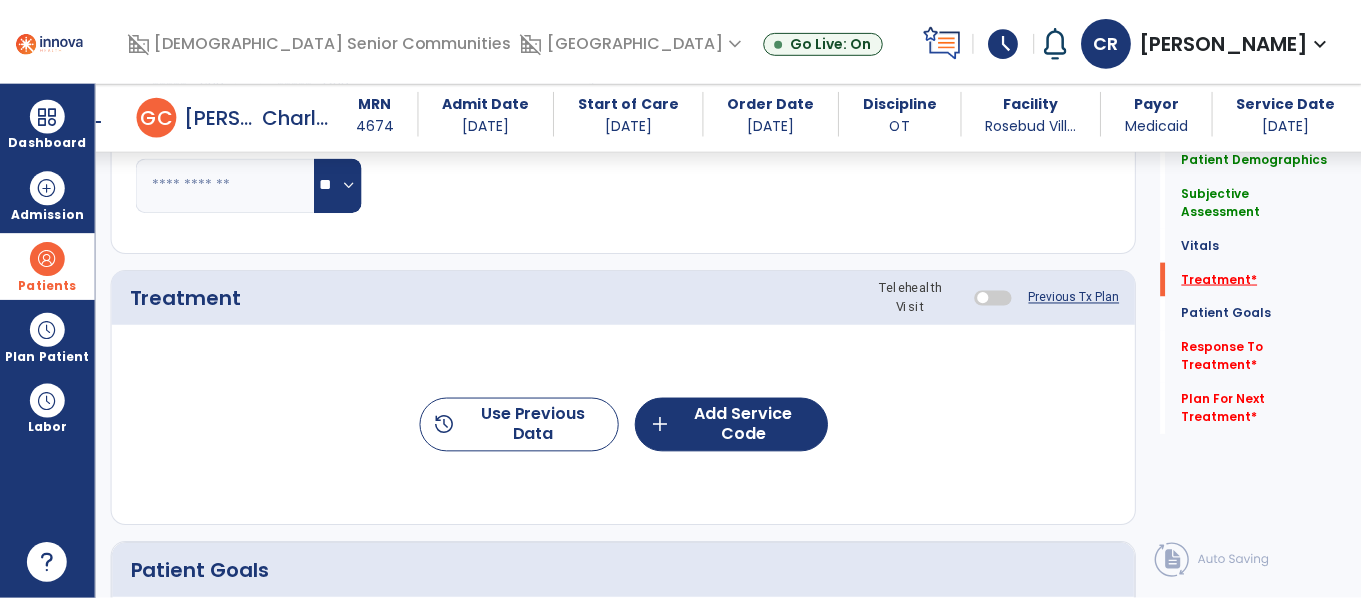 scroll, scrollTop: 1076, scrollLeft: 0, axis: vertical 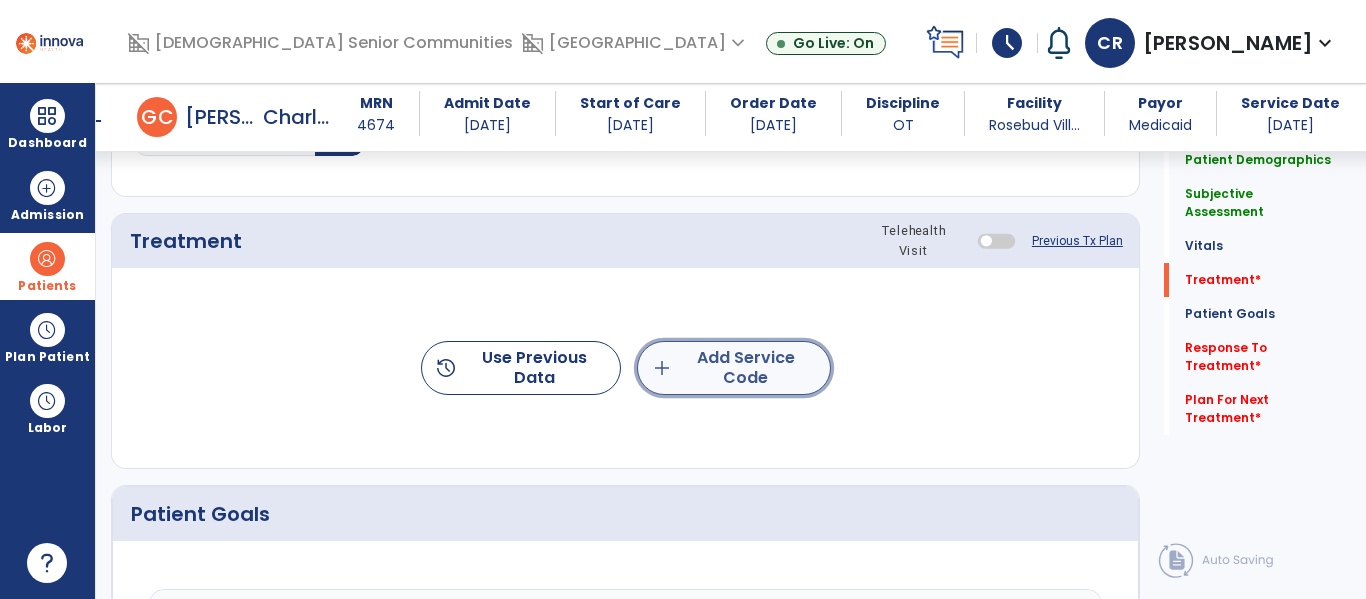 click on "add  Add Service Code" 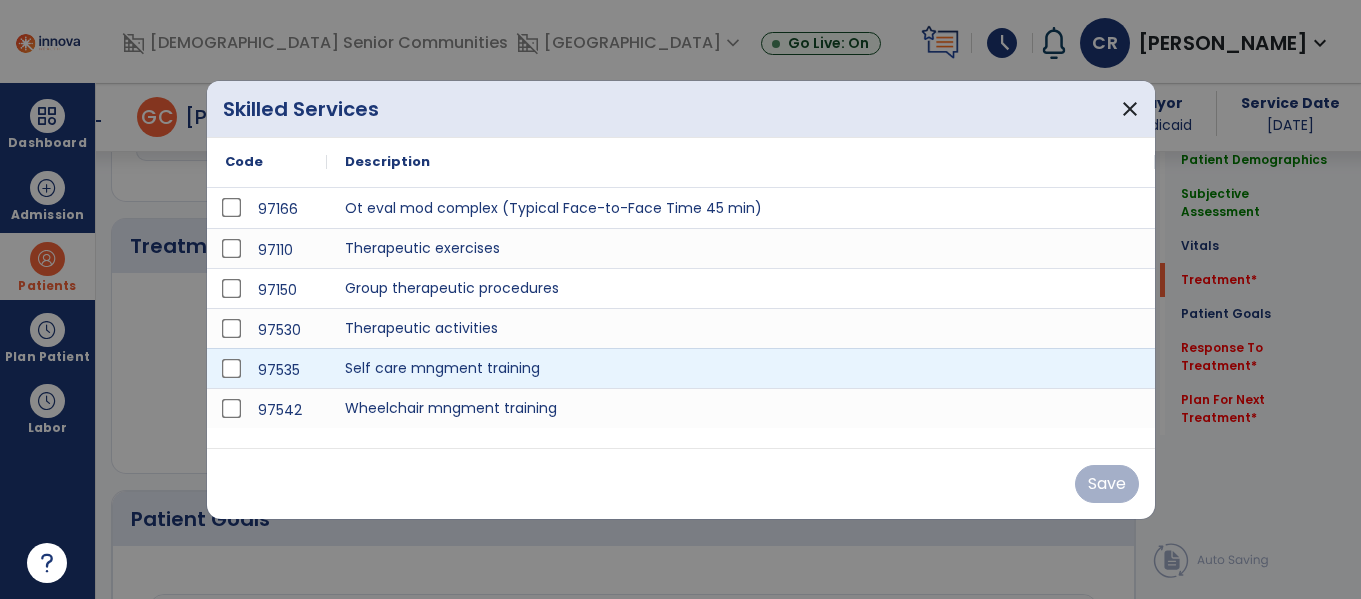 scroll, scrollTop: 1076, scrollLeft: 0, axis: vertical 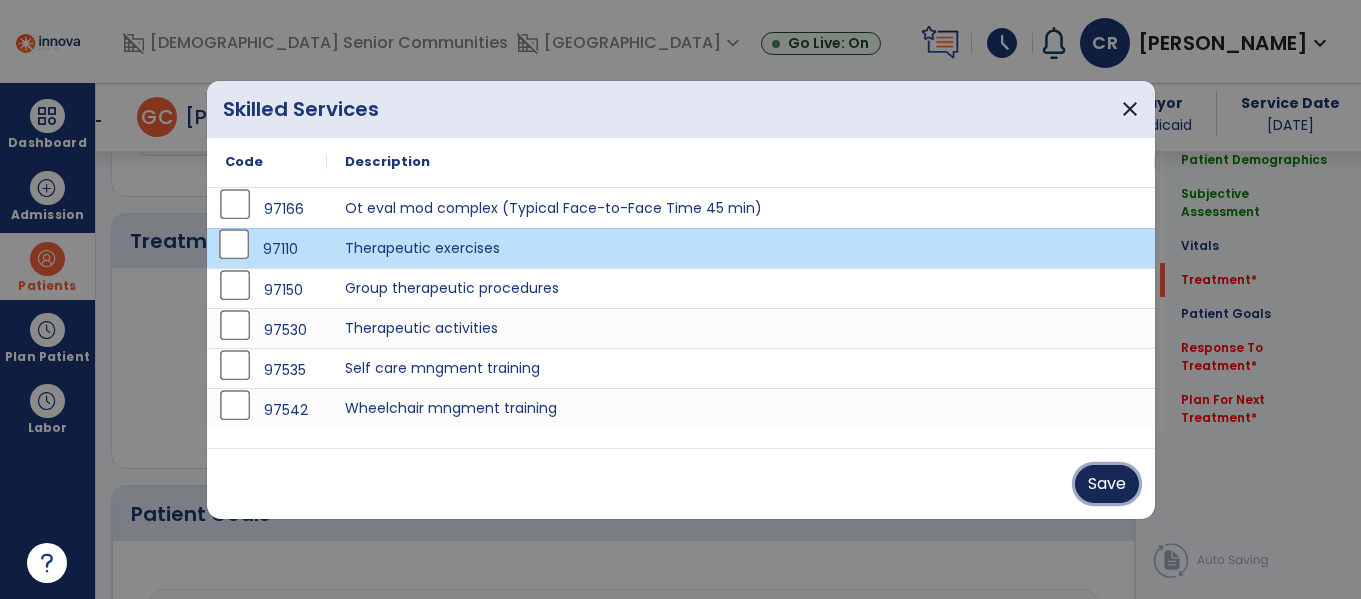 click on "Save" at bounding box center [1107, 484] 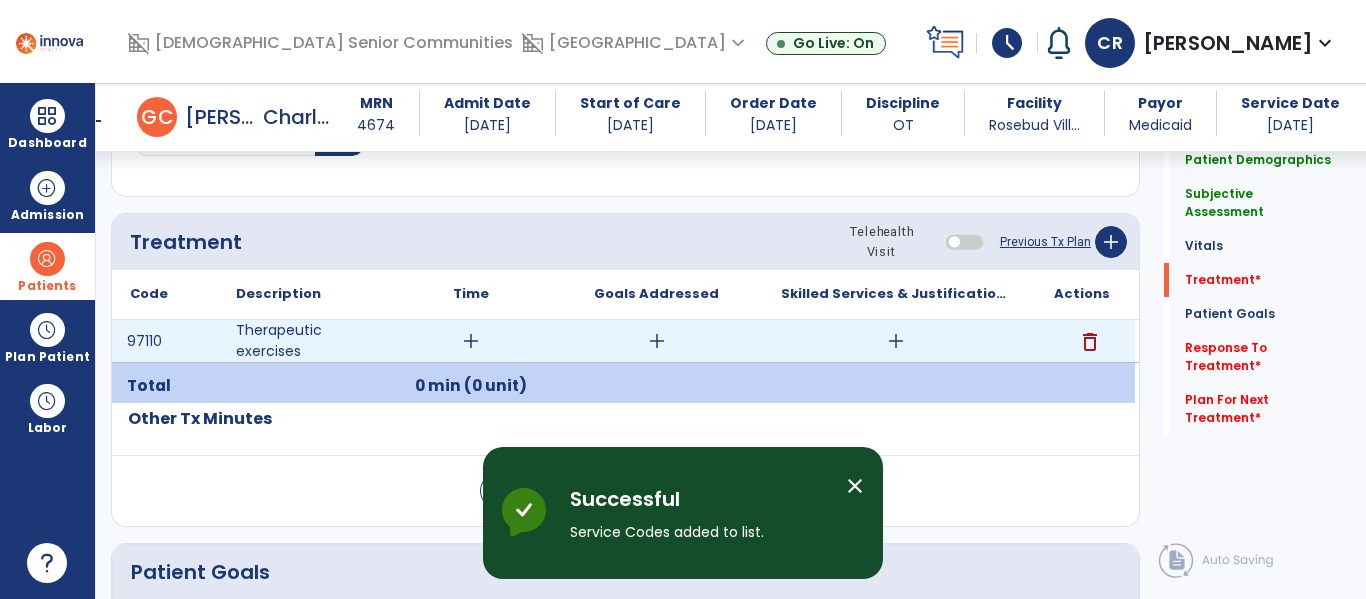 click on "add" at bounding box center [471, 341] 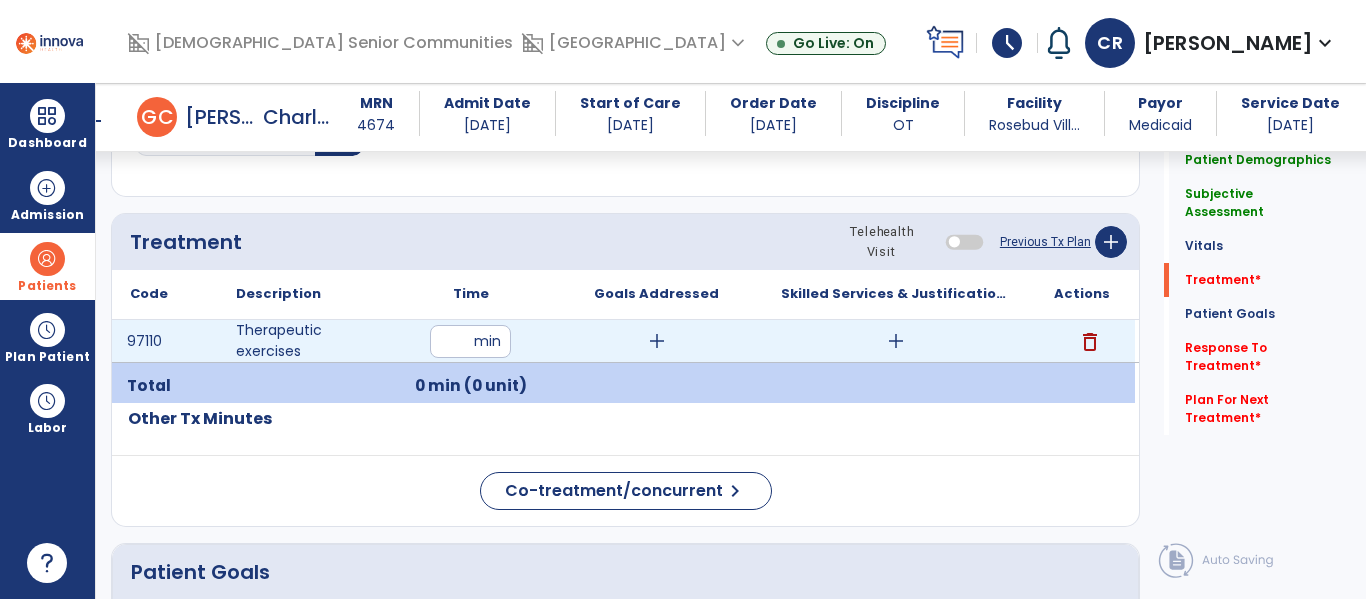 type on "**" 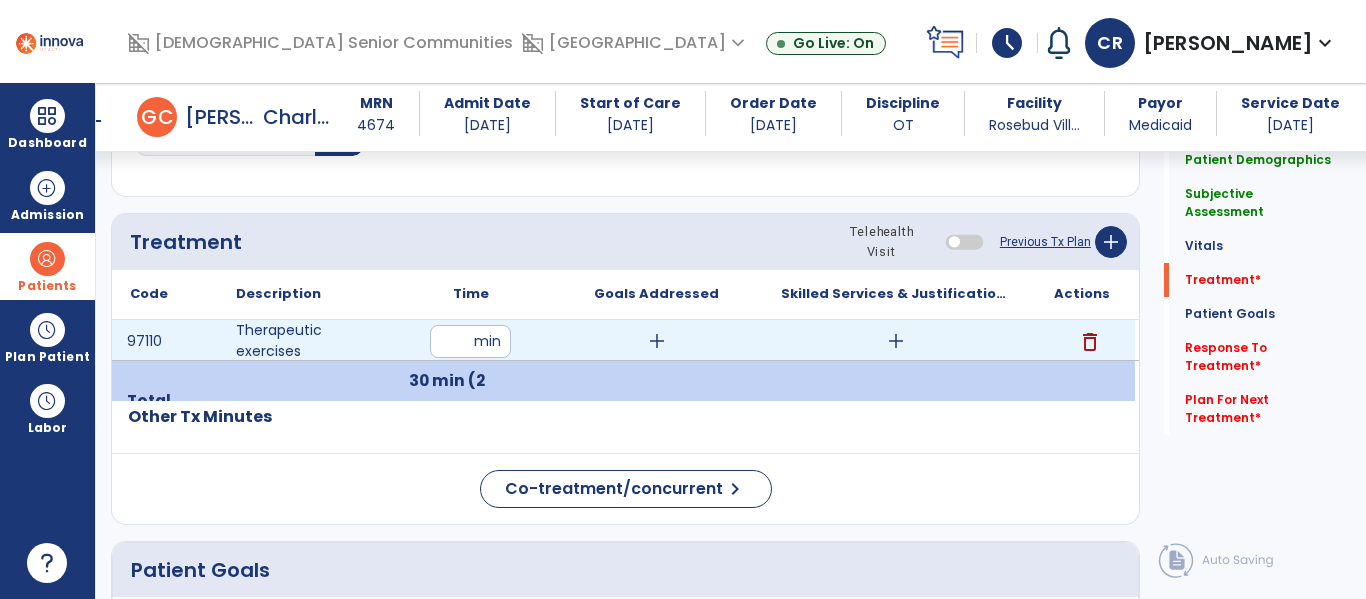 click on "add" at bounding box center [896, 341] 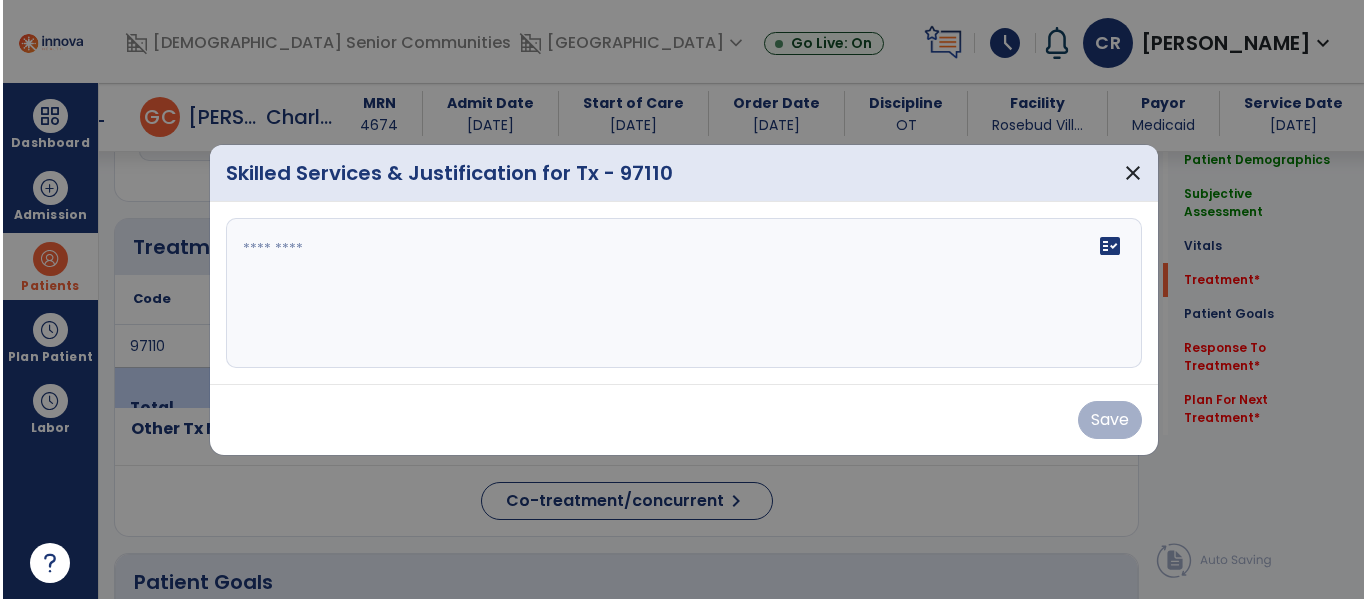 scroll, scrollTop: 1076, scrollLeft: 0, axis: vertical 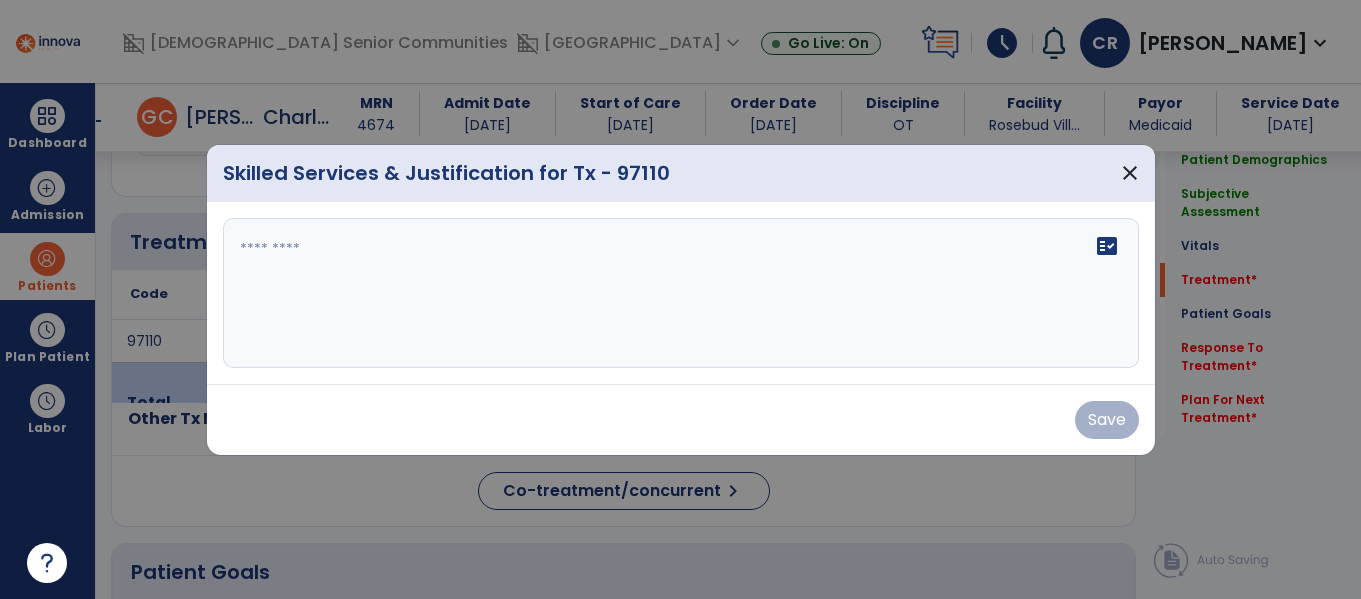 click on "fact_check" at bounding box center [681, 293] 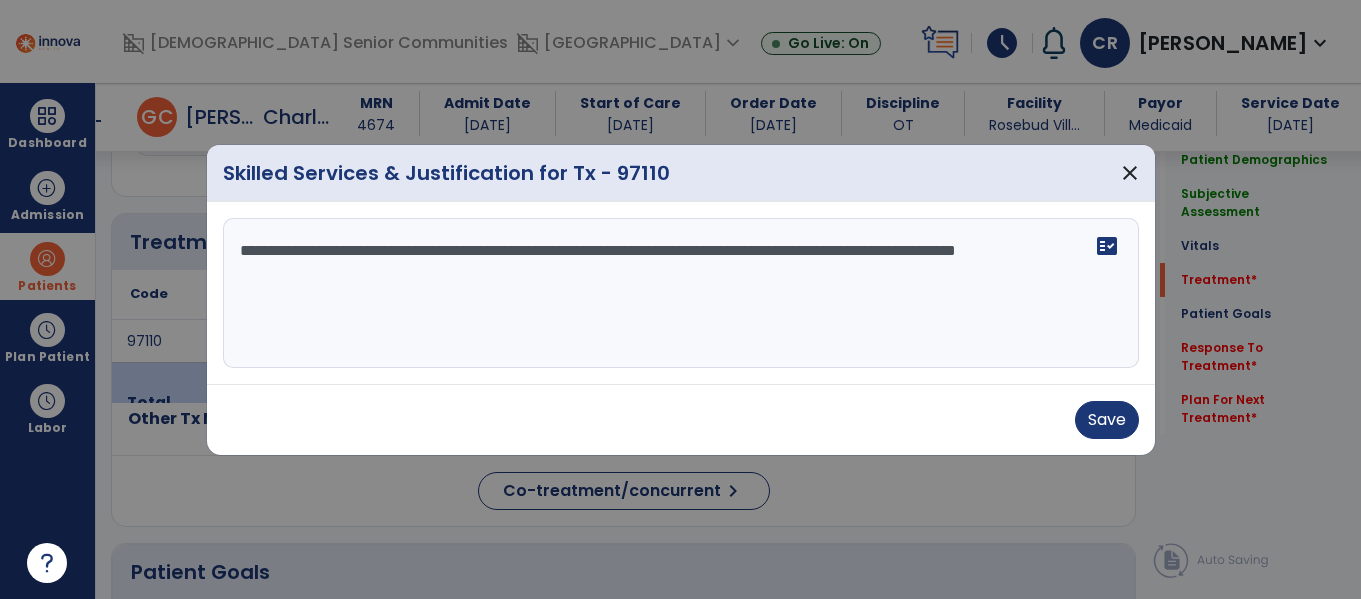 type on "**********" 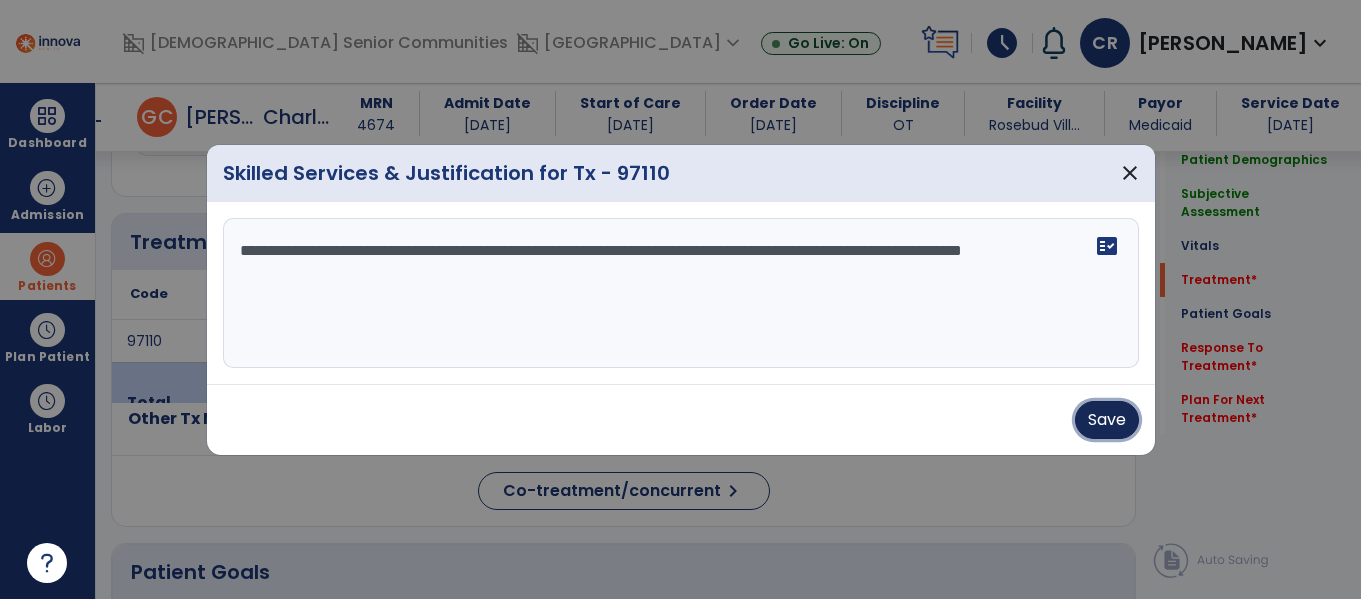 click on "Save" at bounding box center (1107, 420) 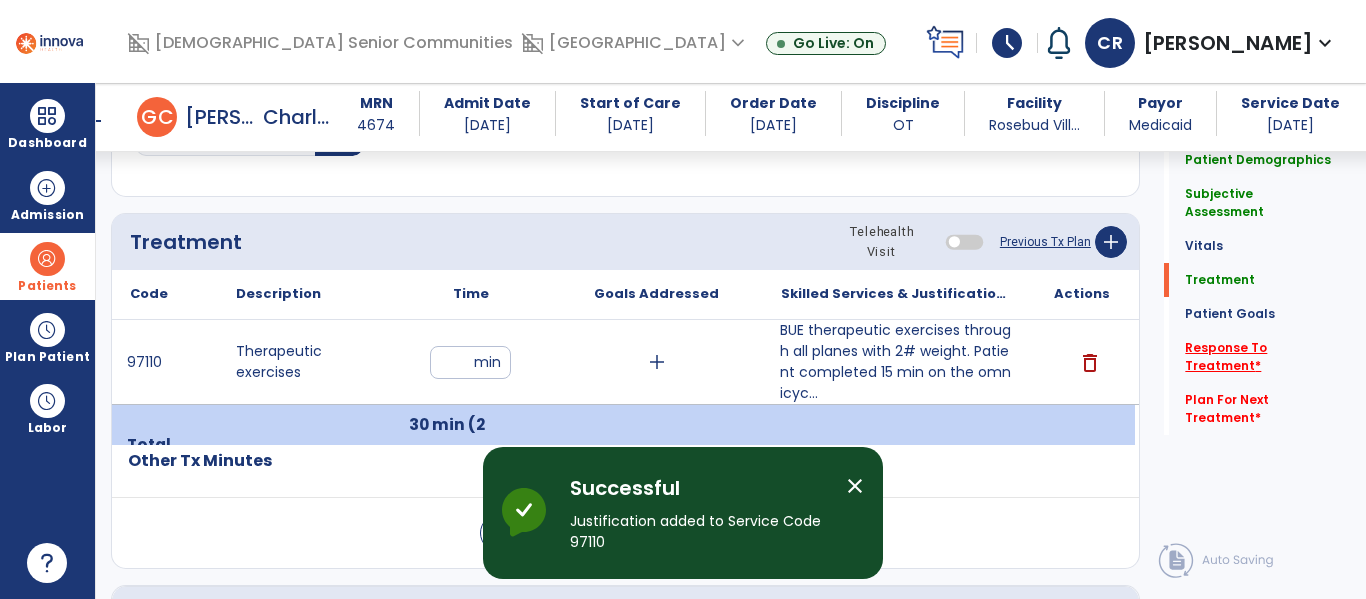 click on "Response To Treatment   *" 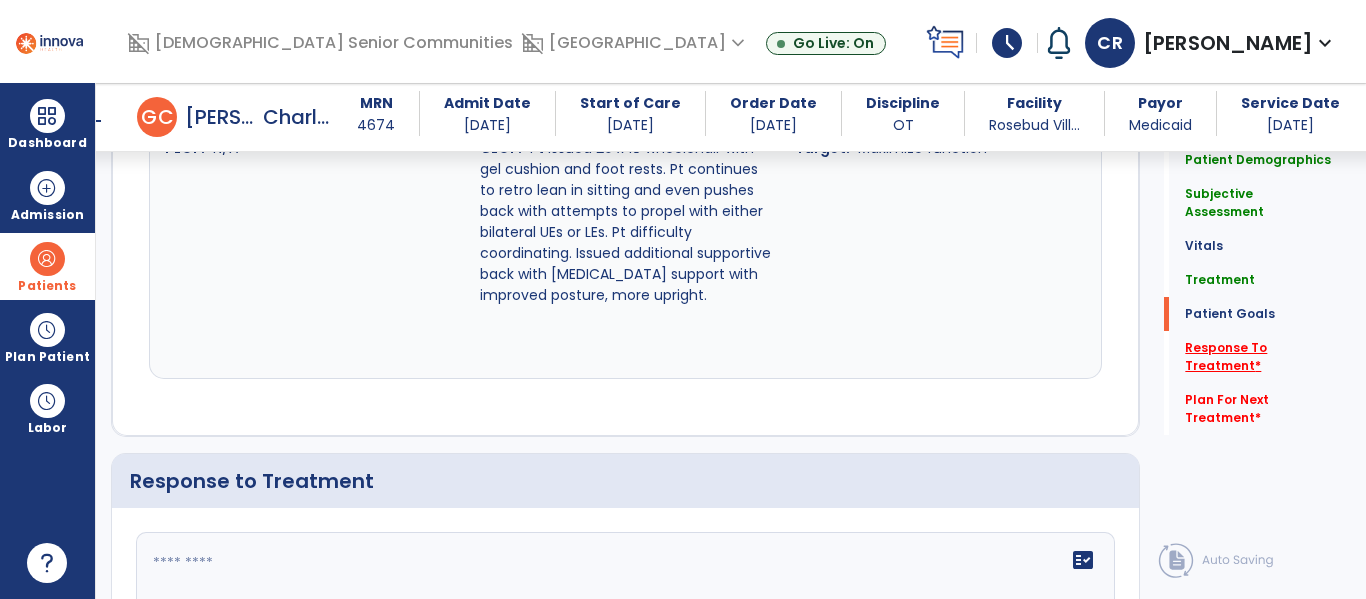 scroll, scrollTop: 2611, scrollLeft: 0, axis: vertical 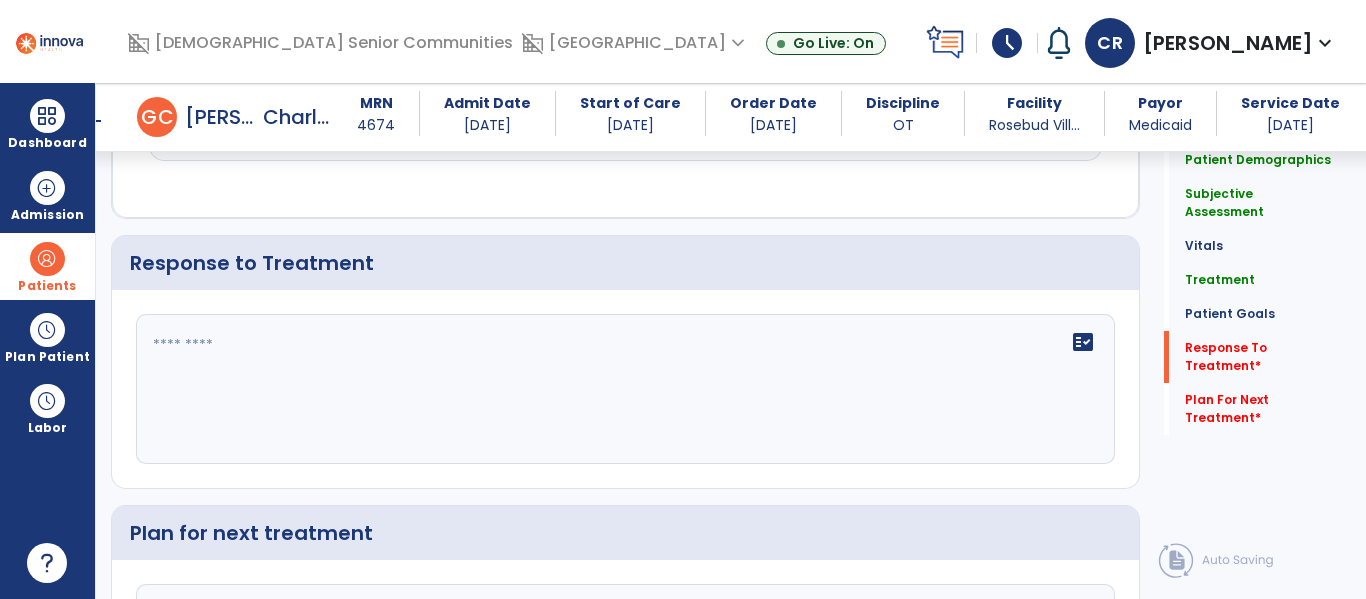 click on "fact_check" 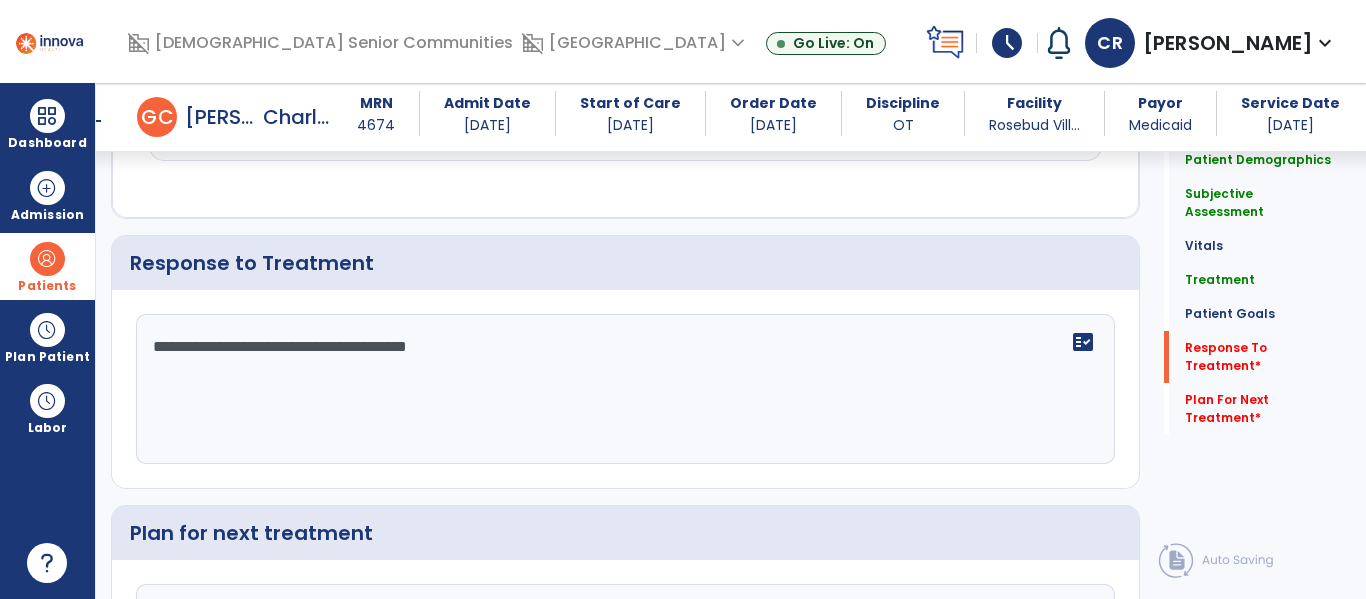 type on "**********" 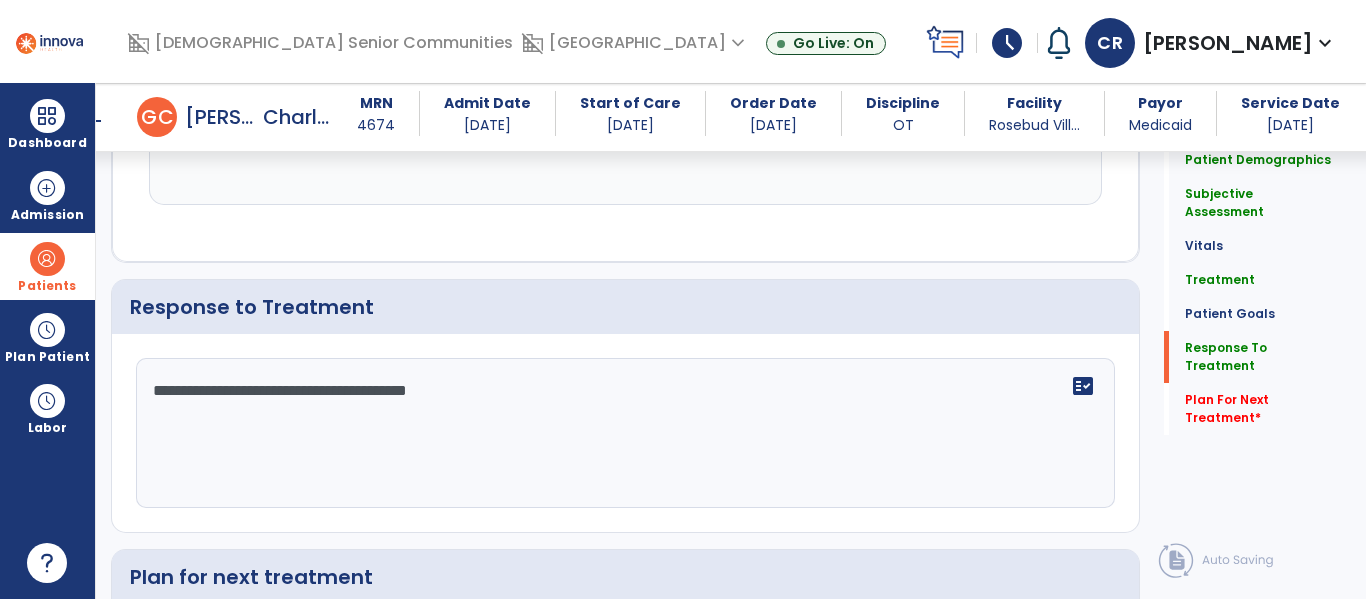 scroll, scrollTop: 2619, scrollLeft: 0, axis: vertical 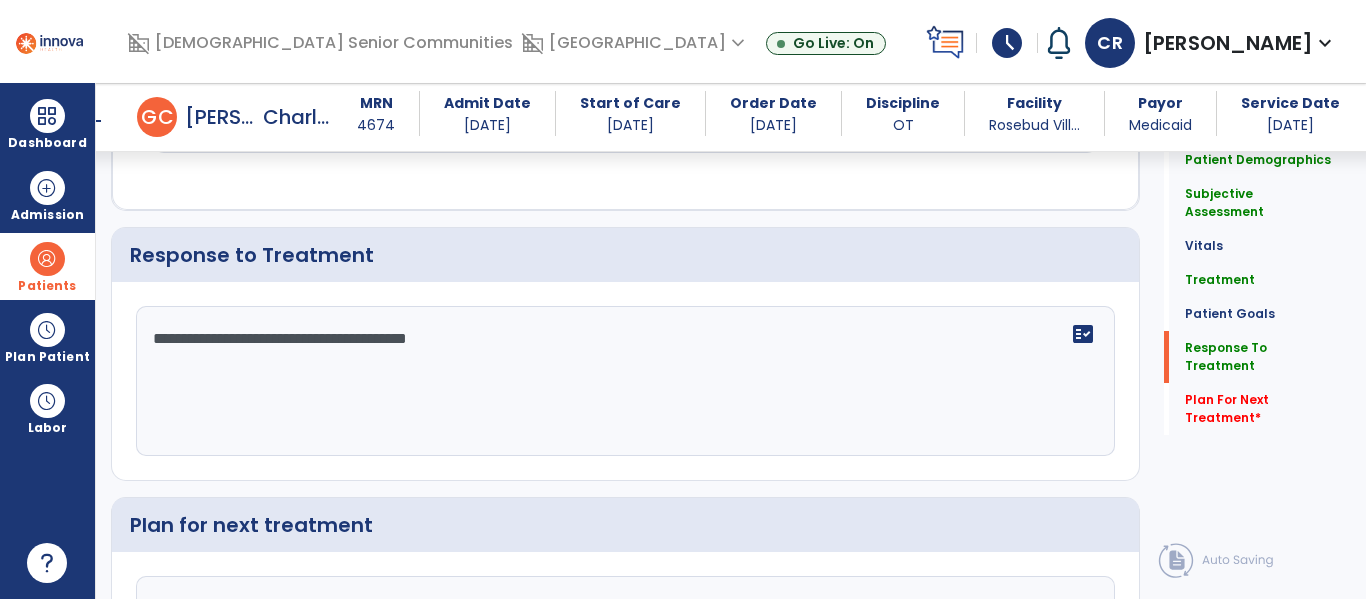 type on "***" 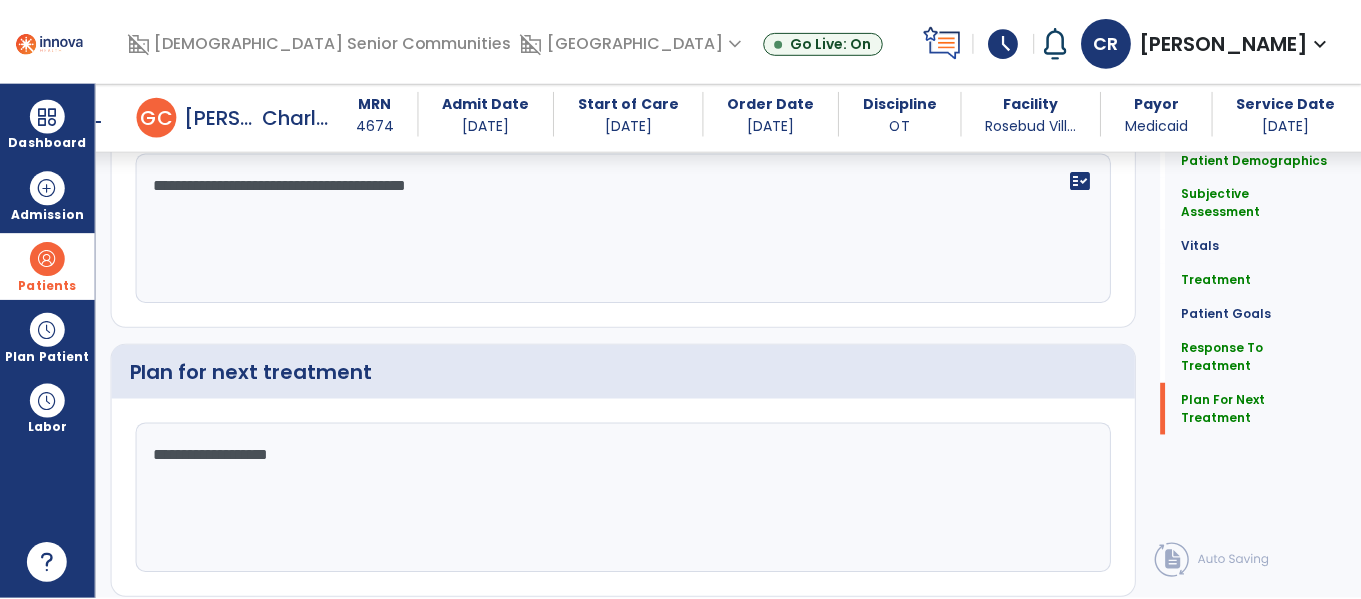 scroll, scrollTop: 2816, scrollLeft: 0, axis: vertical 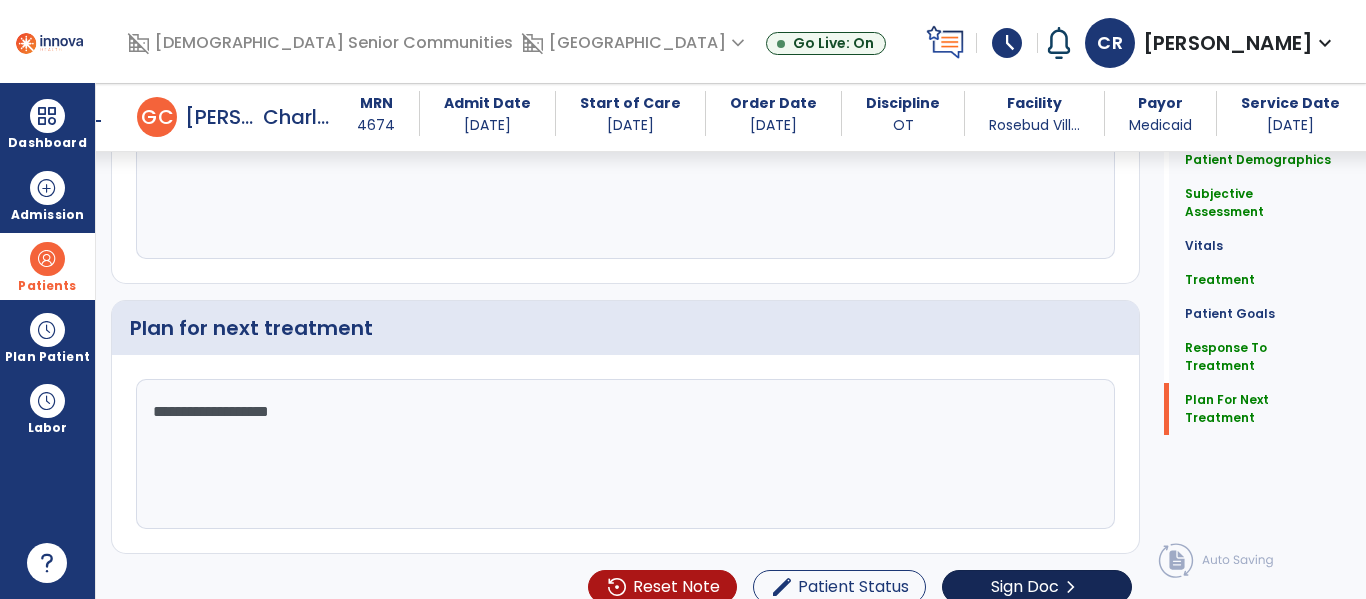 type on "**********" 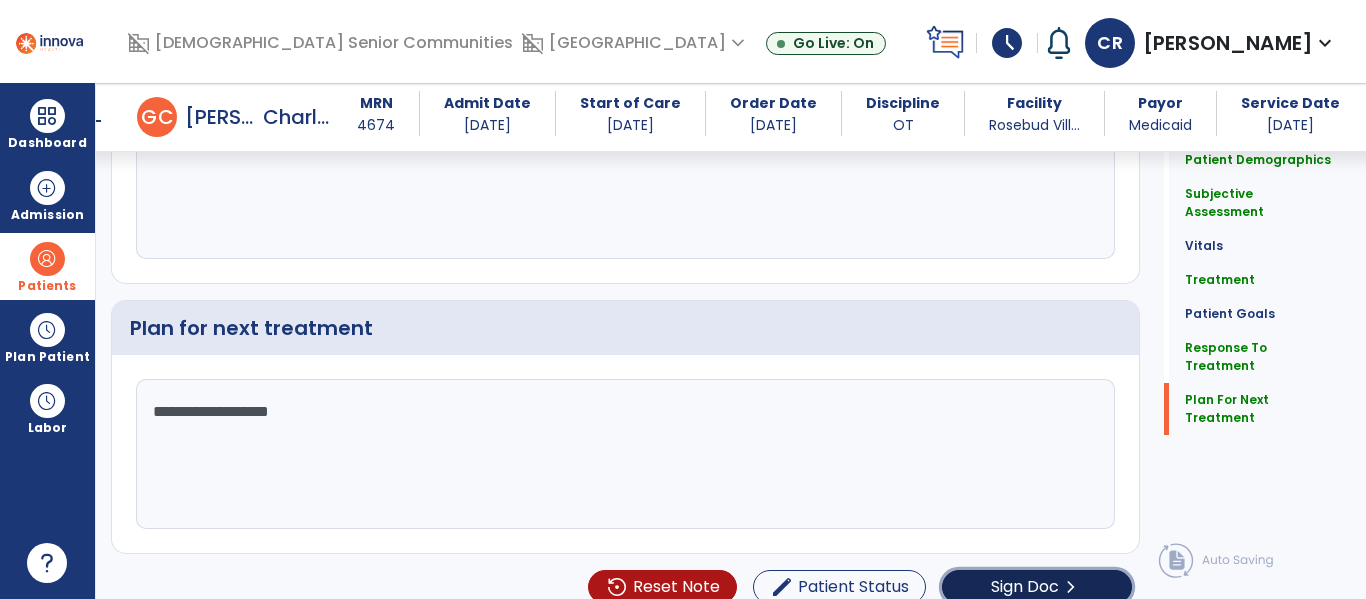 click on "Sign Doc" 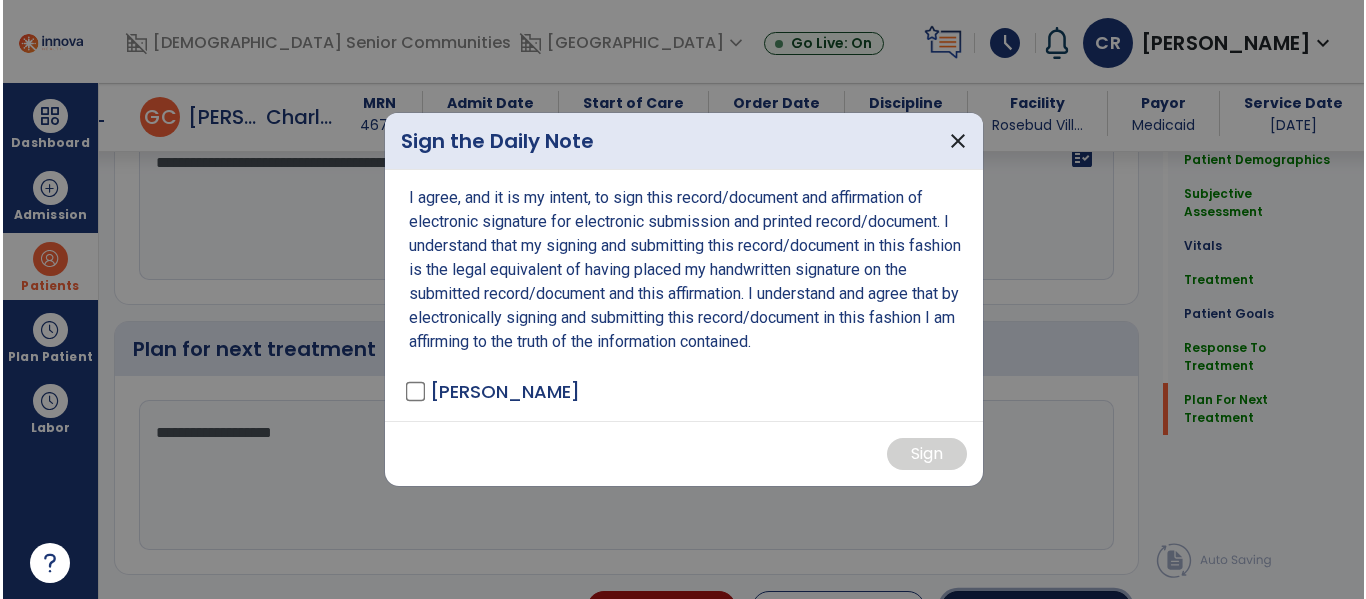 scroll, scrollTop: 2837, scrollLeft: 0, axis: vertical 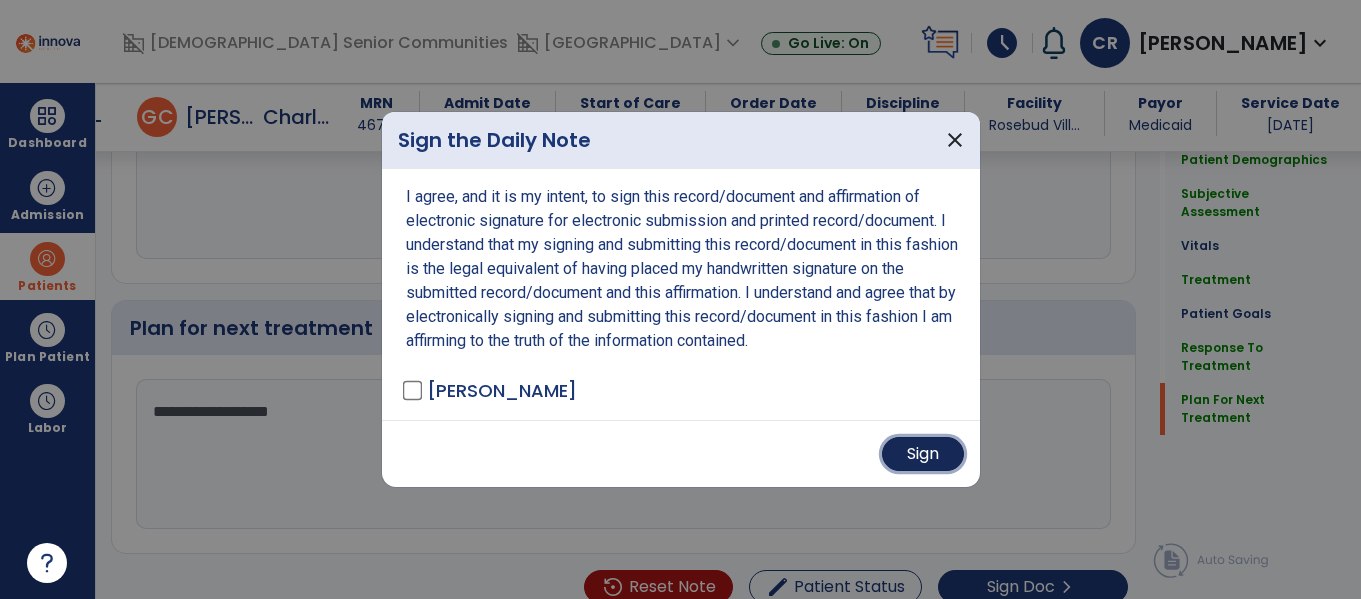 click on "Sign" at bounding box center [923, 454] 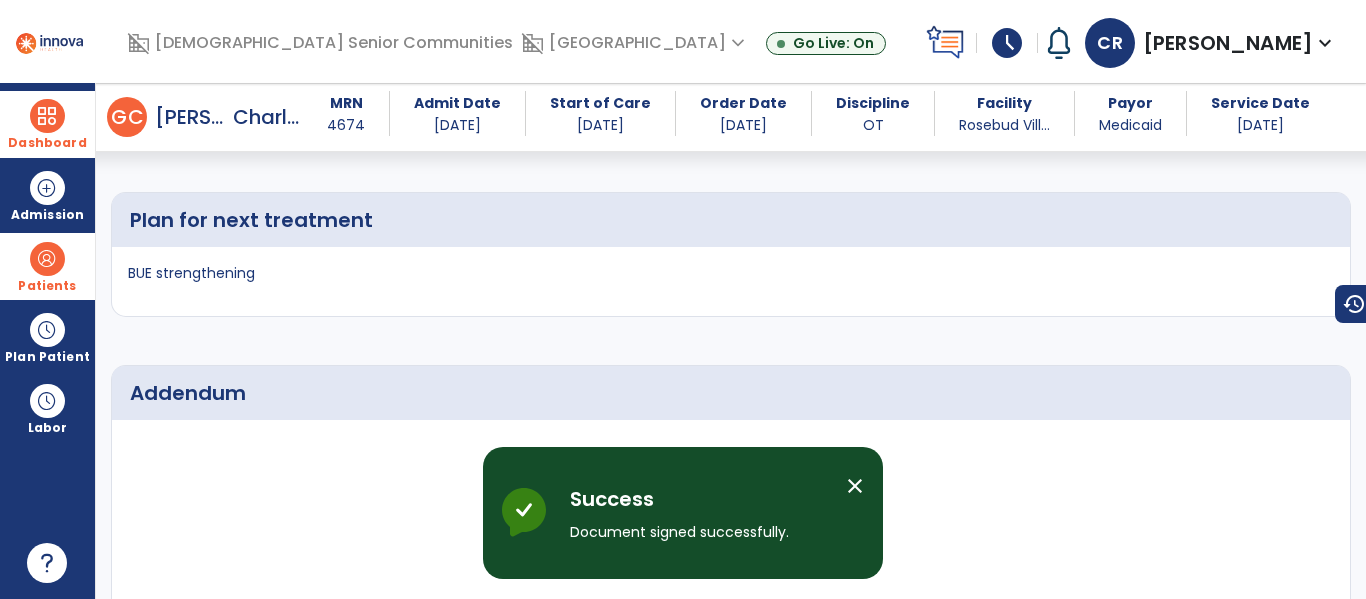 scroll, scrollTop: 3980, scrollLeft: 0, axis: vertical 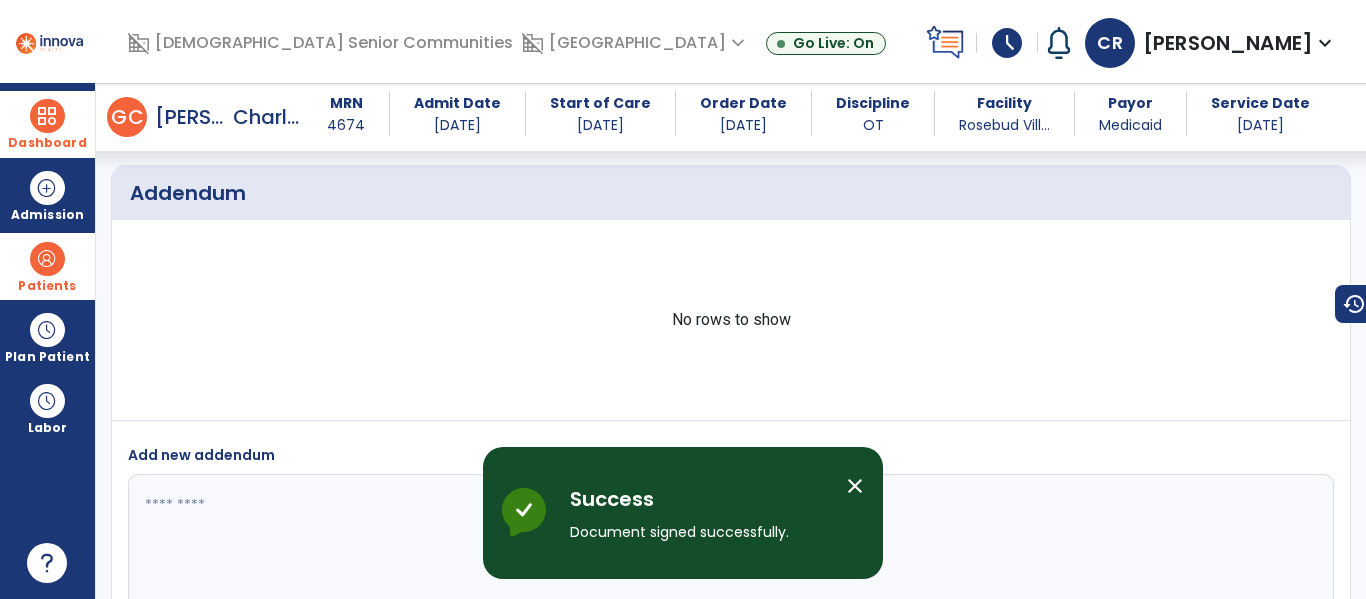 click on "Dashboard" at bounding box center (47, 124) 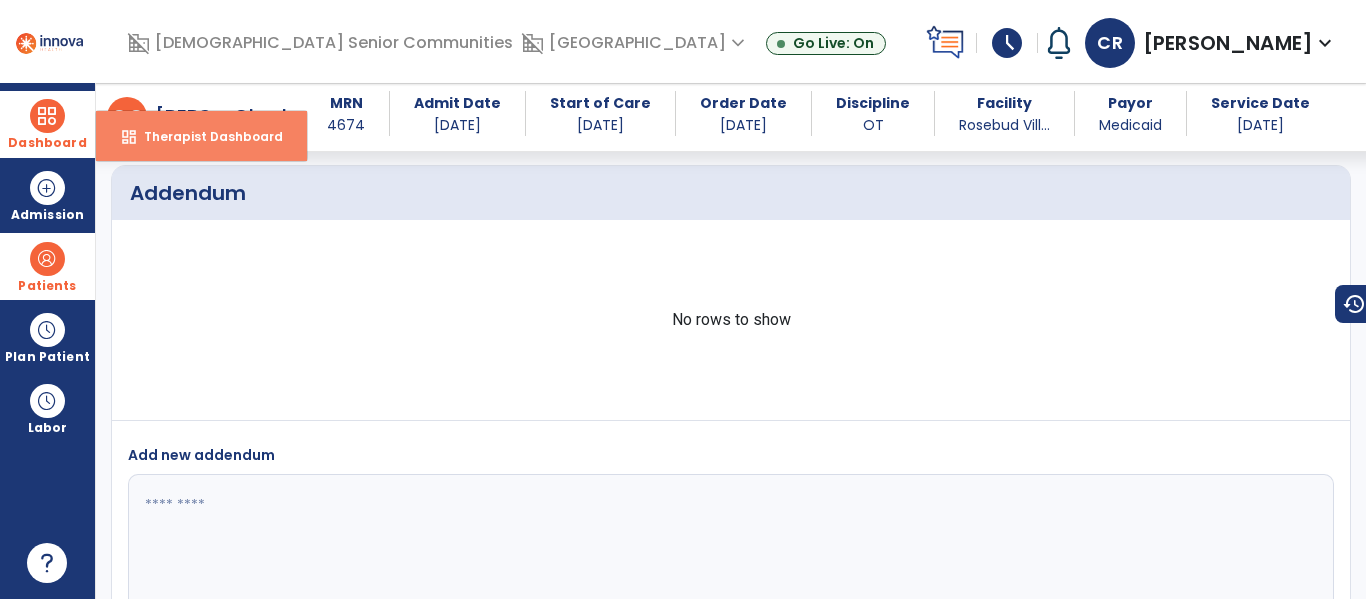 click on "dashboard  Therapist Dashboard" at bounding box center [201, 136] 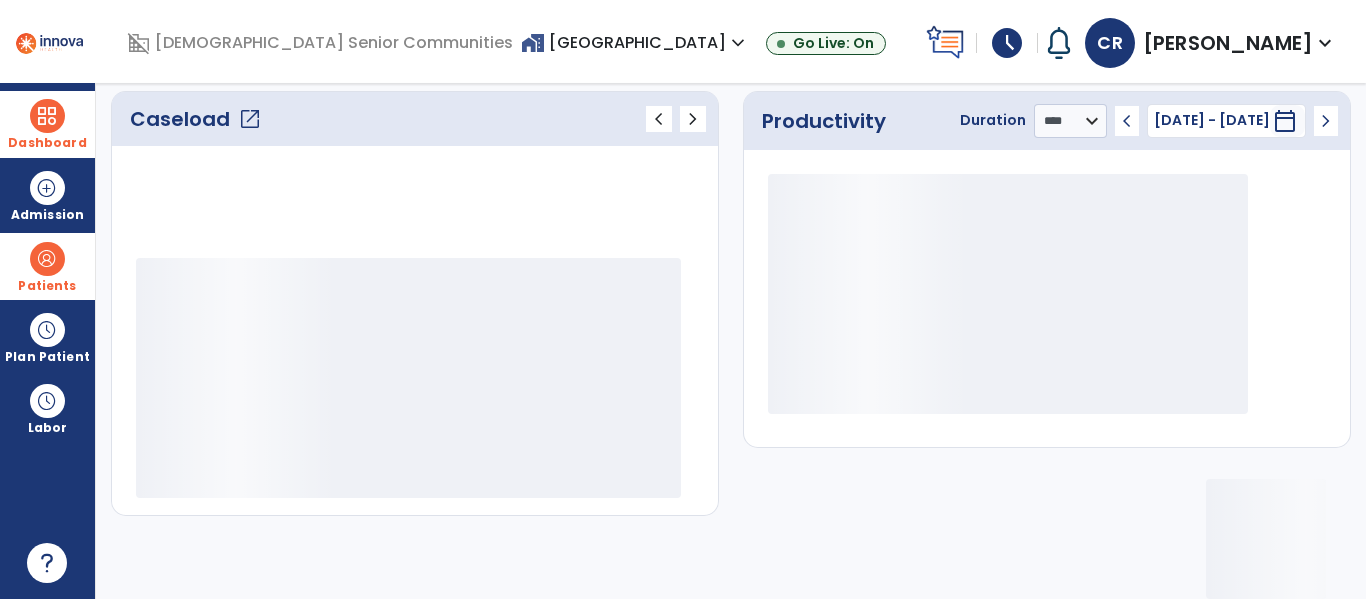 scroll, scrollTop: 276, scrollLeft: 0, axis: vertical 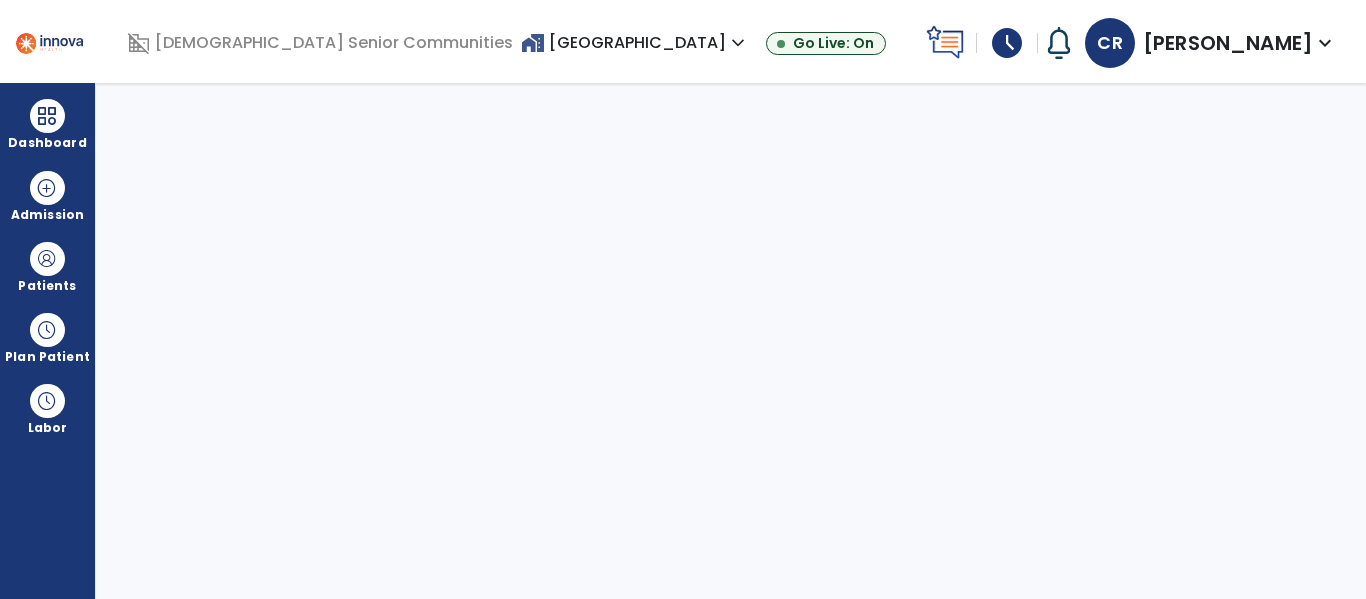 select on "****" 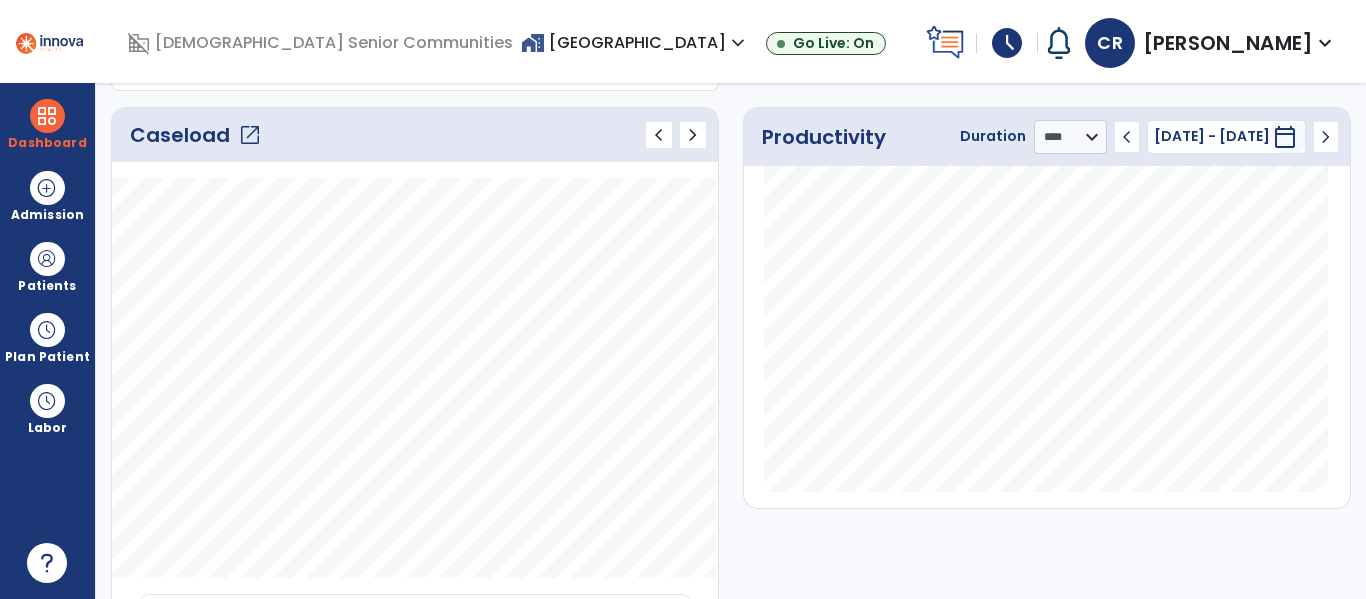 scroll, scrollTop: 258, scrollLeft: 0, axis: vertical 